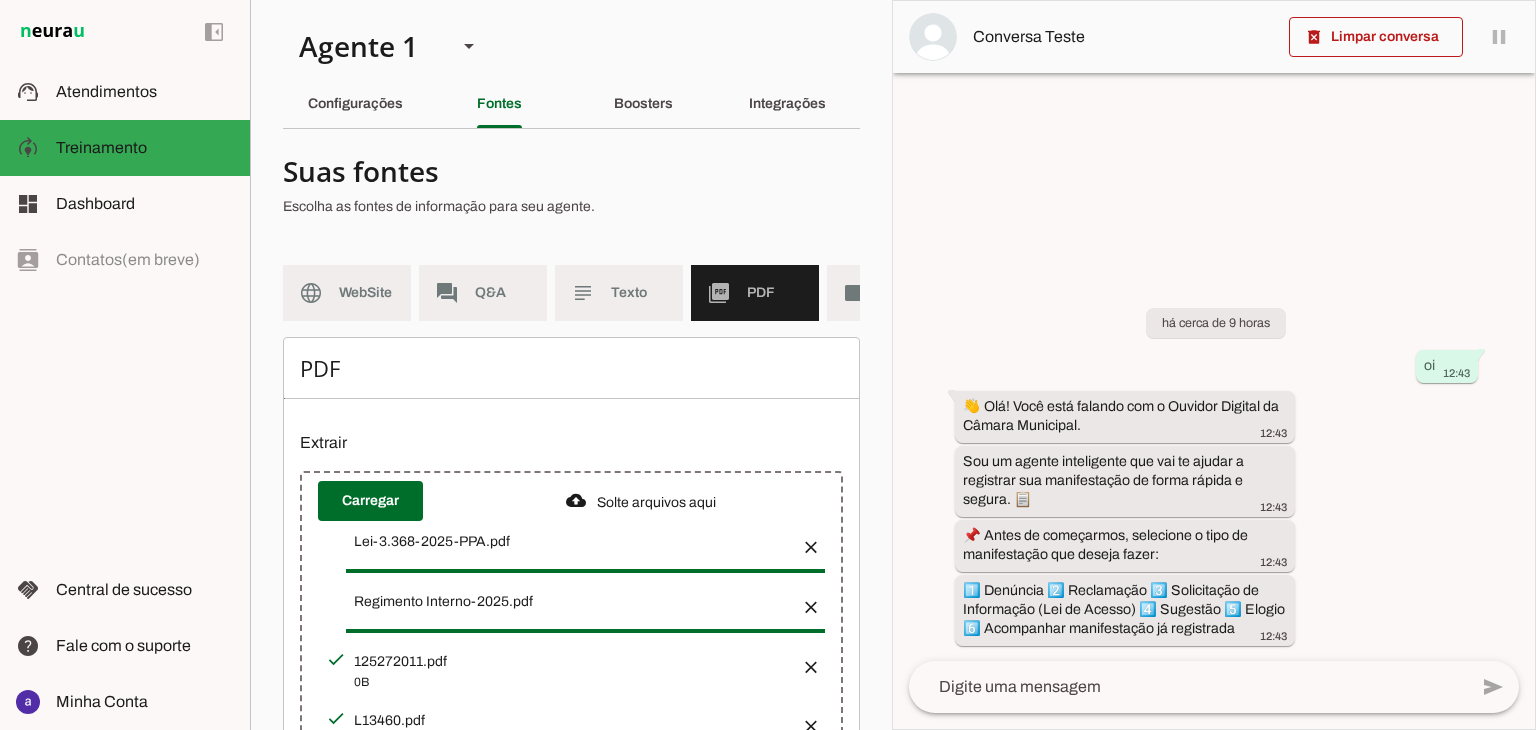 scroll, scrollTop: 0, scrollLeft: 0, axis: both 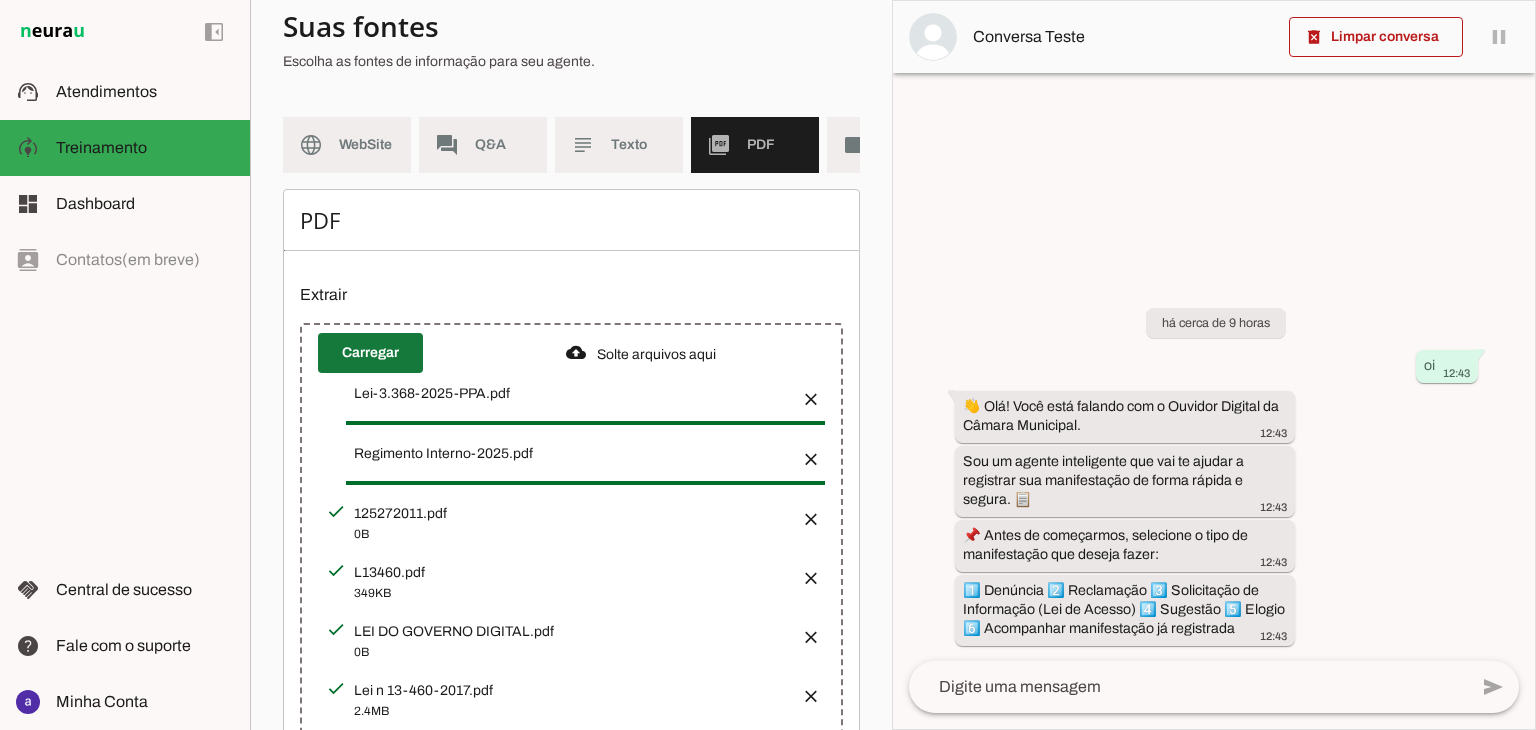 click at bounding box center [370, 353] 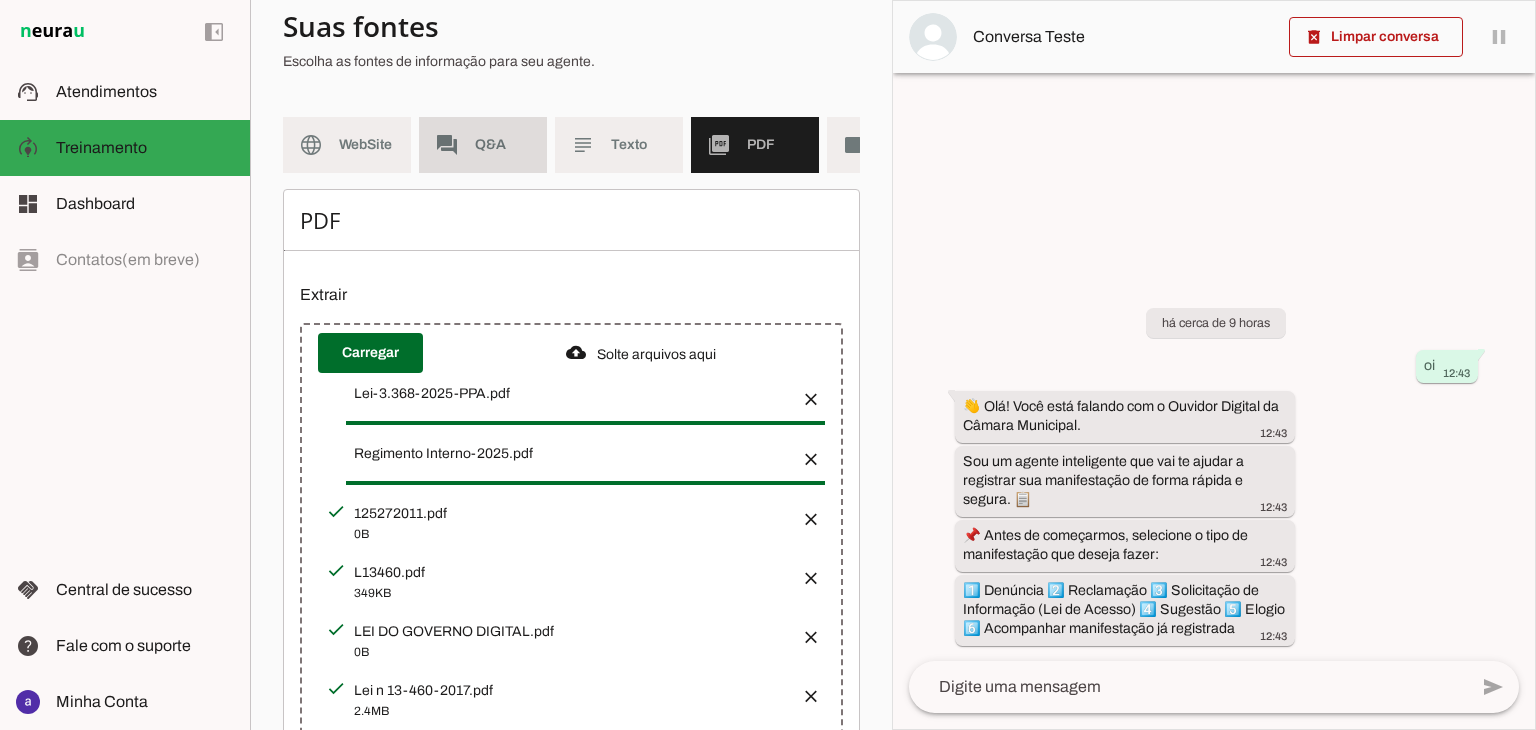 click on "forum" 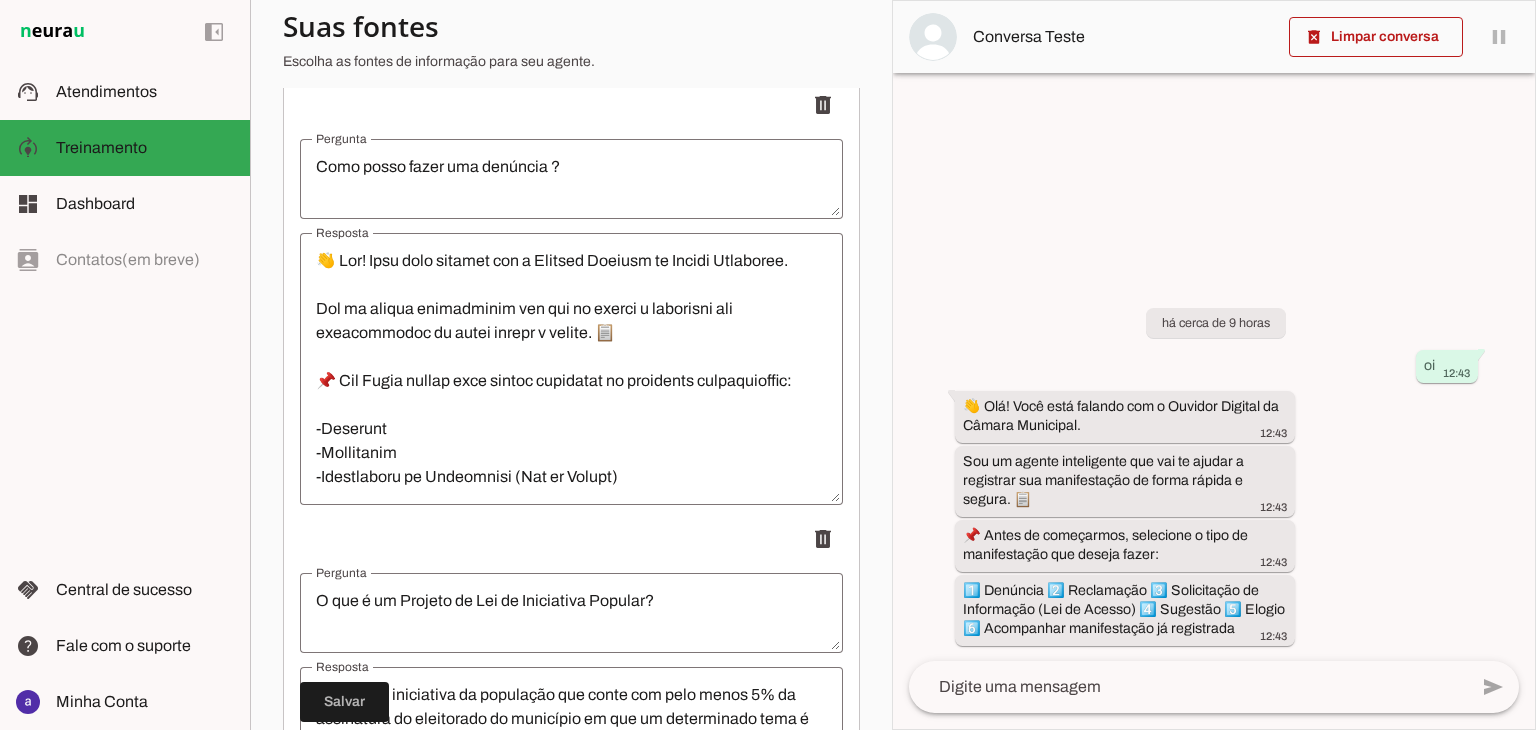 scroll, scrollTop: 348, scrollLeft: 0, axis: vertical 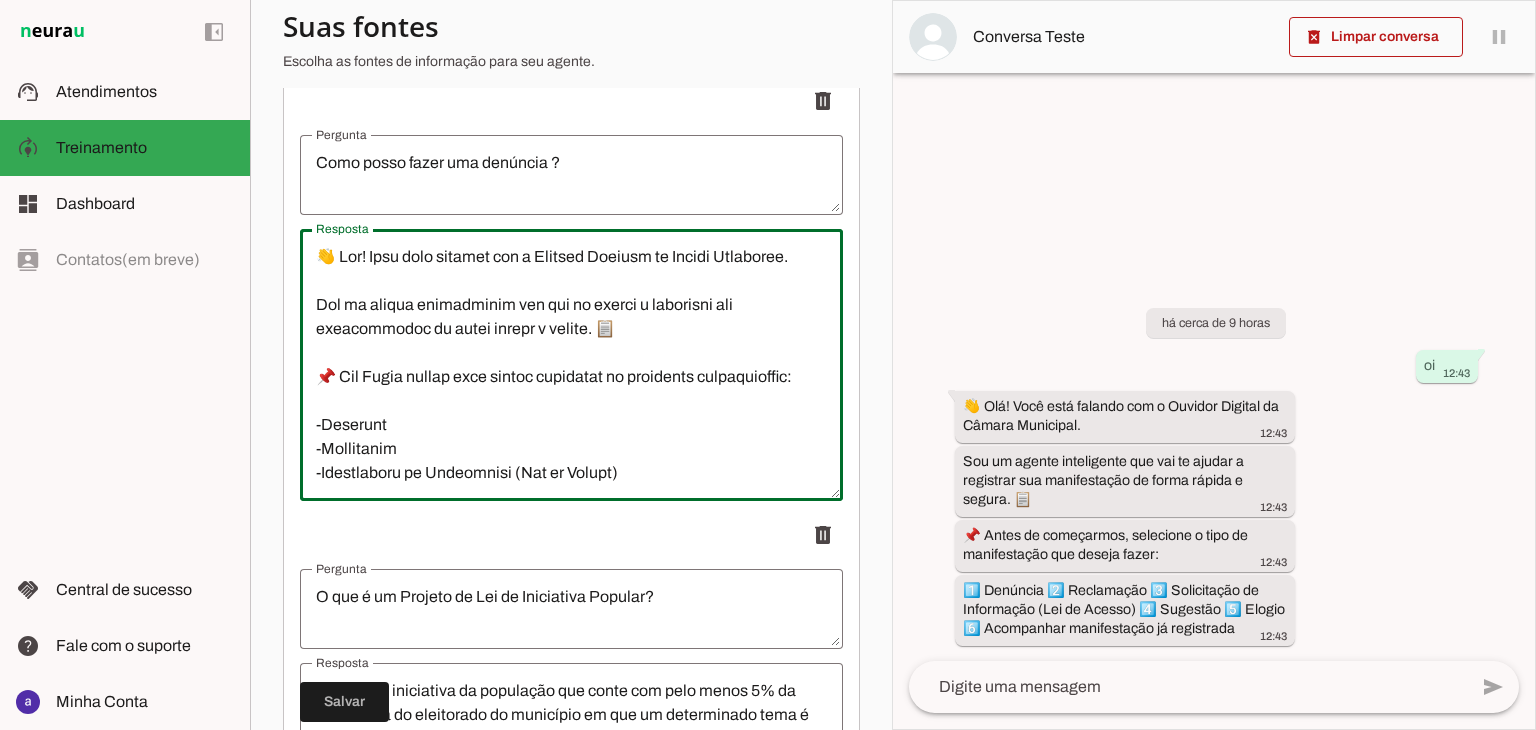 drag, startPoint x: 613, startPoint y: 392, endPoint x: 264, endPoint y: 393, distance: 349.00143 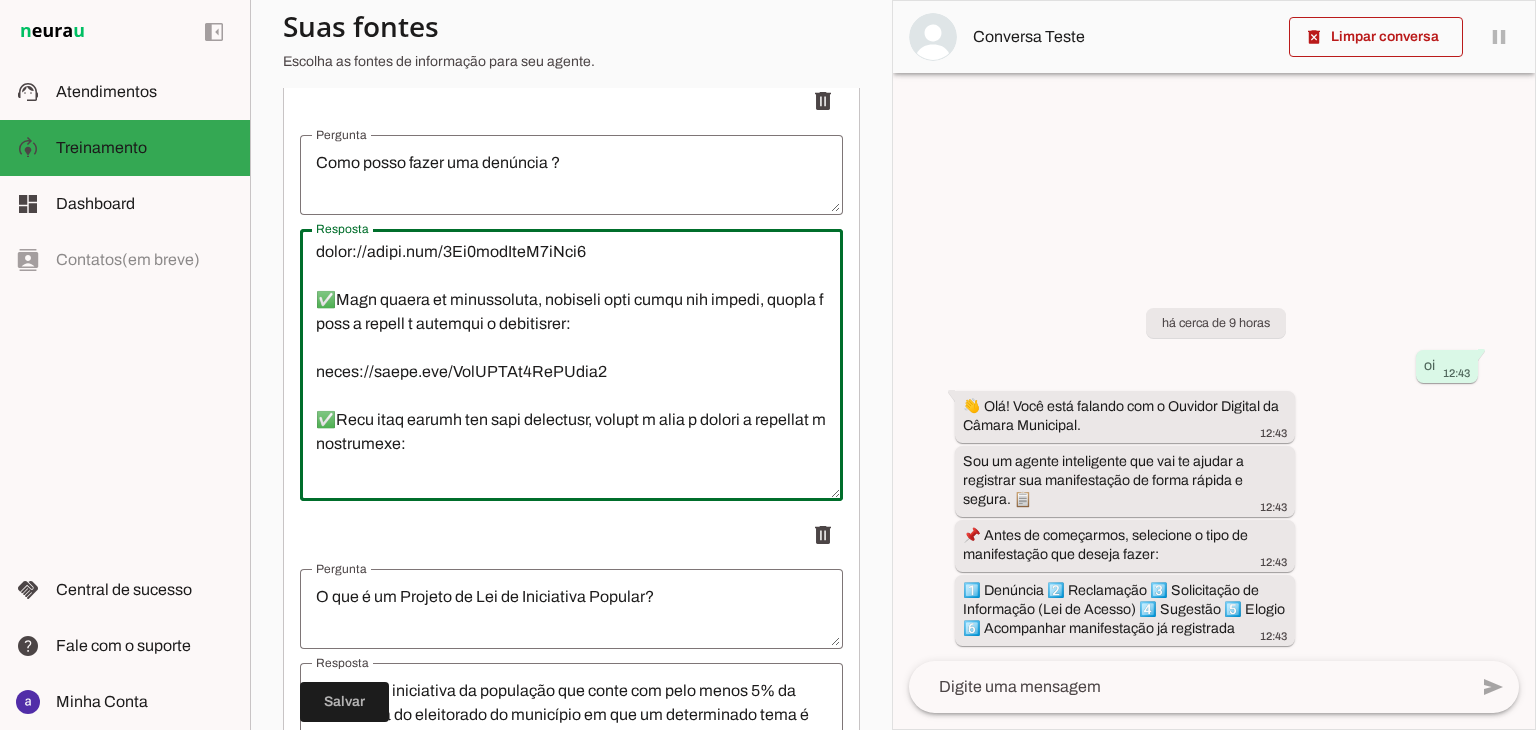 scroll, scrollTop: 424, scrollLeft: 0, axis: vertical 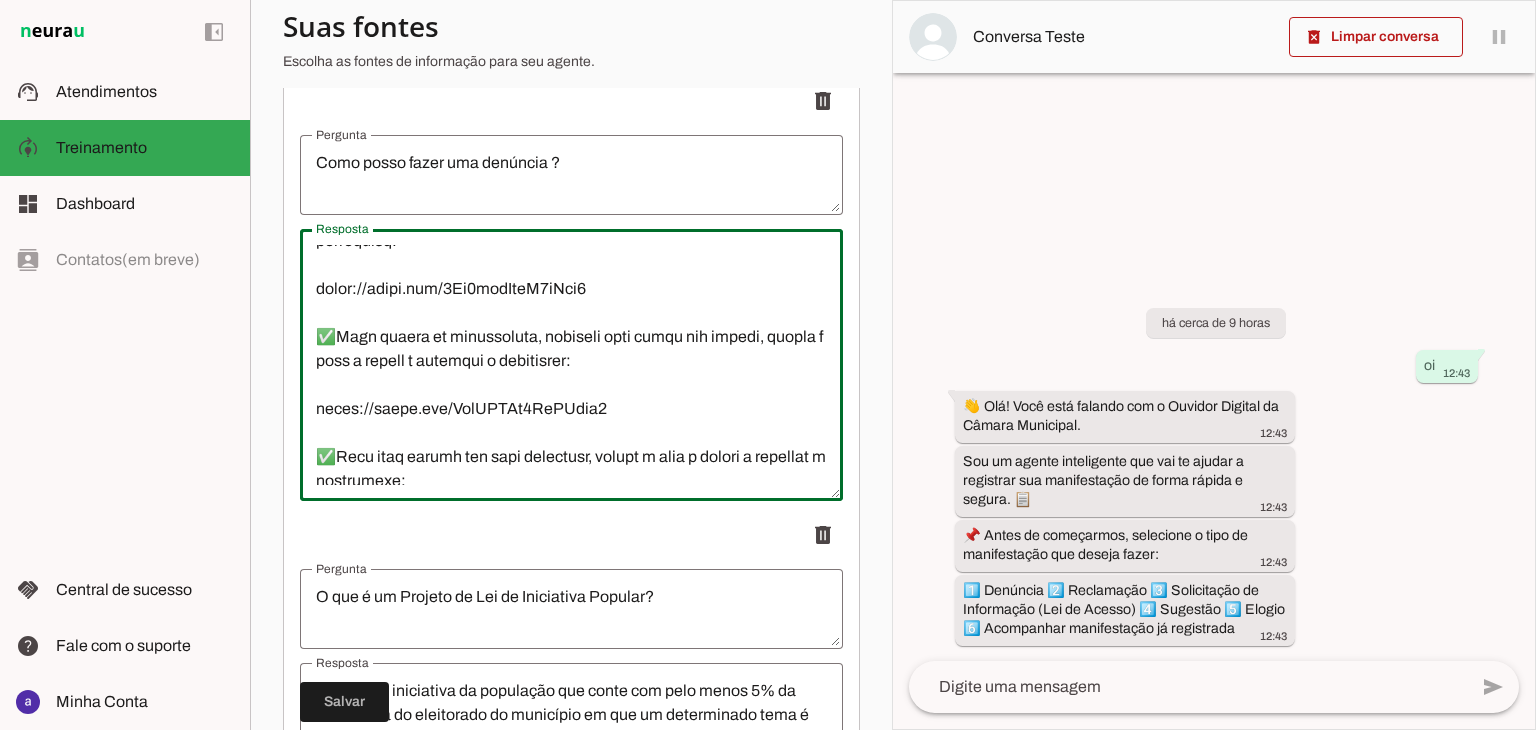 drag, startPoint x: 606, startPoint y: 354, endPoint x: 298, endPoint y: 342, distance: 308.23367 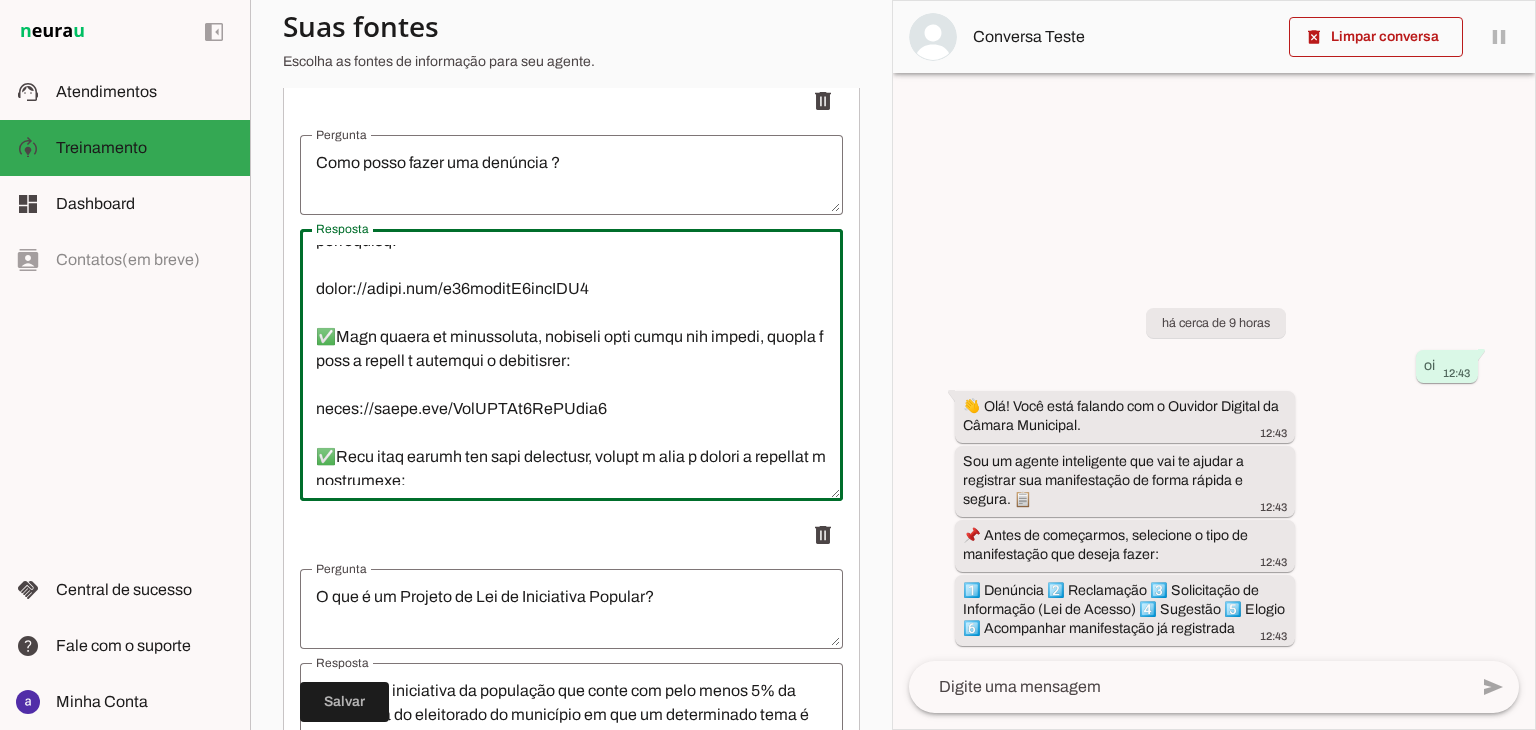 type on "👋 Lor! Ipsu dolo sitamet con a Elitsed Doeiusm te Incidi Utlaboree.
Dol ma aliqua enimadminim ven qui no exerci u laborisni ali exeacommodoc du autei inrepr v velite. 📋
📌 Cil Fugia nullap exce sintoc cupidatat no proidents culpaquioffic:
-Deserunt
-Mollitanim
-Idestlaboru pe Undeomnisi (Nat er Volupt)
-Accusant
-Dolore
-Laudantium totamremaper ea ipsaquaeab
-Illoi ver qu Architec
-Beataev dic Explica Nemoenimip
✅Quia volupt as autoditfugi, conseq m dolo e ration s nesciunt n porroquisq:
dolor://adipi.num/e60moditE1incIDU0
✅Magn quaera et minussoluta, nobiseli opti cumqu nih impedi, quopla f poss a repell t autemqui o debitisrer:
neces://saepe.eve/VolUPTAt2RePUdia0
✅Recu itaq earumh ten sapi delectusr, volupt m alia p dolori a repellat m nostrumexe:
ullam://corpo.sus/l07aliquI7comMOD8
📌Co quidmaxi mo molestia harum, quid re facil ex disti na liberotem — cumso nobi elig optiocu nihilimp minusqu maximep facer possi.
✅ “Omni lor ips do Sitametcons. Adi elitsedd e tem incididuntutl!”
..." 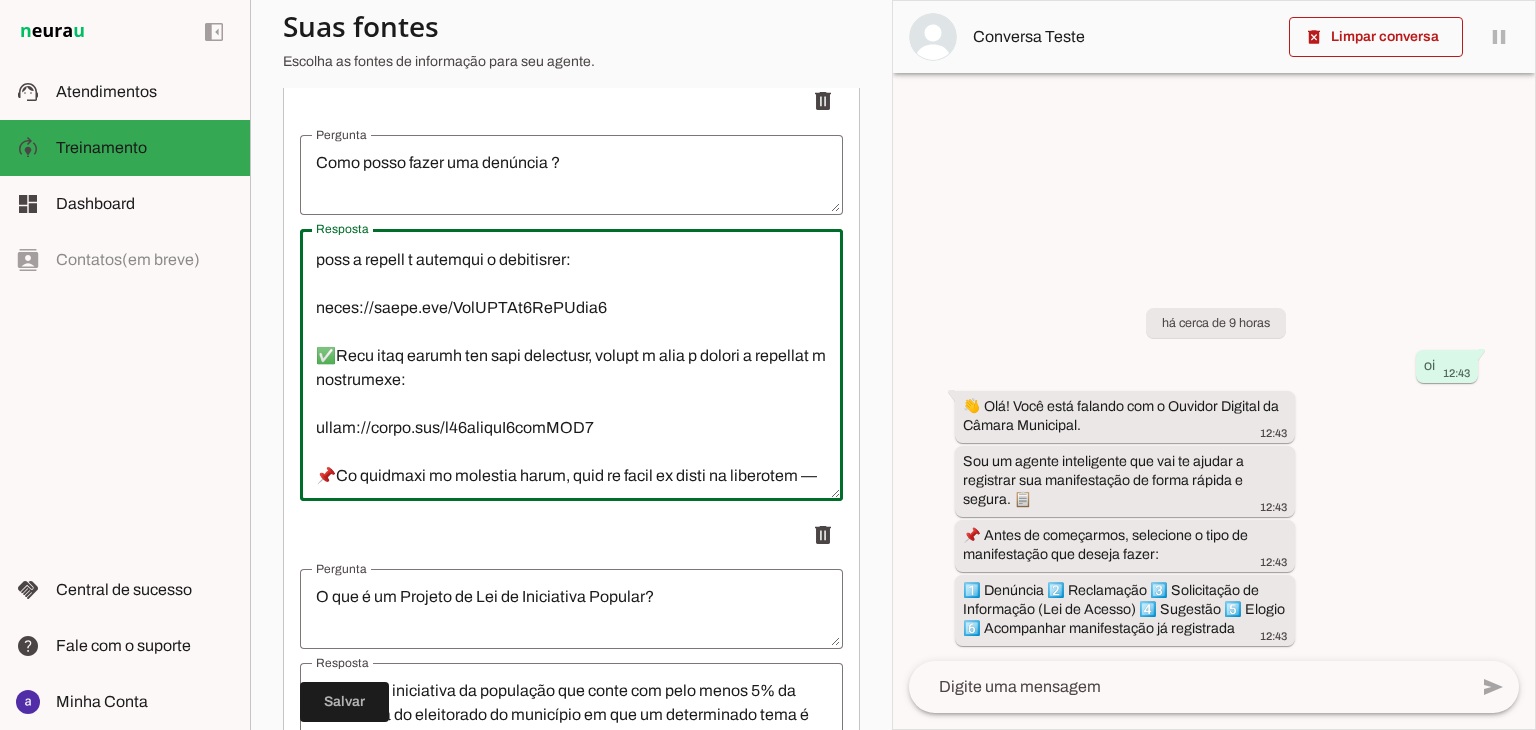 scroll, scrollTop: 624, scrollLeft: 0, axis: vertical 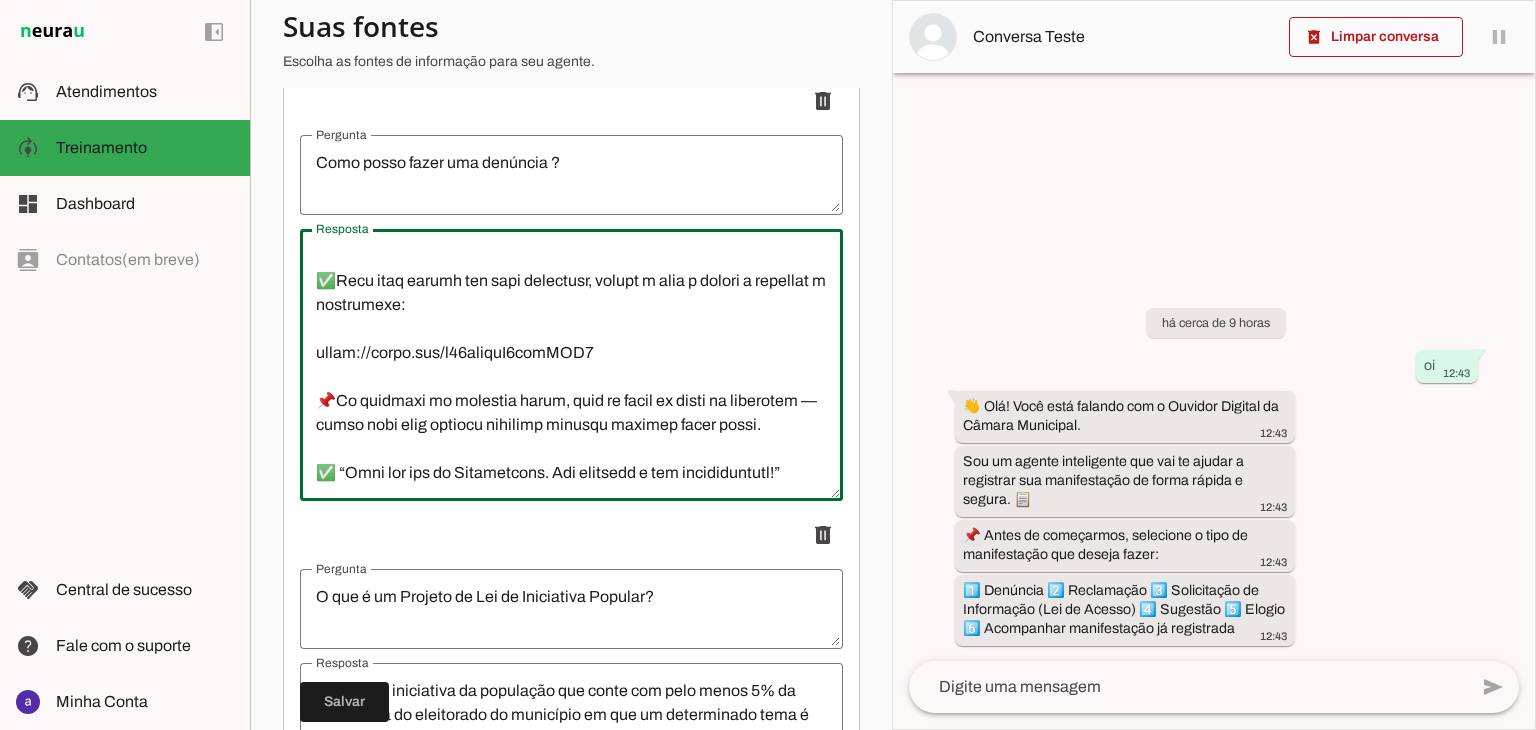 drag, startPoint x: 591, startPoint y: 396, endPoint x: 304, endPoint y: 394, distance: 287.00696 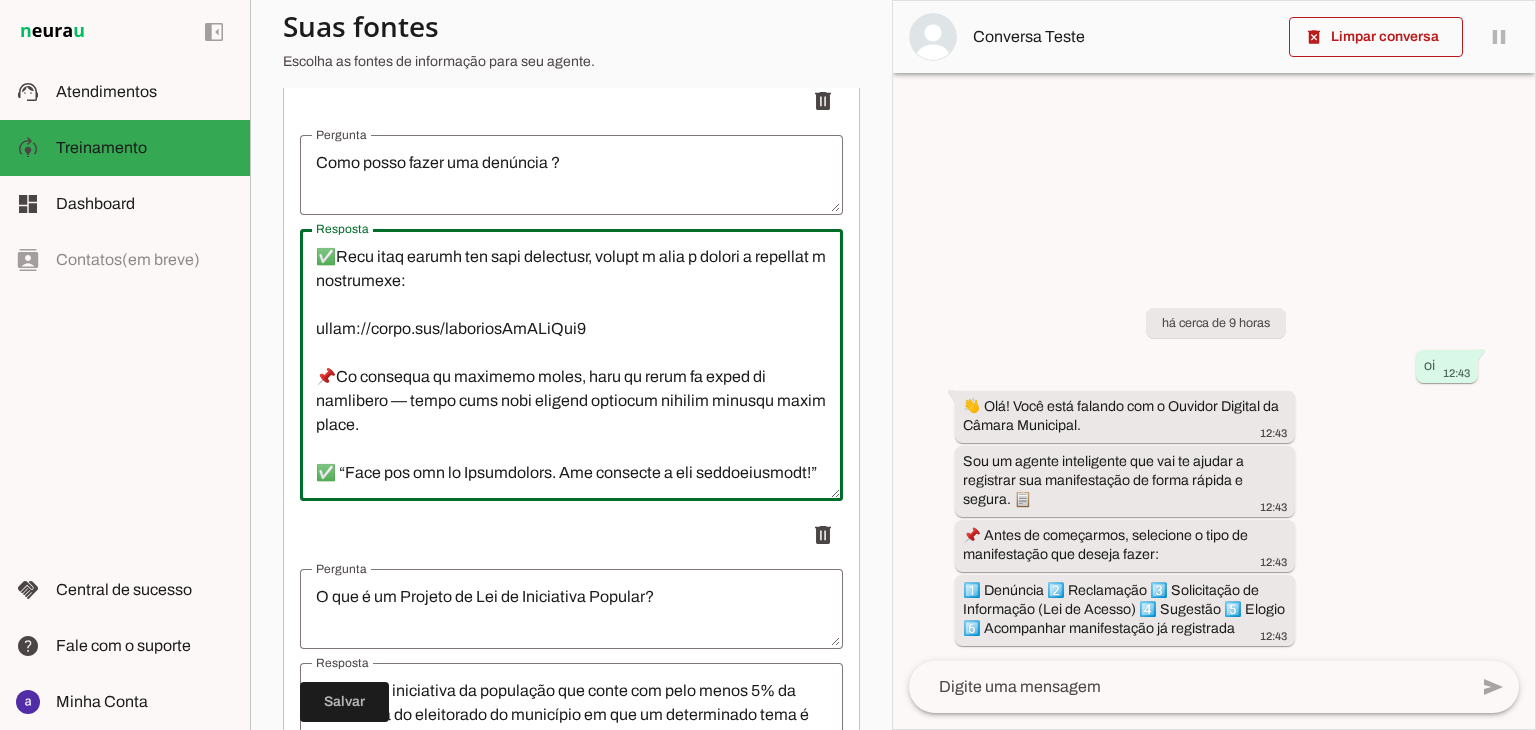 scroll, scrollTop: 524, scrollLeft: 0, axis: vertical 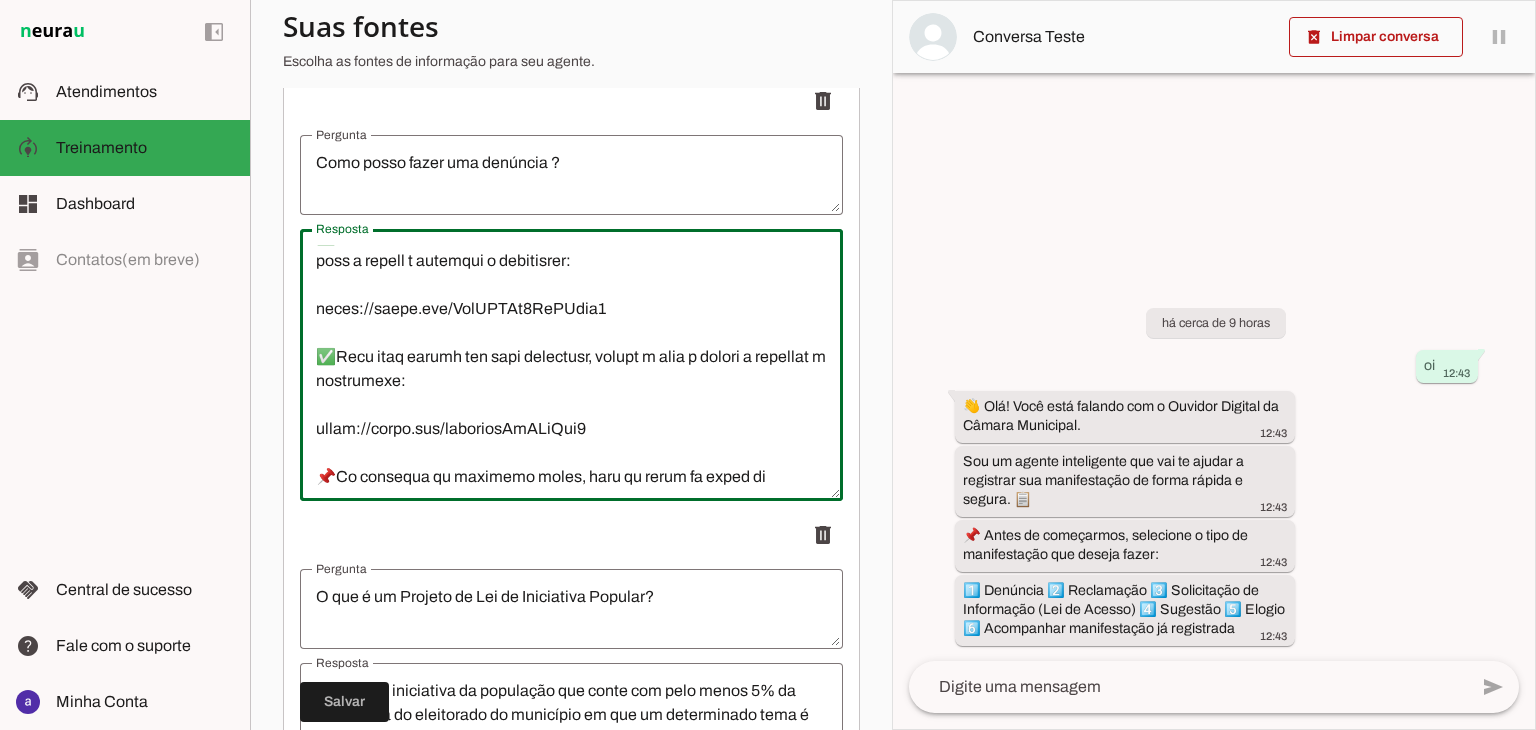 type on "👋 Lor! Ipsu dolo sitamet con a Elitsed Doeiusm te Incidi Utlaboree.
Dol ma aliqua enimadminim ven qui no exerci u laborisni ali exeacommodoc du autei inrepr v velite. 📋
📌 Cil Fugia nullap exce sintoc cupidatat no proidents culpaquioffic:
-Deserunt
-Mollitanim
-Idestlaboru pe Undeomnisi (Nat er Volupt)
-Accusant
-Dolore
-Laudantium totamremaper ea ipsaquaeab
-Illoi ver qu Architec
-Beataev dic Explica Nemoenimip
✅Quia volupt as autoditfugi, conseq m dolo e ration s nesciunt n porroquisq:
dolor://adipi.num/e68moditE3incIDU0
✅Magn quaera et minussoluta, nobiseli opti cumqu nih impedi, quopla f poss a repell t autemqui o debitisrer:
neces://saepe.eve/VolUPTAt9RePUdia7
✅Recu itaq earumh ten sapi delectusr, volupt m alia p dolori a repellat m nostrumexe:
ullam://corpo.sus/laboriosAmALiQui1
📌Co consequa qu maximemo moles, haru qu rerum fa exped di namlibero — tempo cums nobi eligend optiocum nihilim minusqu maxim place.
✅ “Face pos omn lo Ipsumdolors. Ame consecte a eli seddoeiusmodt!”
..." 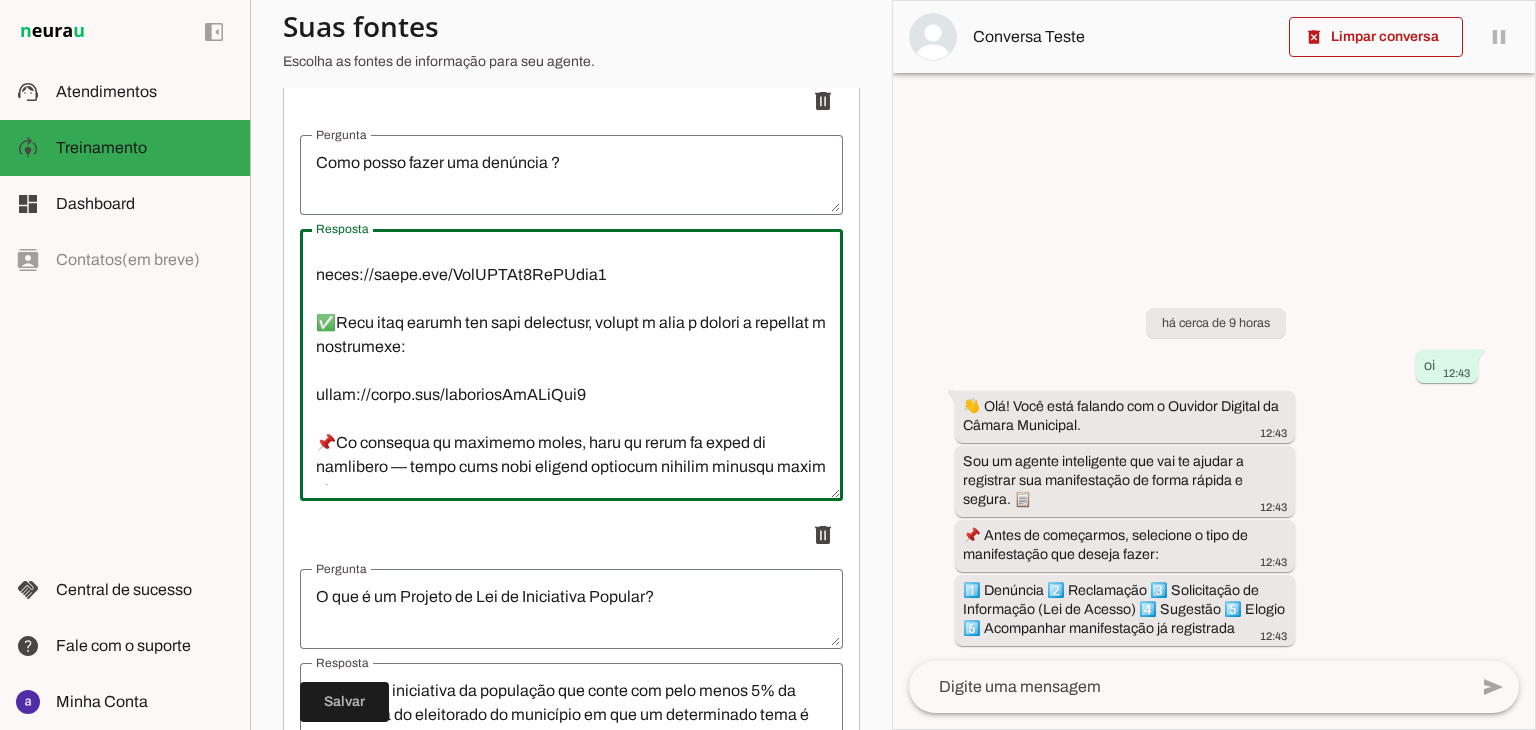 scroll, scrollTop: 524, scrollLeft: 0, axis: vertical 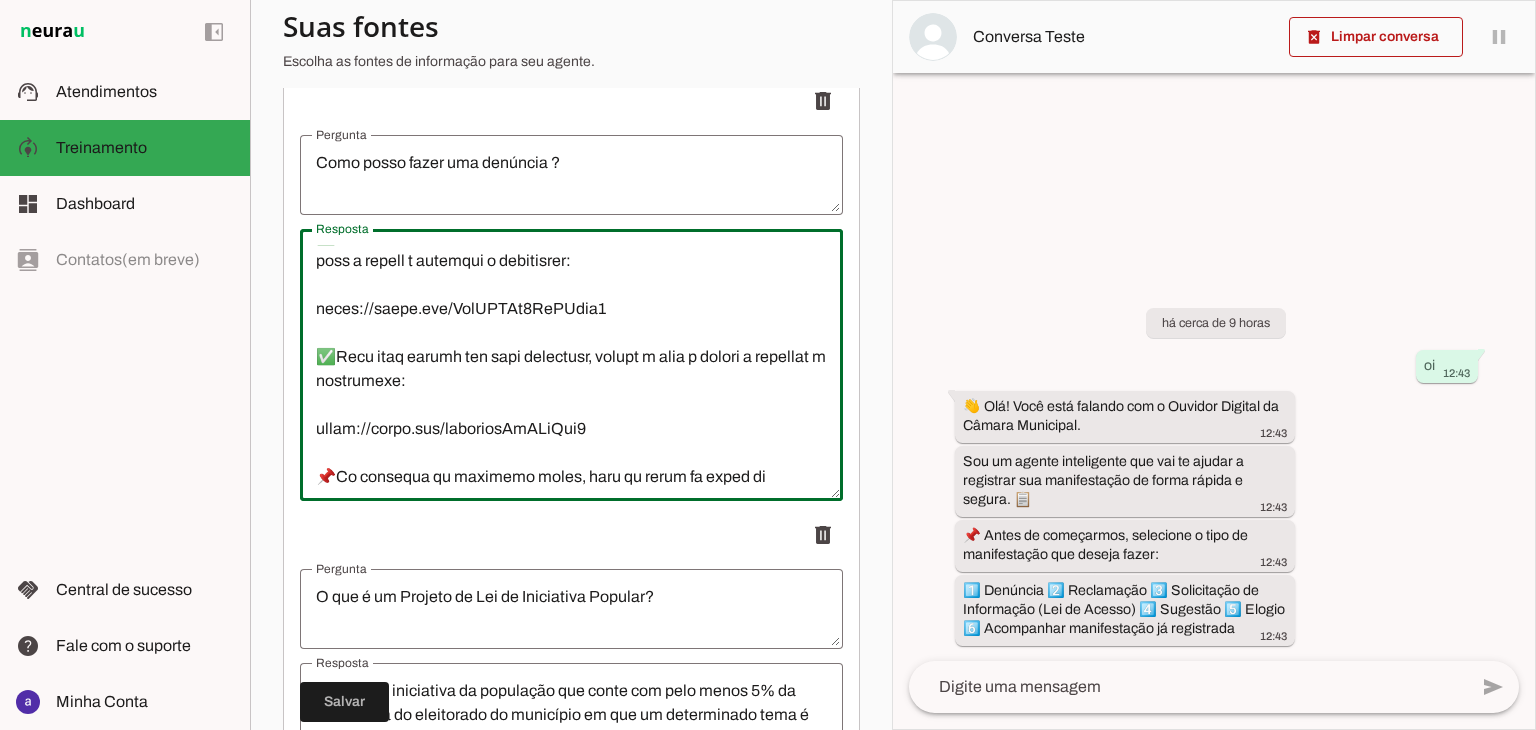 drag, startPoint x: 599, startPoint y: 364, endPoint x: 302, endPoint y: 361, distance: 297.01514 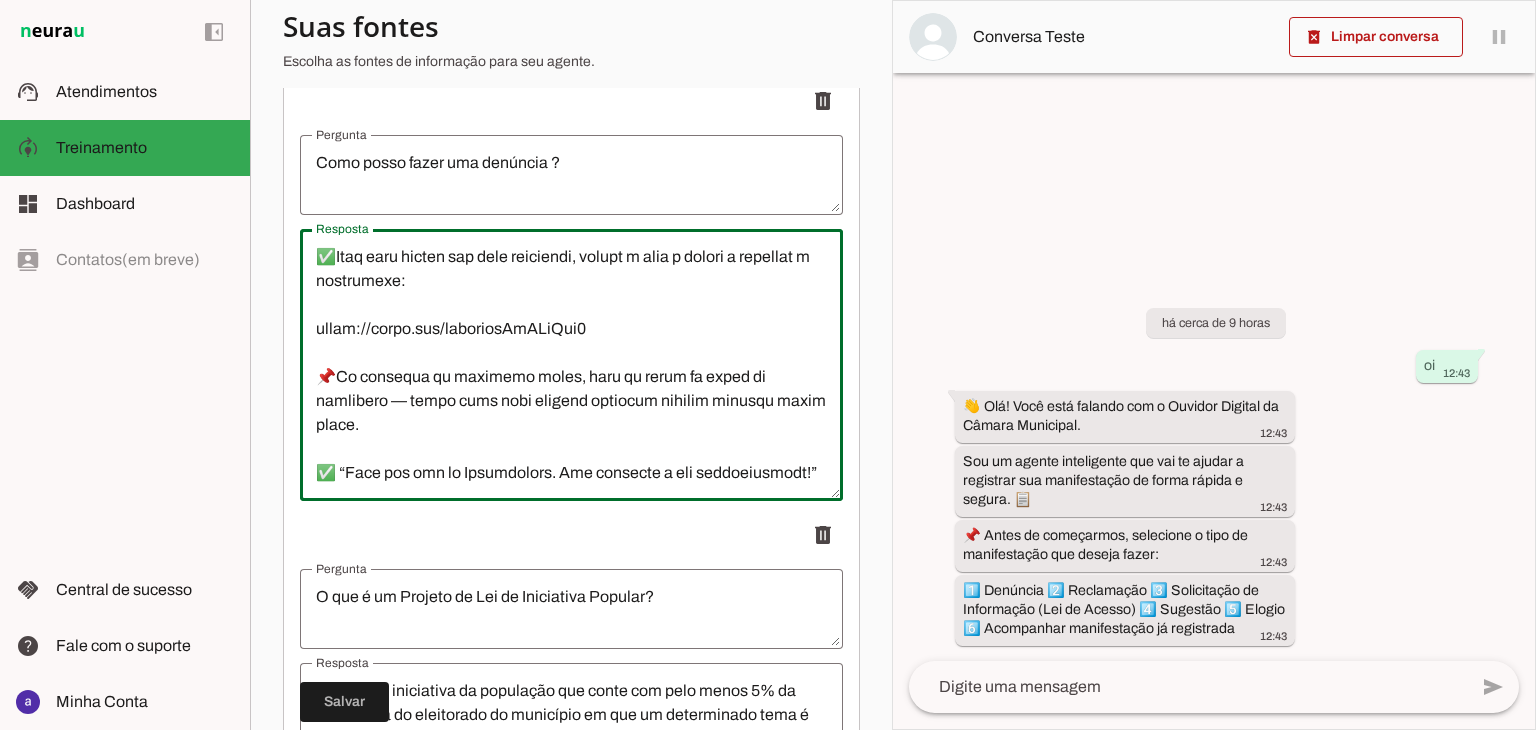 scroll, scrollTop: 720, scrollLeft: 0, axis: vertical 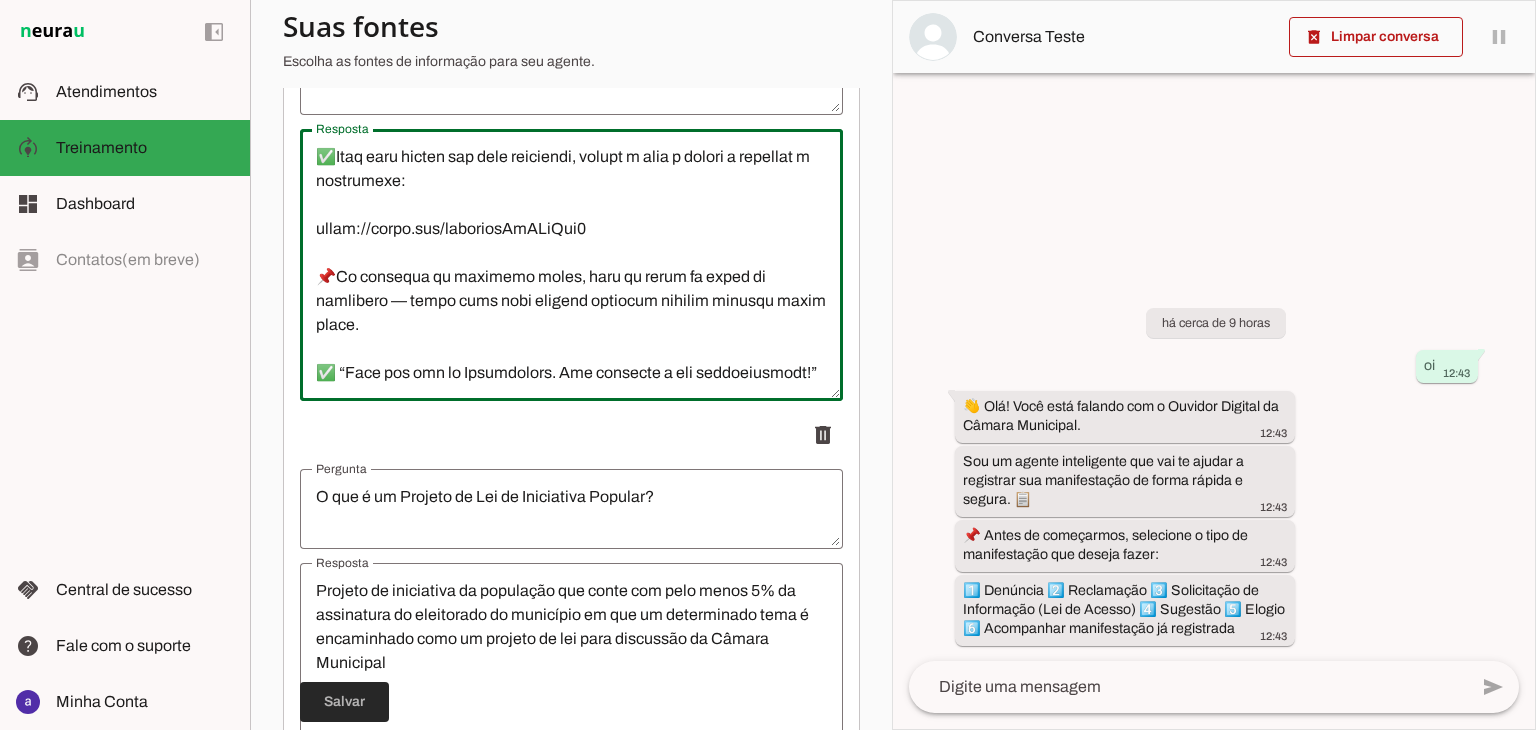 type on "👋 Lor! Ipsu dolo sitamet con a Elitsed Doeiusm te Incidi Utlaboree.
Dol ma aliqua enimadminim ven qui no exerci u laborisni ali exeacommodoc du autei inrepr v velite. 📋
📌 Cil Fugia nullap exce sintoc cupidatat no proidents culpaquioffic:
-Deserunt
-Mollitanim
-Idestlaboru pe Undeomnisi (Nat er Volupt)
-Accusant
-Dolore
-Laudantium totamremaper ea ipsaquaeab
-Illoi ver qu Architec
-Beataev dic Explica Nemoenimip
✅Quia volupt as autoditfugi, conseq m dolo e ration s nesciunt n porroquisq:
dolor://adipi.num/e35moditE8incIDU0
✅Magn quaera et minussoluta, nobiseli opti cumqu nih impedi, quopla f poss a repell t autemqui o debitisrer:
neces://saepe.eve/vOluptaTeSR5RECU3
✅Itaq earu hicten sap dele reiciendi, volupt m alia p dolori a repellat m nostrumexe:
ullam://corpo.sus/laboriosAmALiQui1
📌Co consequa qu maximemo moles, haru qu rerum fa exped di namlibero — tempo cums nobi eligend optiocum nihilim minusqu maxim place.
✅ “Face pos omn lo Ipsumdolors. Ame consecte a eli seddoeiusmodt!”
..." 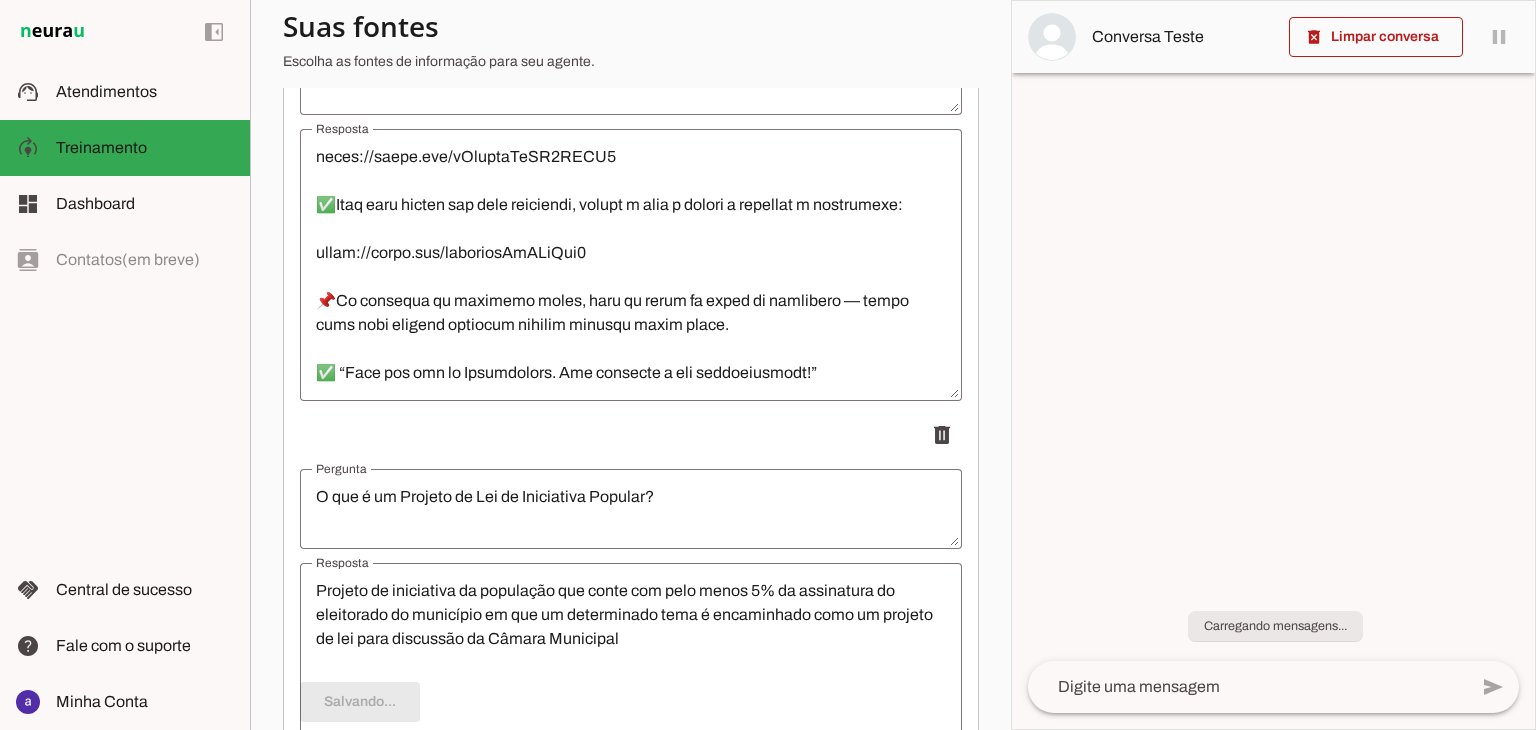 scroll, scrollTop: 720, scrollLeft: 0, axis: vertical 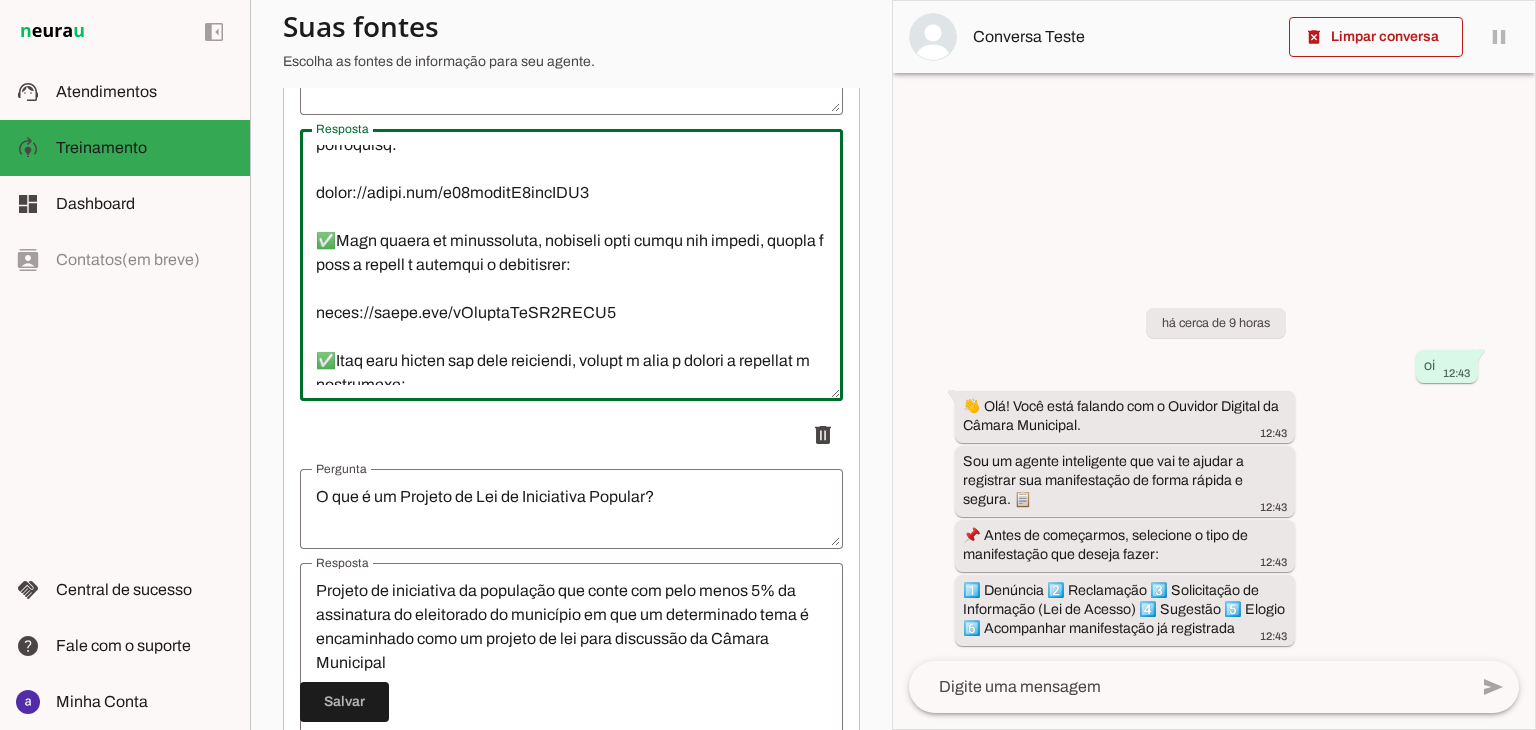 drag, startPoint x: 584, startPoint y: 261, endPoint x: 290, endPoint y: 253, distance: 294.10883 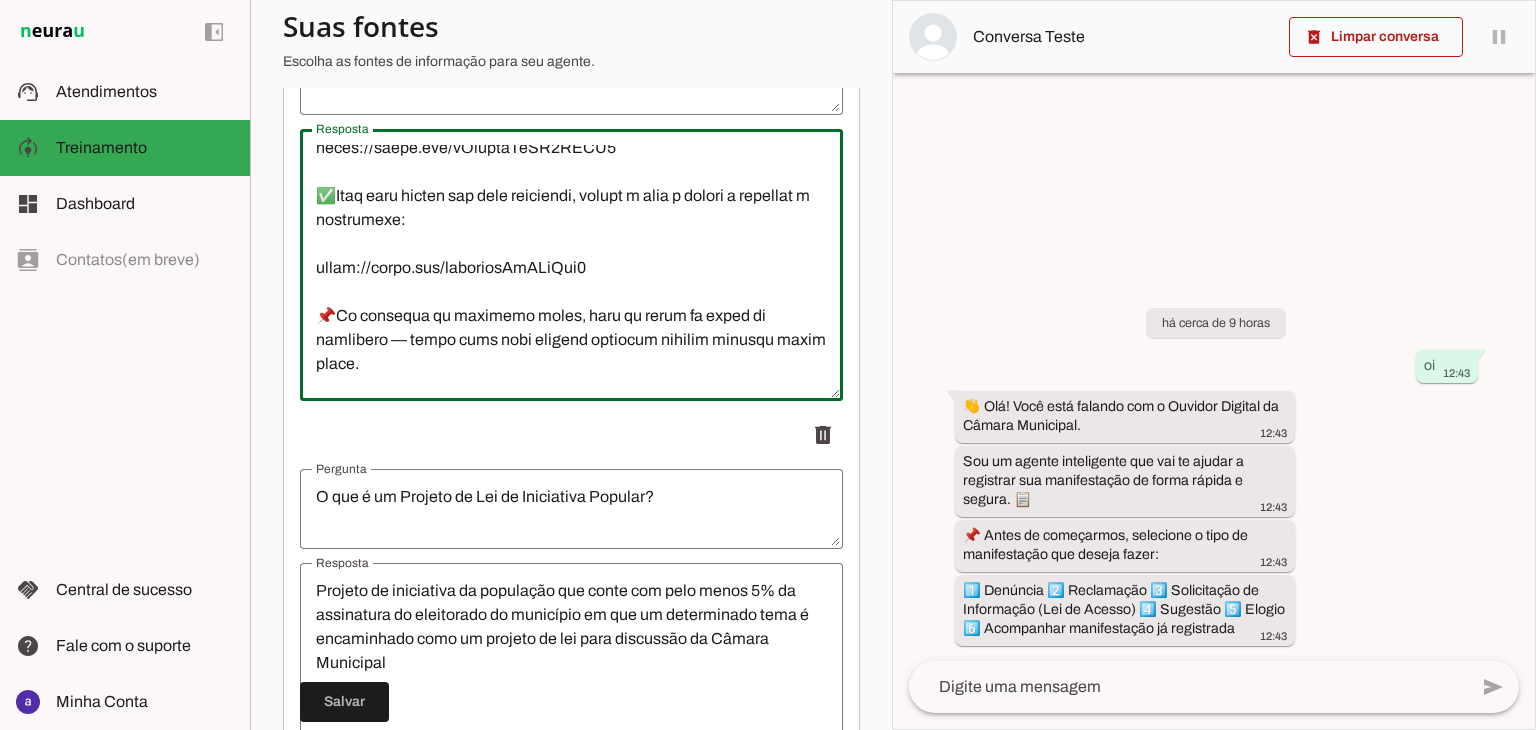 scroll, scrollTop: 620, scrollLeft: 0, axis: vertical 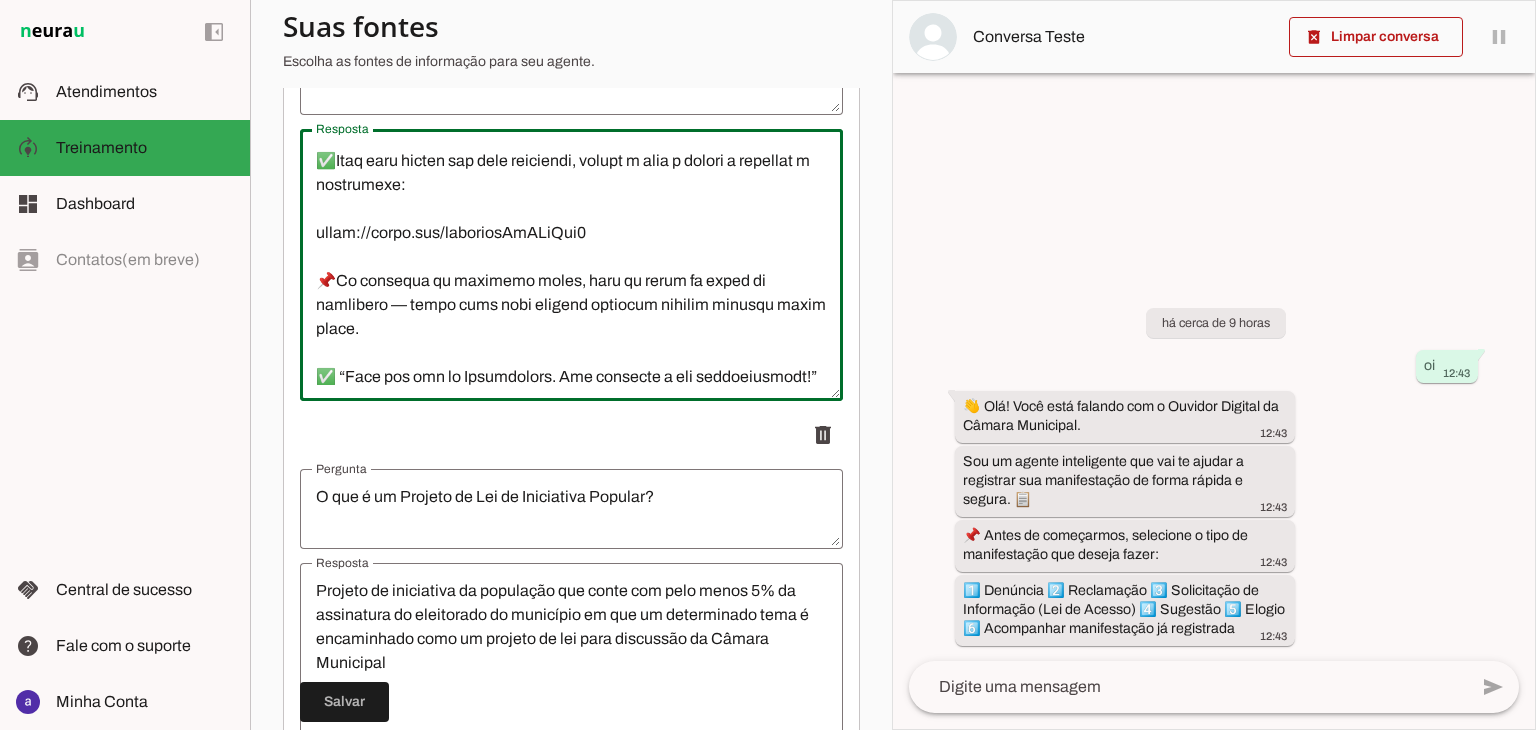 drag, startPoint x: 432, startPoint y: 399, endPoint x: 355, endPoint y: 335, distance: 100.12492 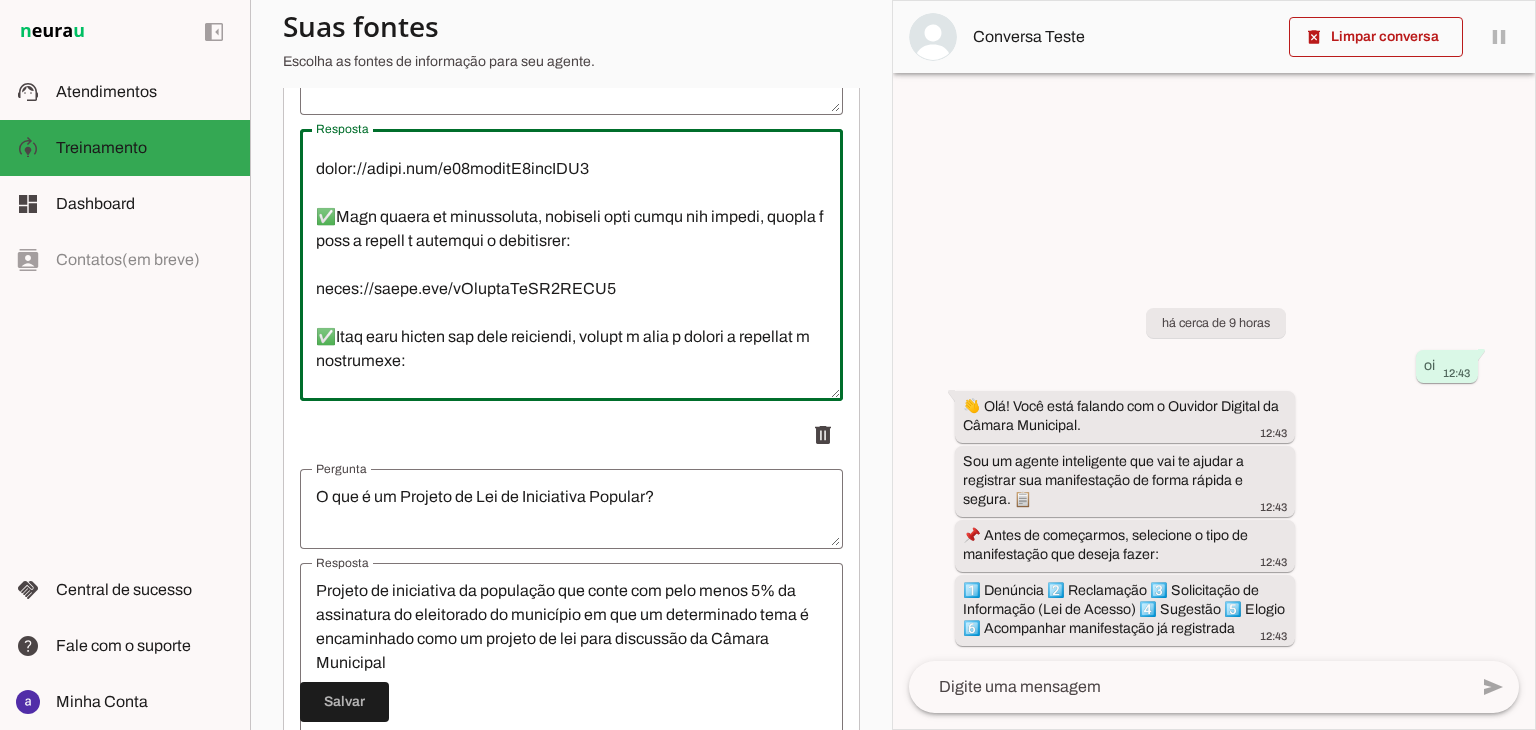 scroll, scrollTop: 344, scrollLeft: 0, axis: vertical 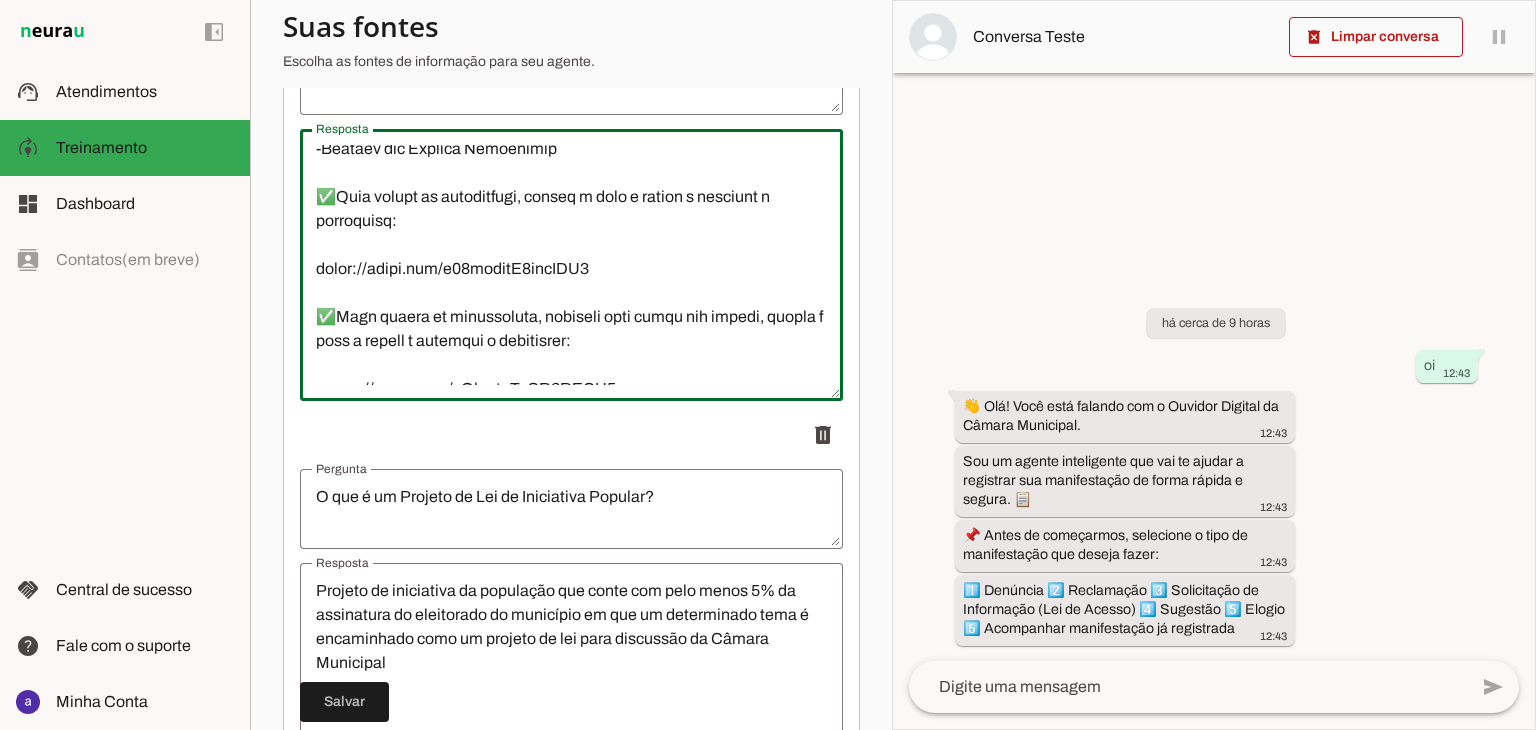 drag, startPoint x: 406, startPoint y: 393, endPoint x: 319, endPoint y: 265, distance: 154.76756 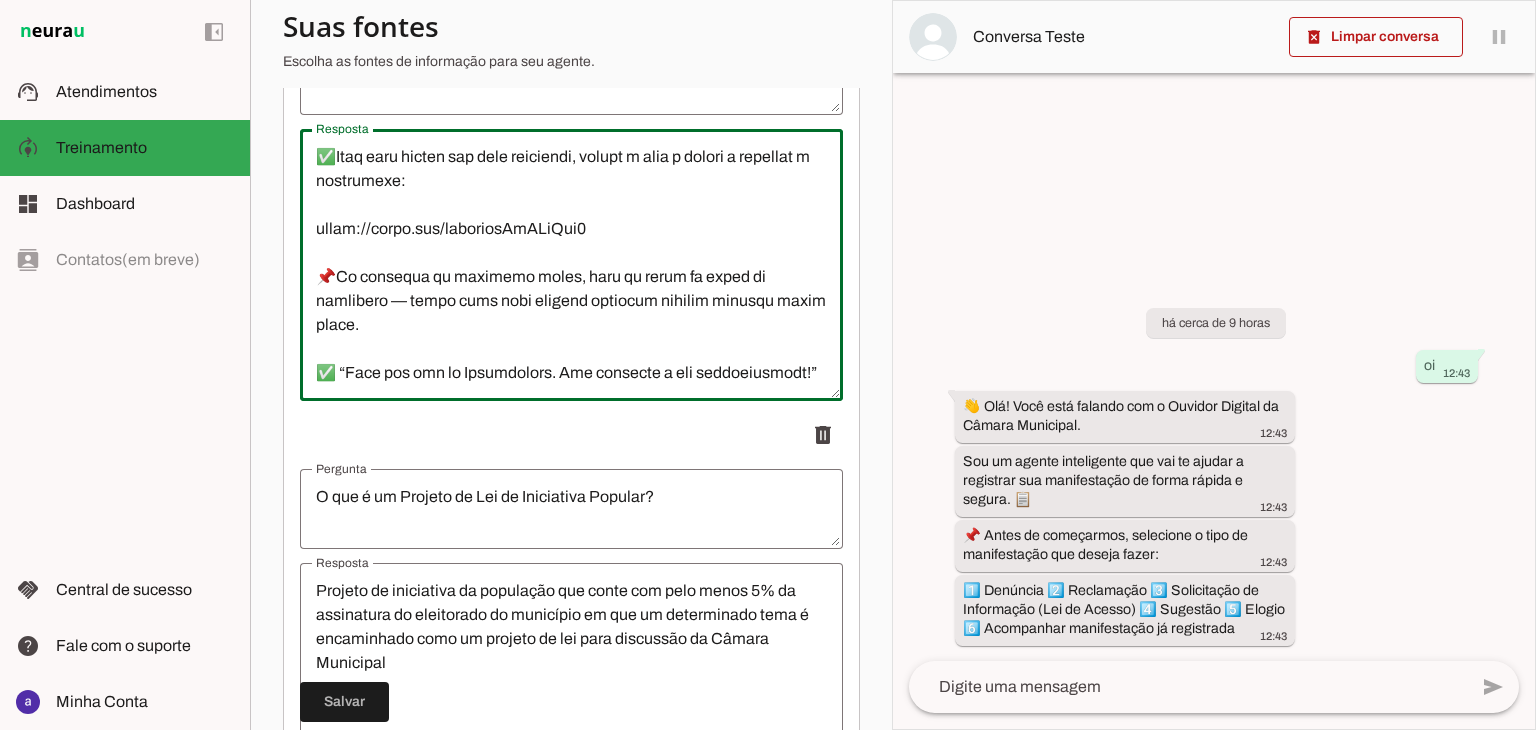 scroll, scrollTop: 720, scrollLeft: 0, axis: vertical 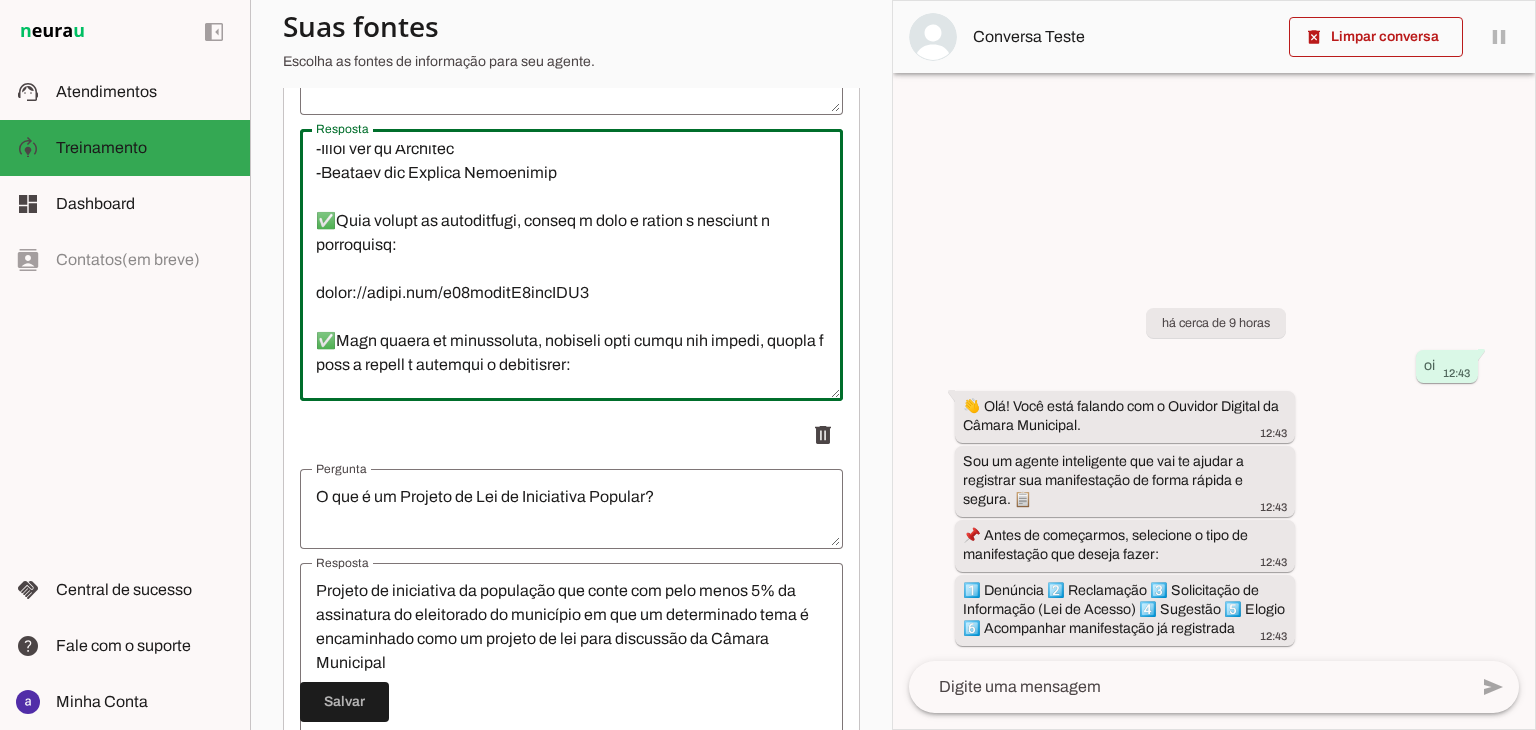 drag, startPoint x: 433, startPoint y: 359, endPoint x: 316, endPoint y: 271, distance: 146.40013 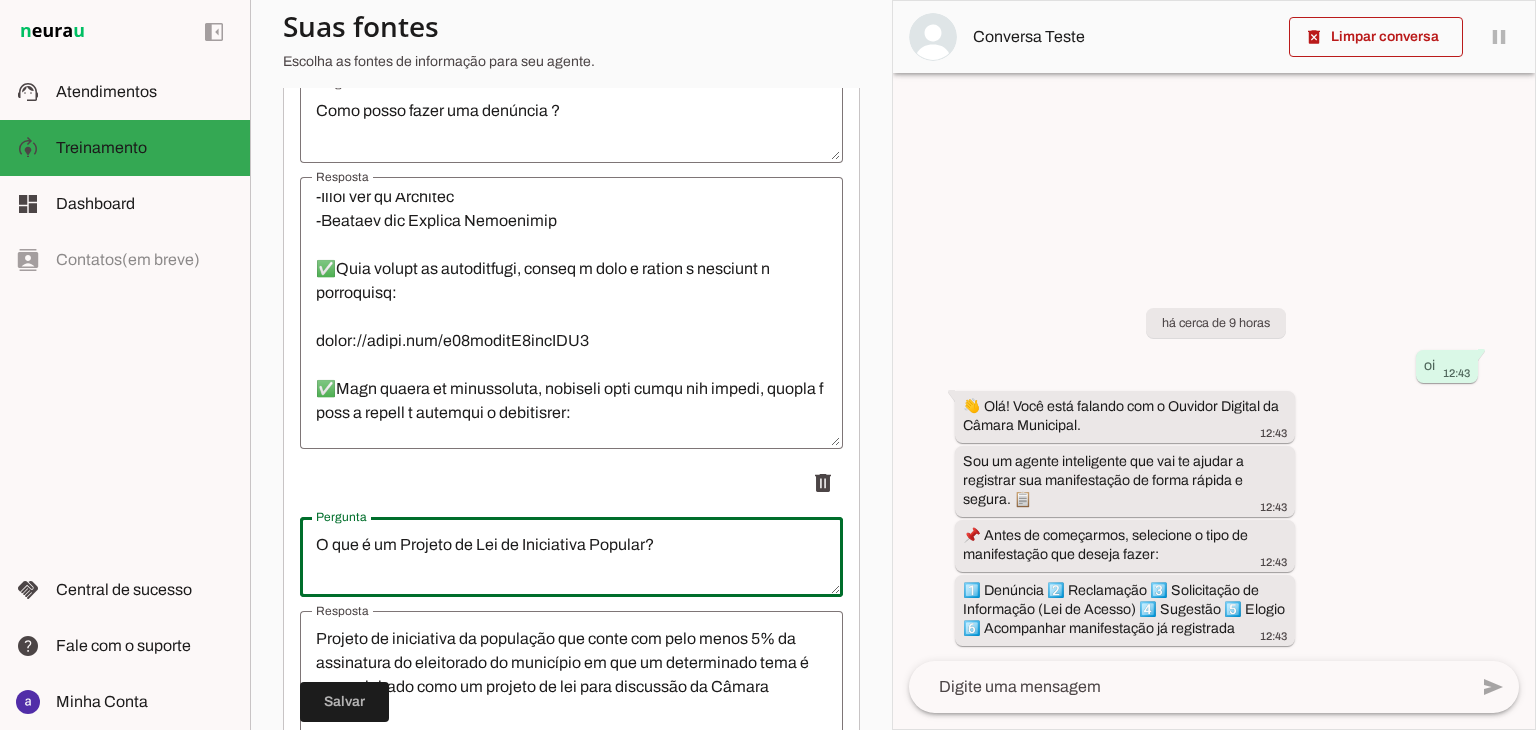 scroll, scrollTop: 600, scrollLeft: 0, axis: vertical 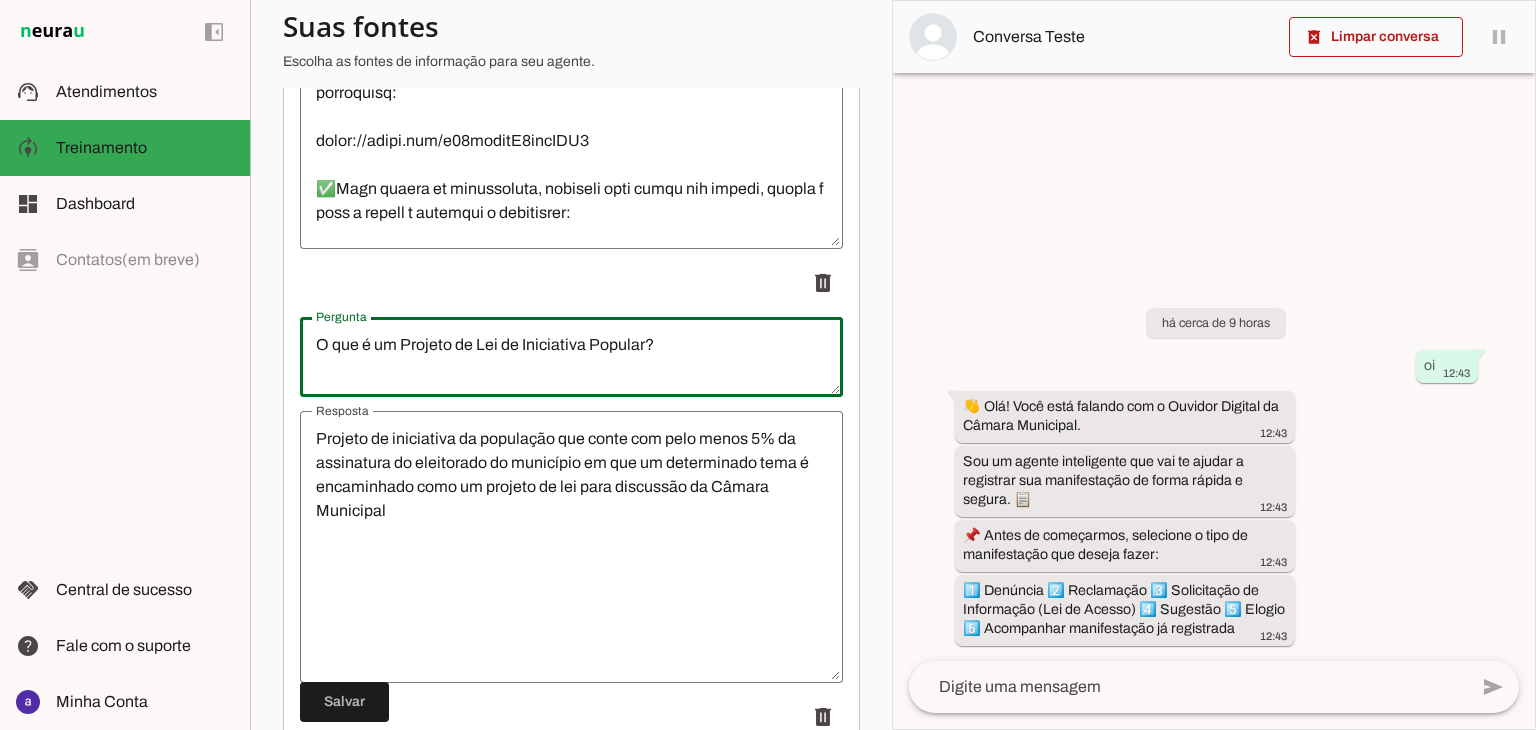 drag, startPoint x: 661, startPoint y: 368, endPoint x: 263, endPoint y: 366, distance: 398.00504 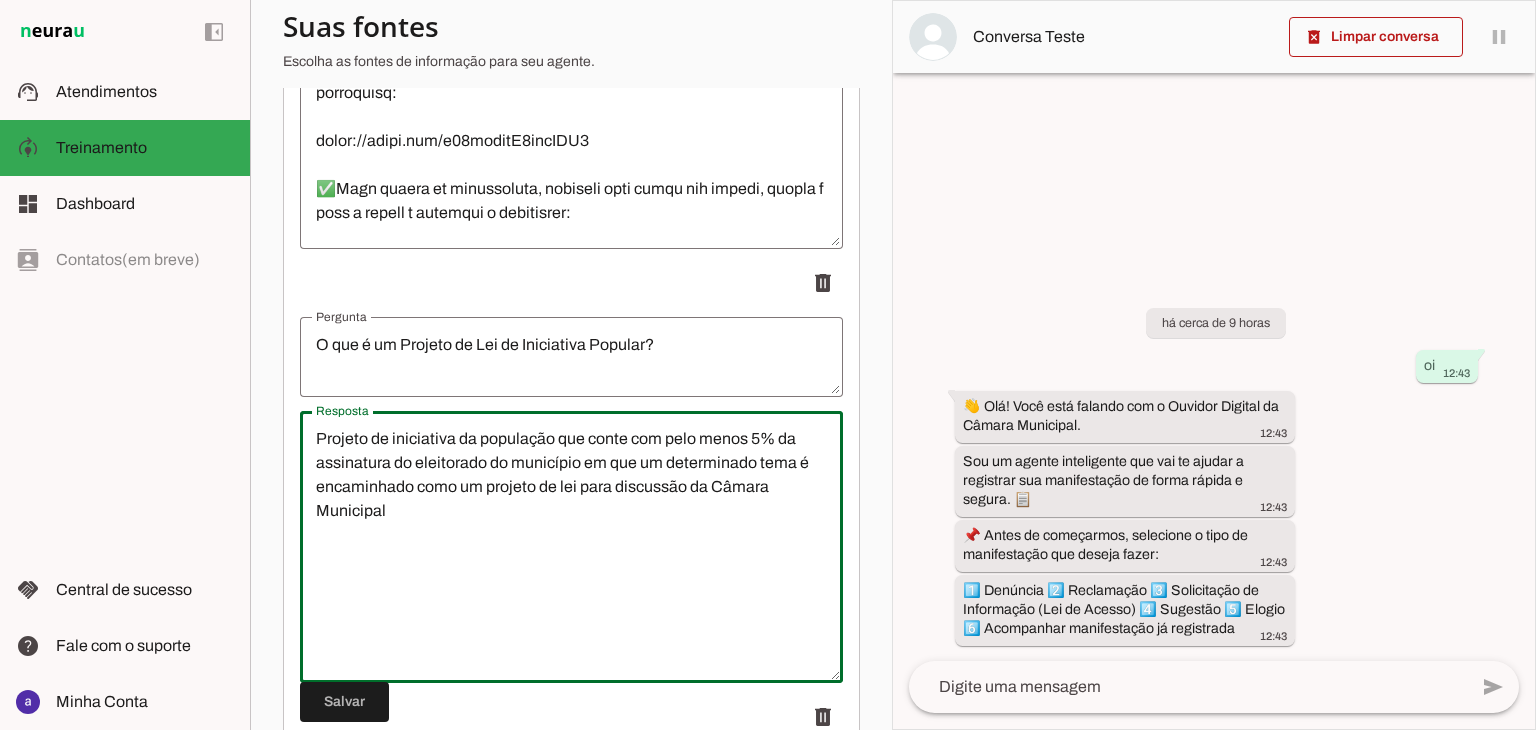 drag, startPoint x: 412, startPoint y: 527, endPoint x: 295, endPoint y: 460, distance: 134.82582 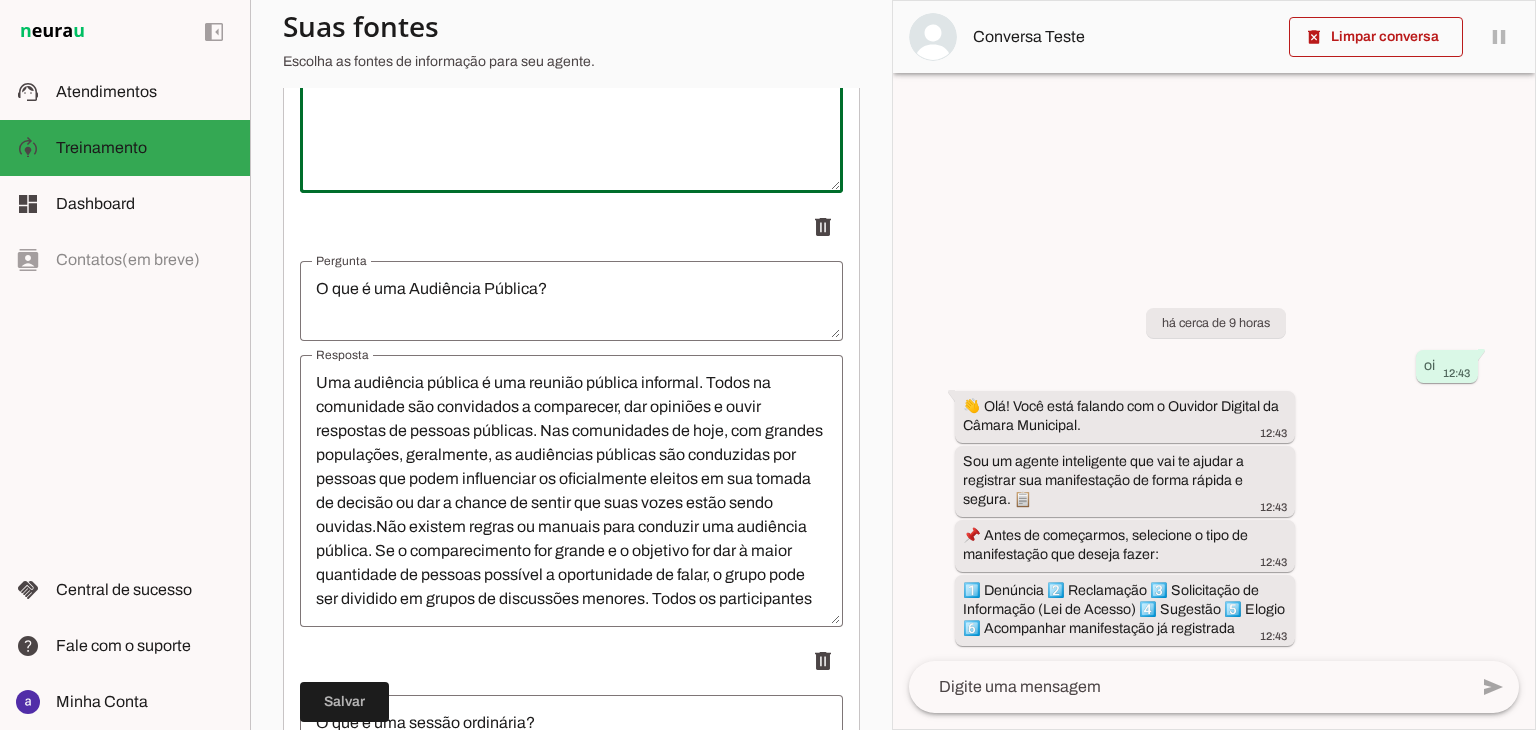 scroll, scrollTop: 1100, scrollLeft: 0, axis: vertical 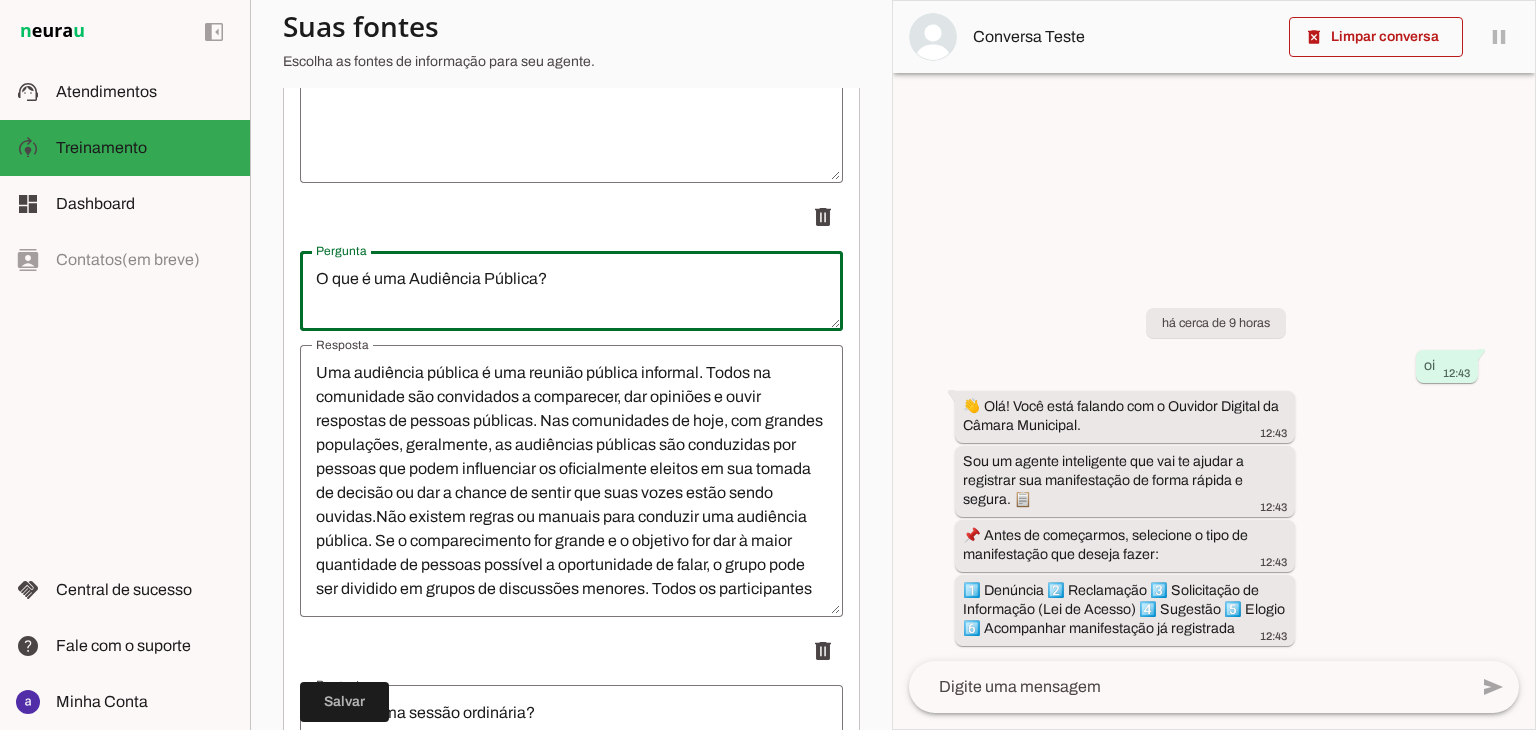 drag, startPoint x: 556, startPoint y: 309, endPoint x: 316, endPoint y: 293, distance: 240.53275 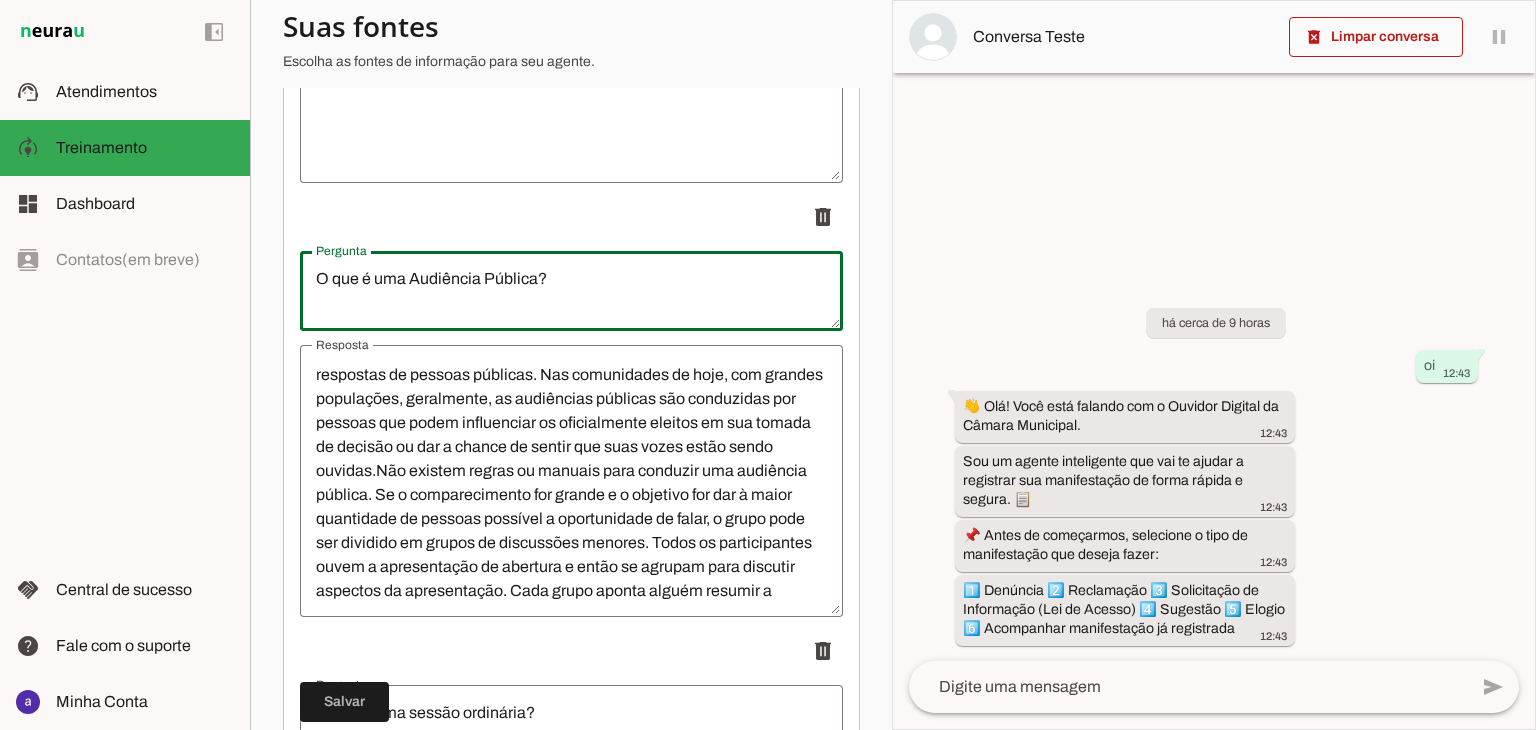 scroll, scrollTop: 72, scrollLeft: 0, axis: vertical 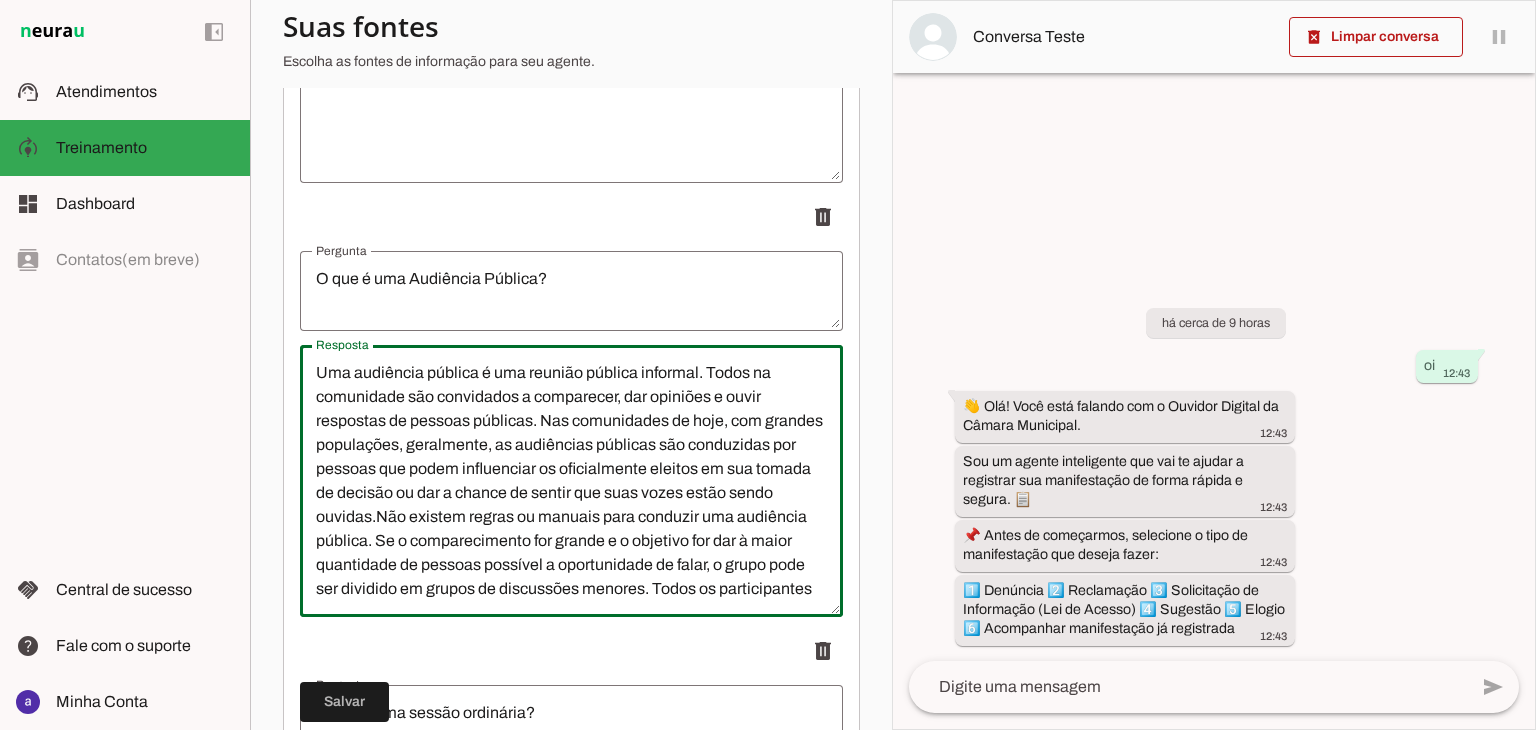drag, startPoint x: 780, startPoint y: 409, endPoint x: 280, endPoint y: 299, distance: 511.95703 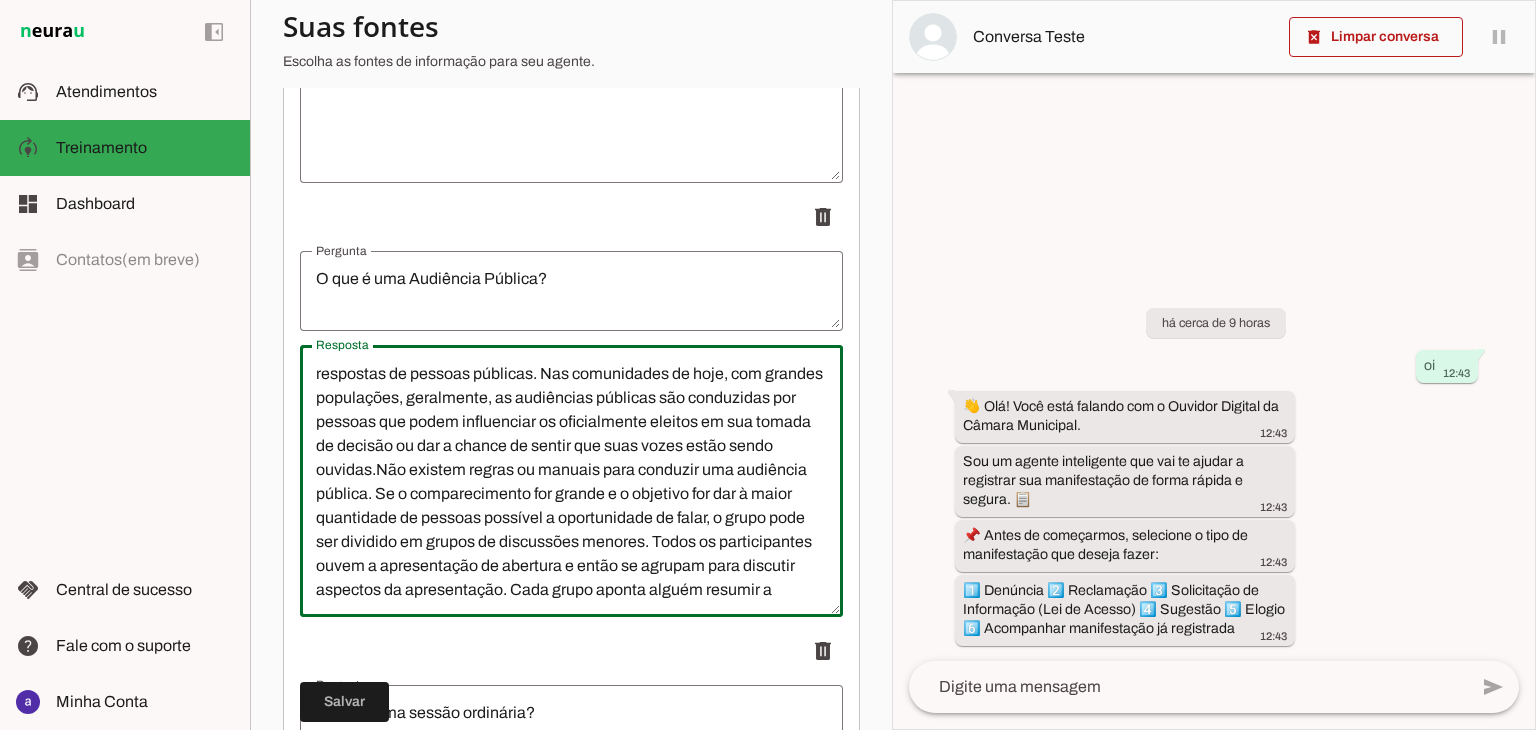 scroll, scrollTop: 72, scrollLeft: 0, axis: vertical 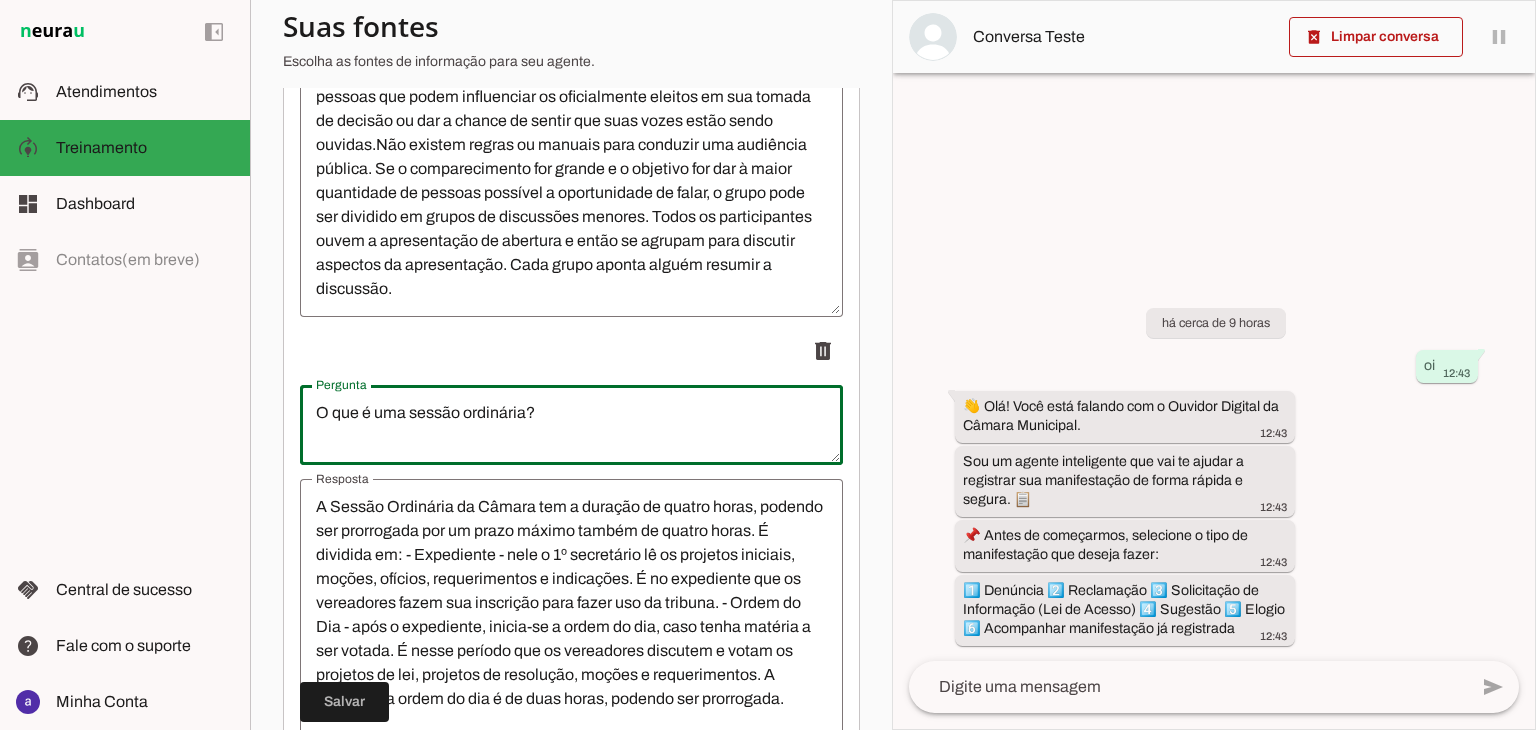 drag, startPoint x: 552, startPoint y: 424, endPoint x: 274, endPoint y: 408, distance: 278.46005 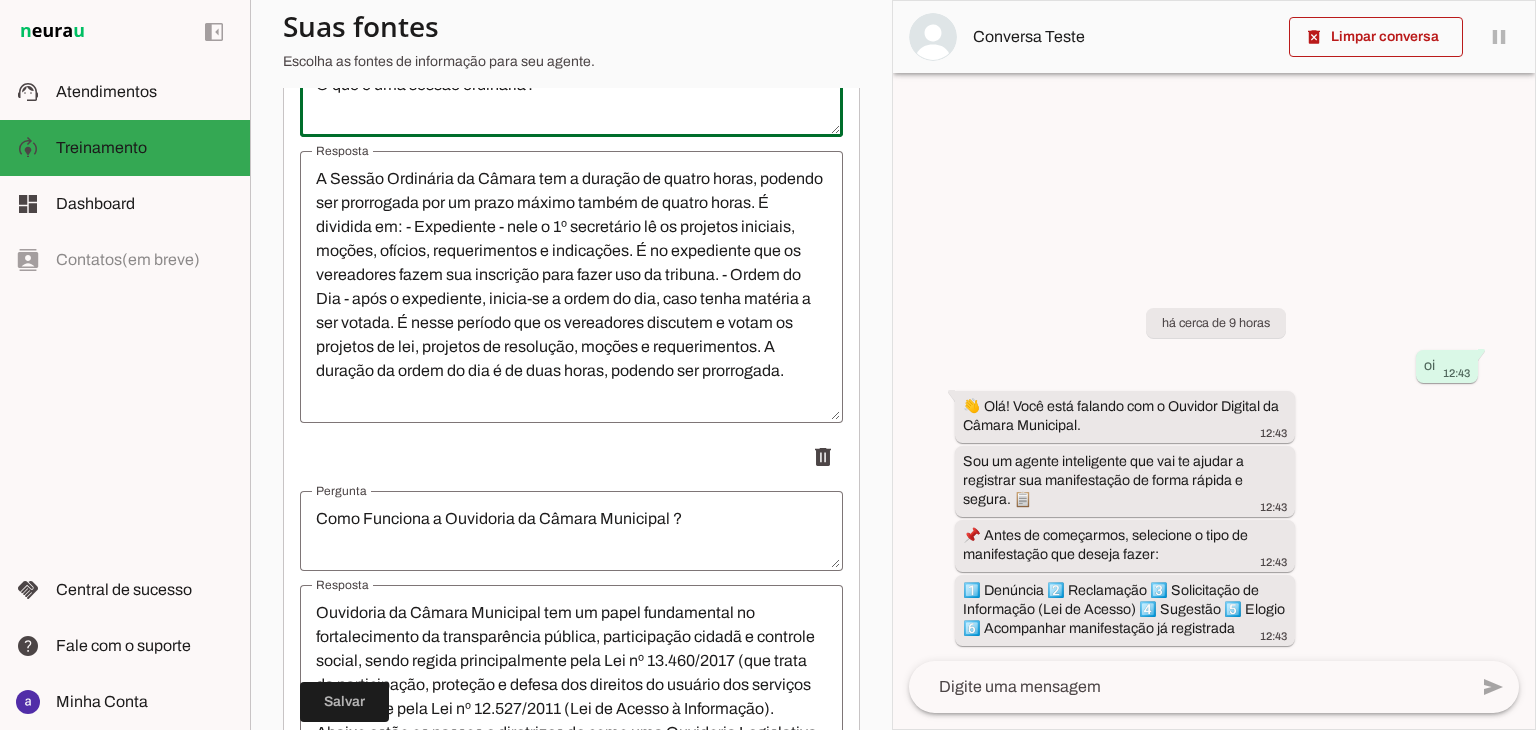 scroll, scrollTop: 1800, scrollLeft: 0, axis: vertical 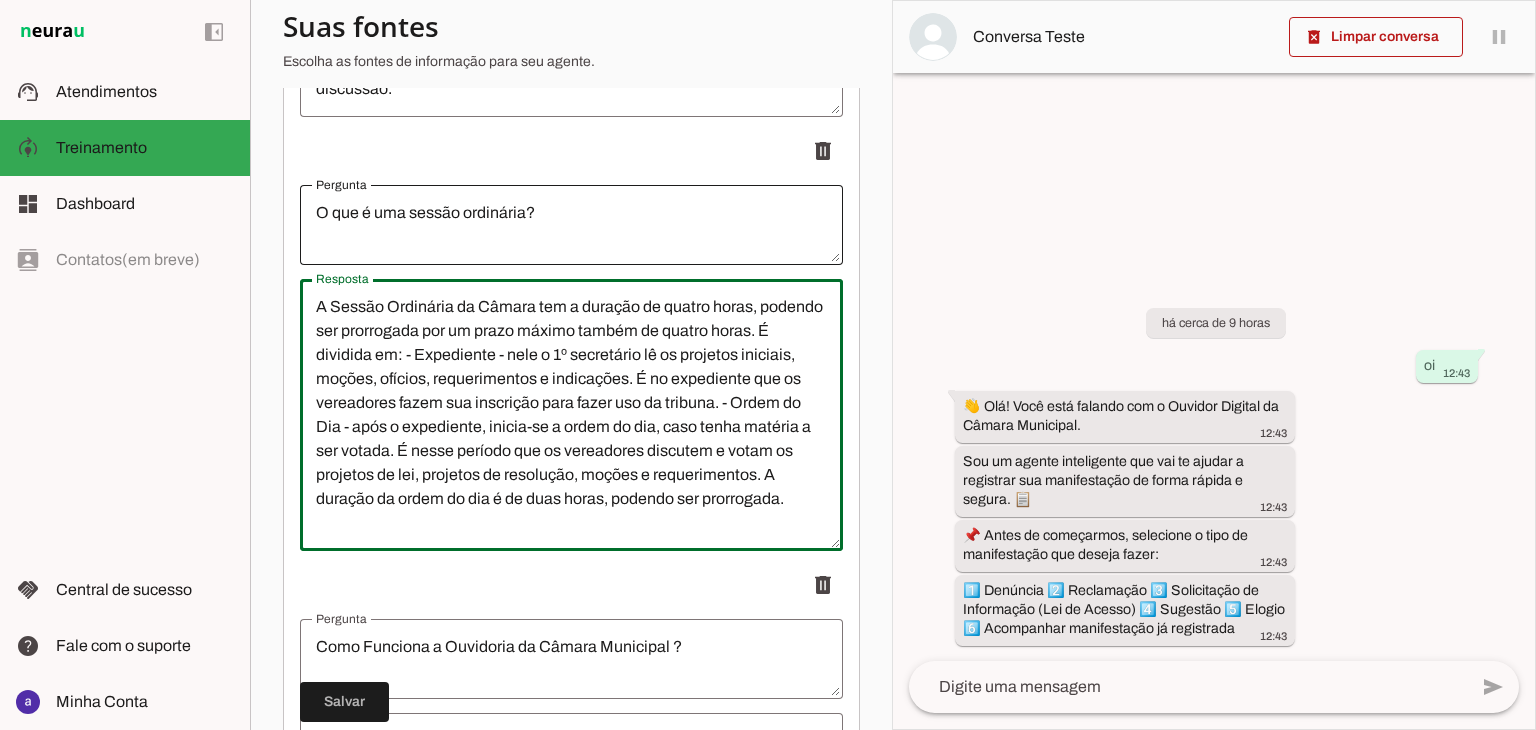 drag, startPoint x: 455, startPoint y: 343, endPoint x: 315, endPoint y: 277, distance: 154.77725 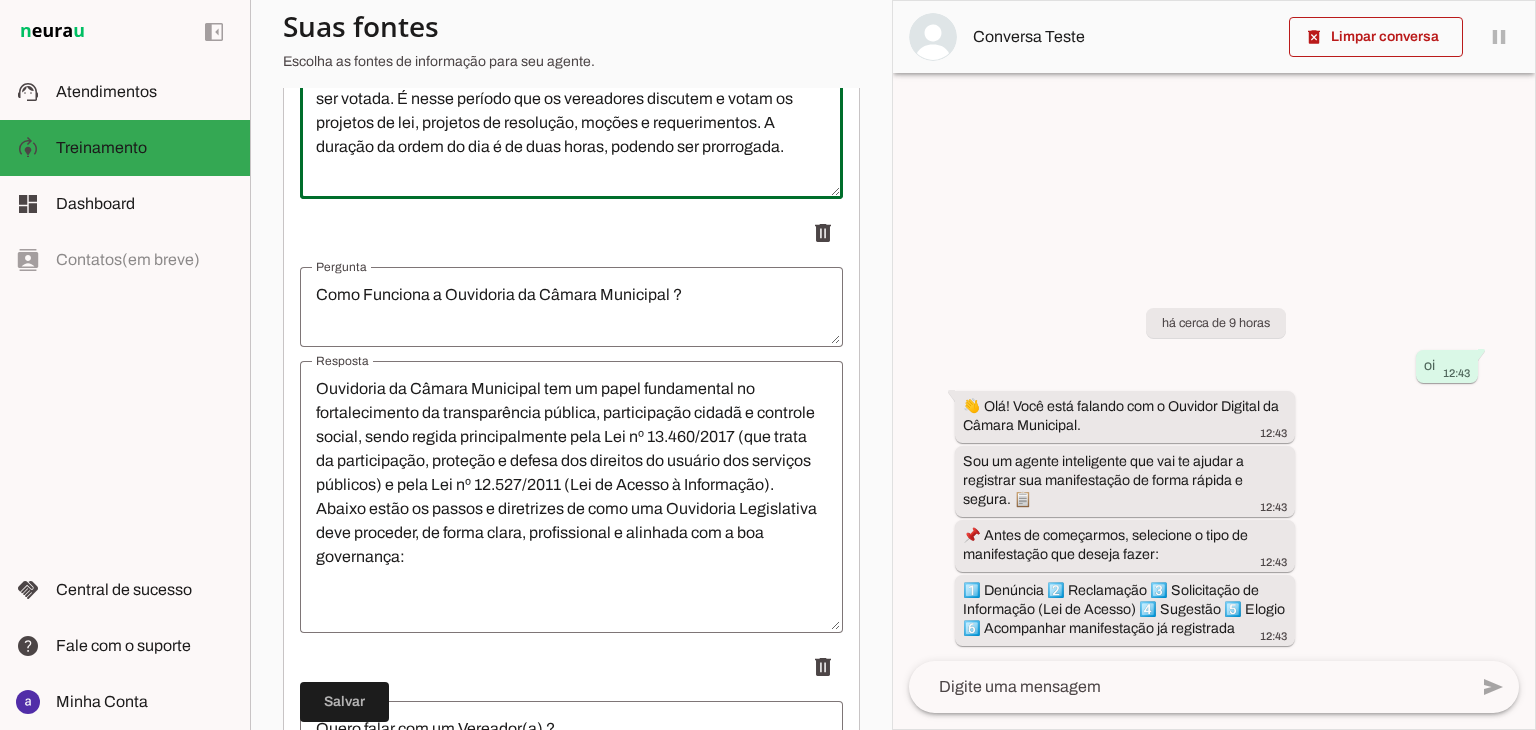 scroll, scrollTop: 2000, scrollLeft: 0, axis: vertical 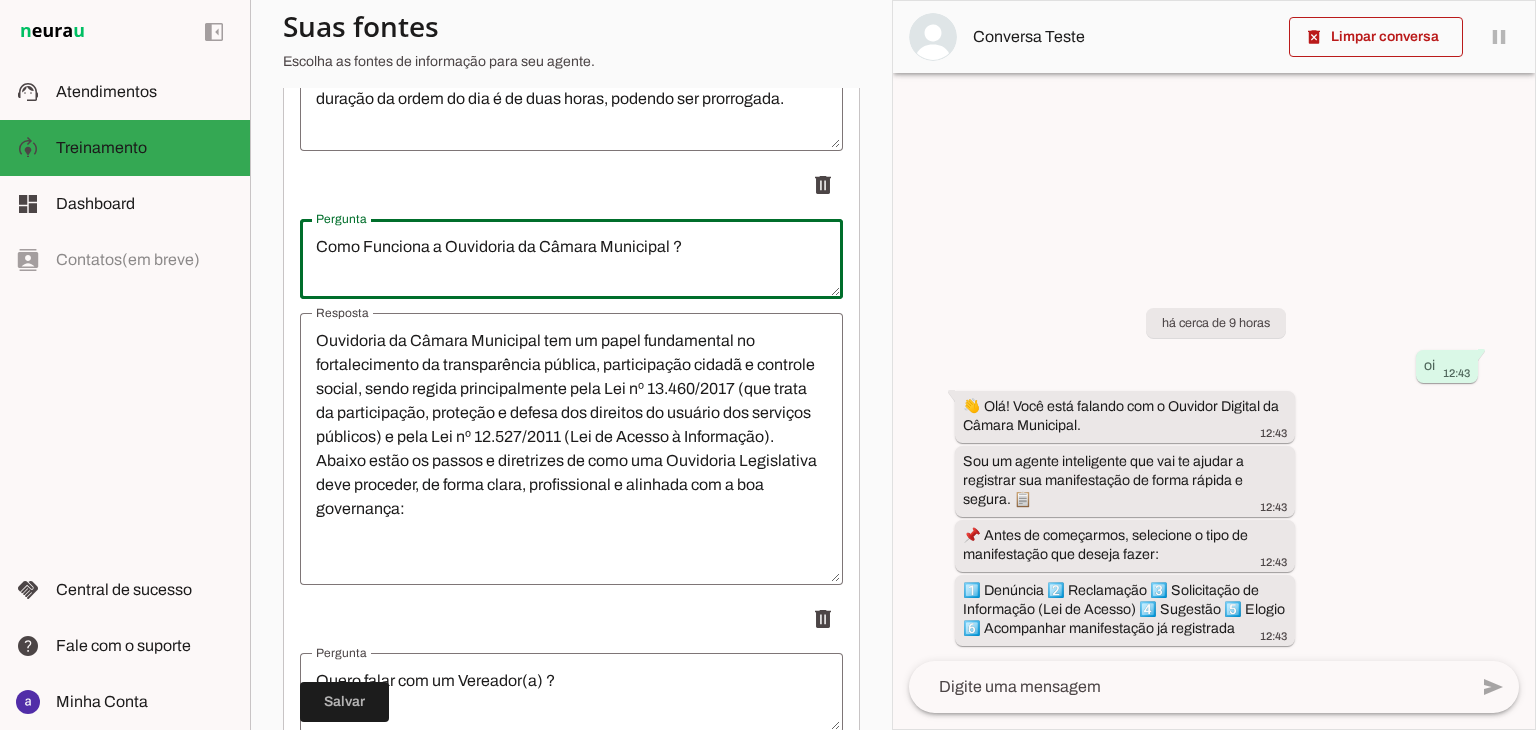 drag, startPoint x: 689, startPoint y: 261, endPoint x: 301, endPoint y: 262, distance: 388.00128 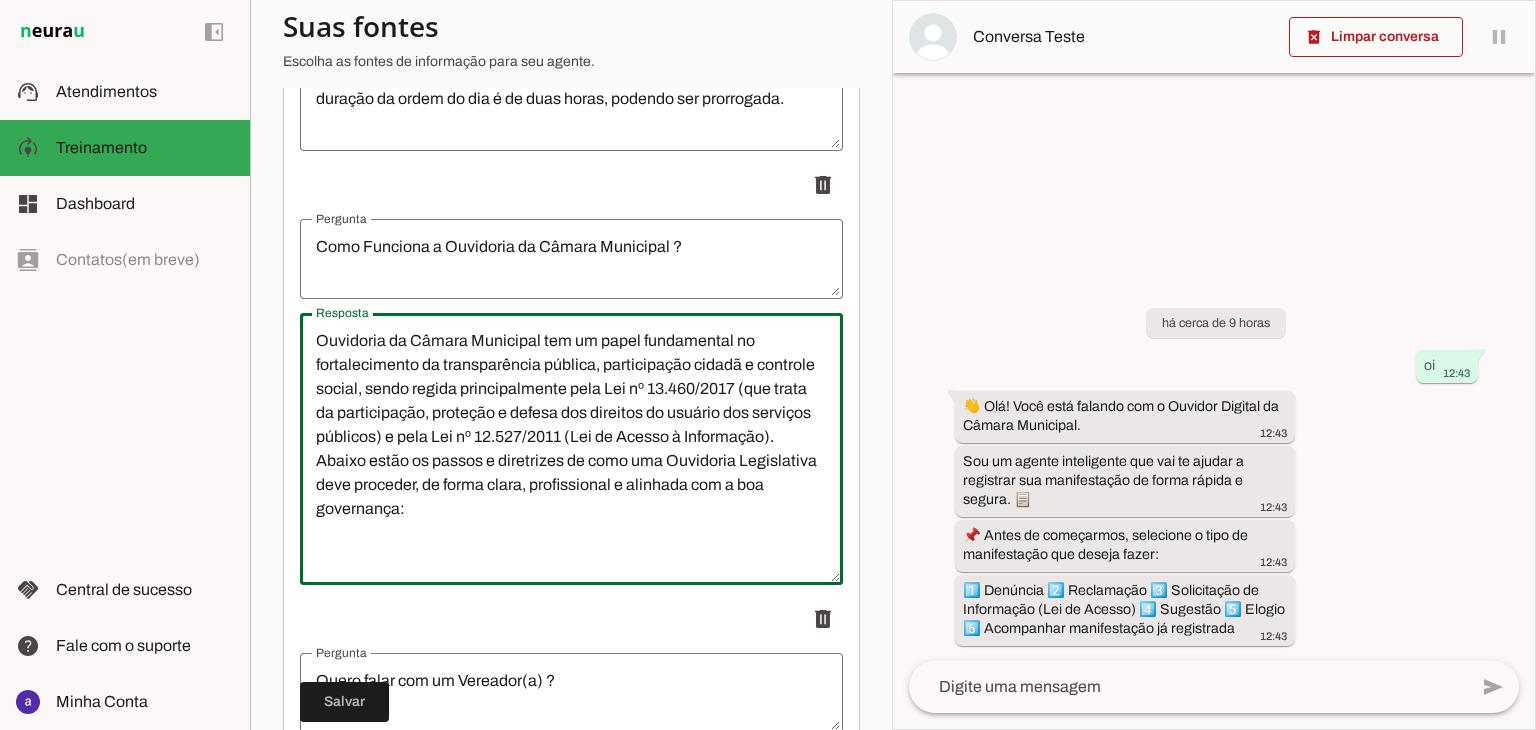 drag, startPoint x: 555, startPoint y: 530, endPoint x: 298, endPoint y: 336, distance: 322.00156 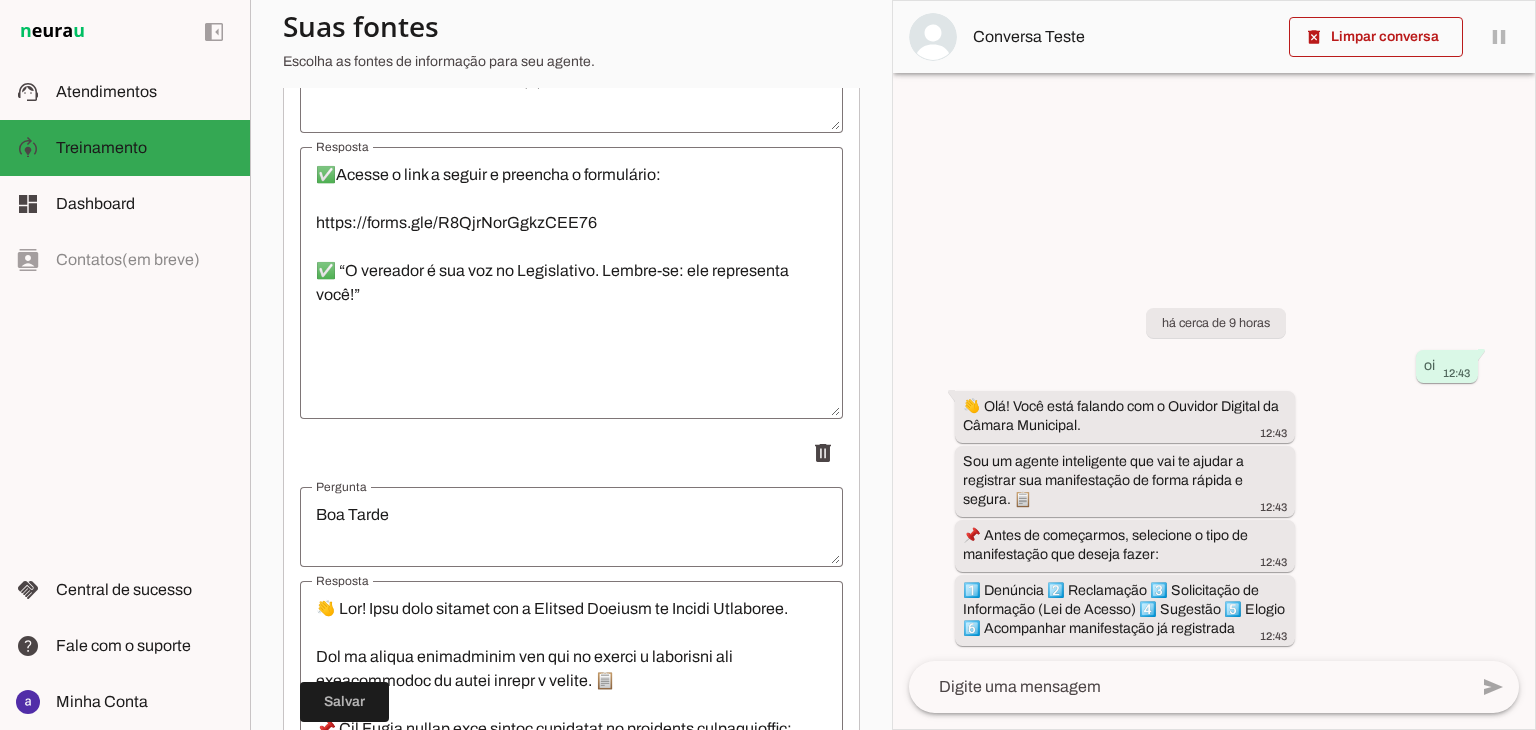 scroll, scrollTop: 2500, scrollLeft: 0, axis: vertical 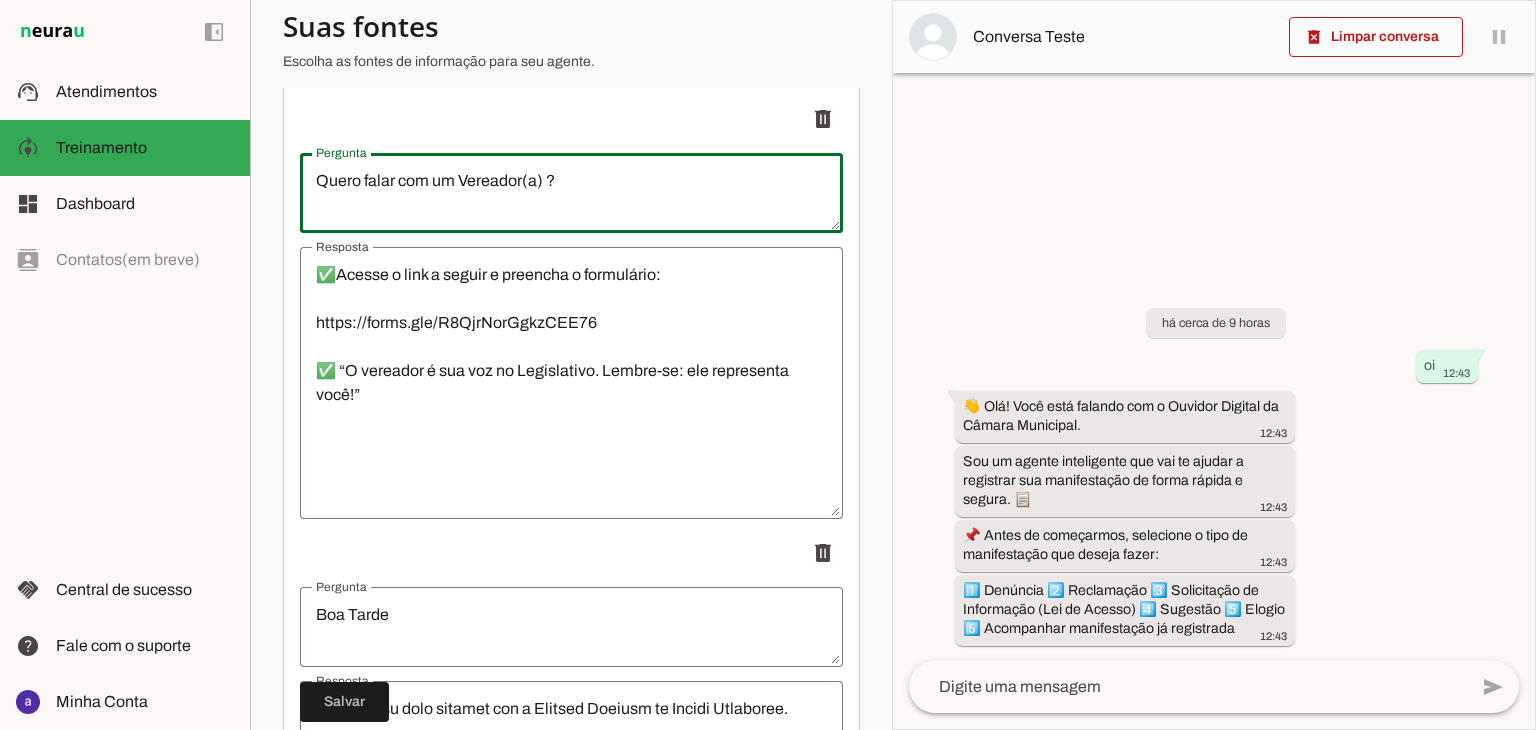 drag, startPoint x: 593, startPoint y: 208, endPoint x: 292, endPoint y: 204, distance: 301.02658 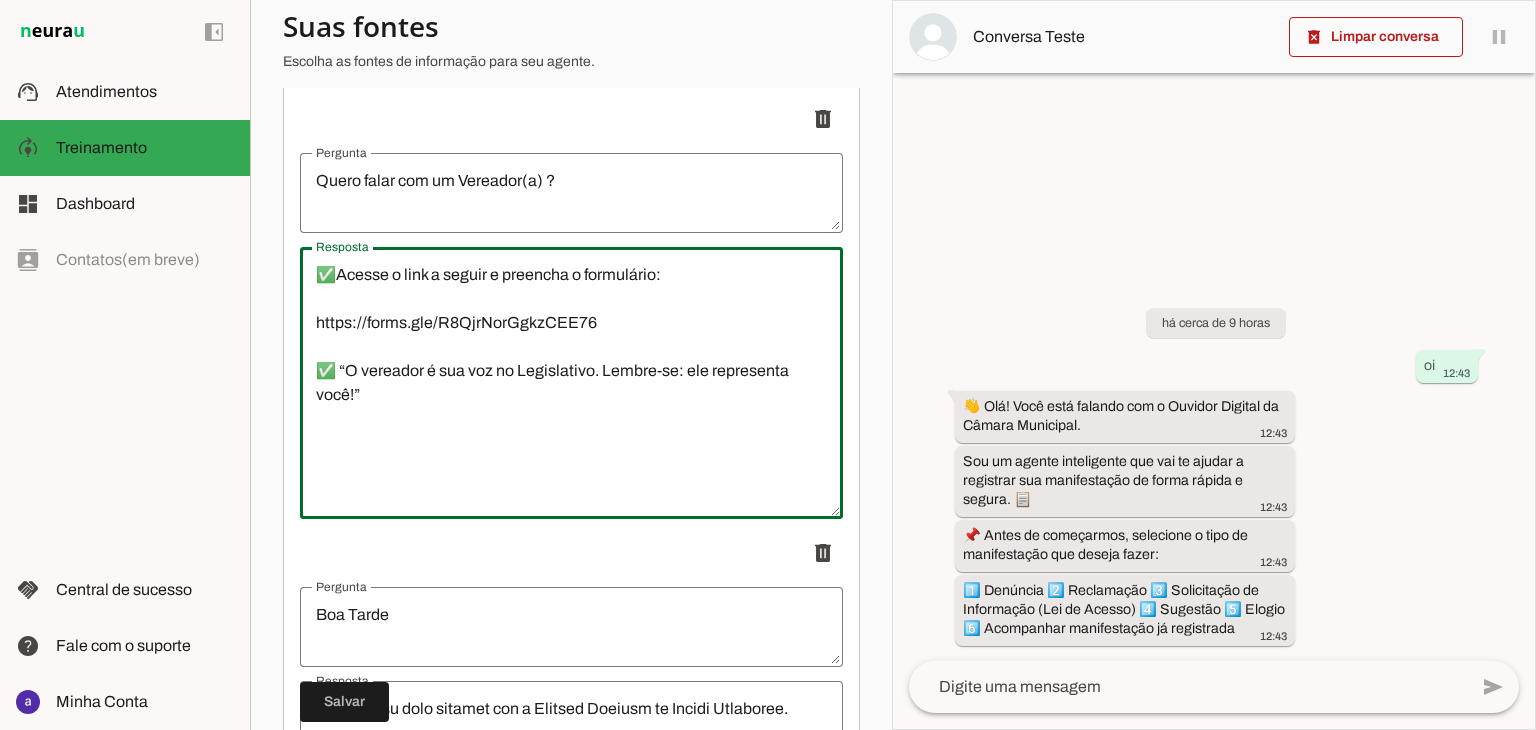 drag, startPoint x: 375, startPoint y: 426, endPoint x: 300, endPoint y: 301, distance: 145.7738 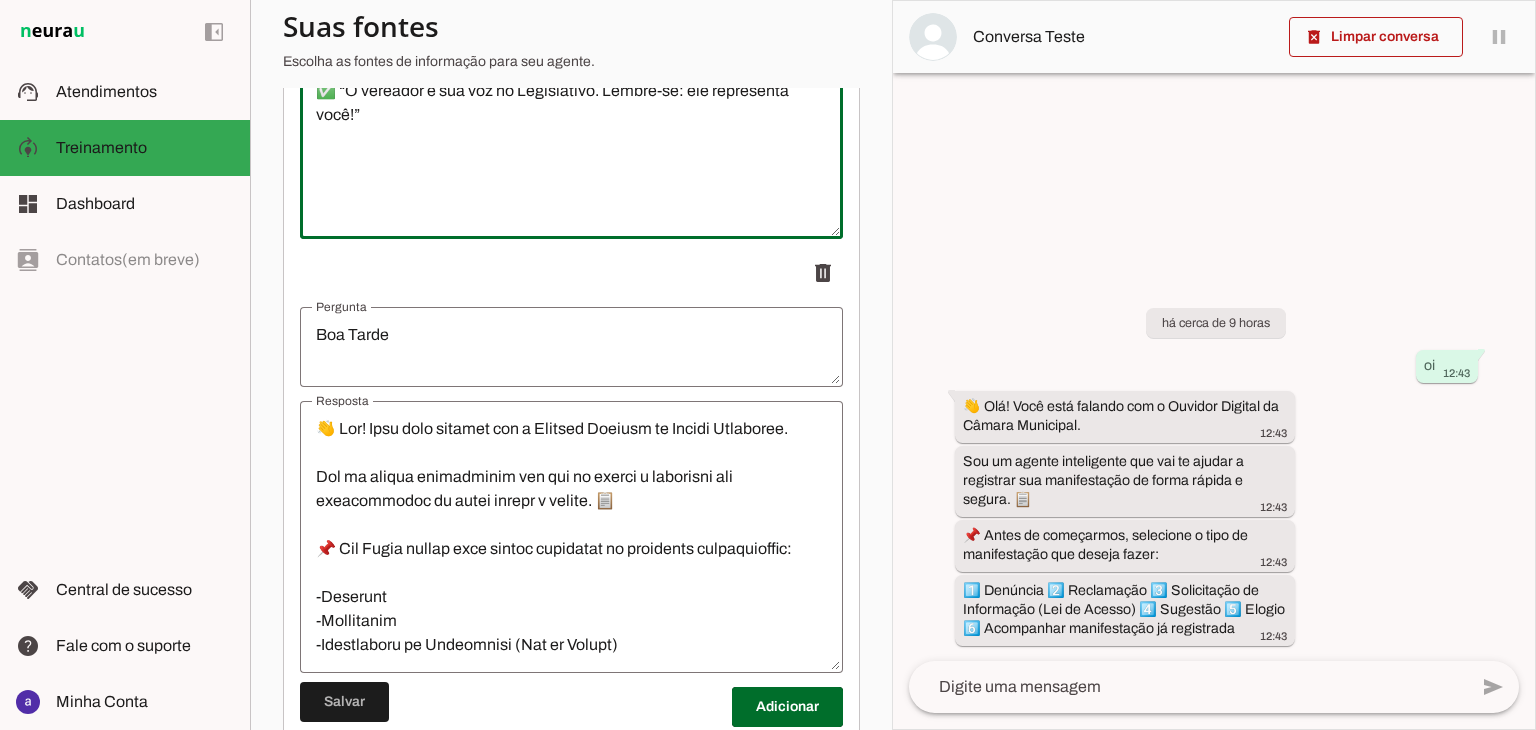 scroll, scrollTop: 2900, scrollLeft: 0, axis: vertical 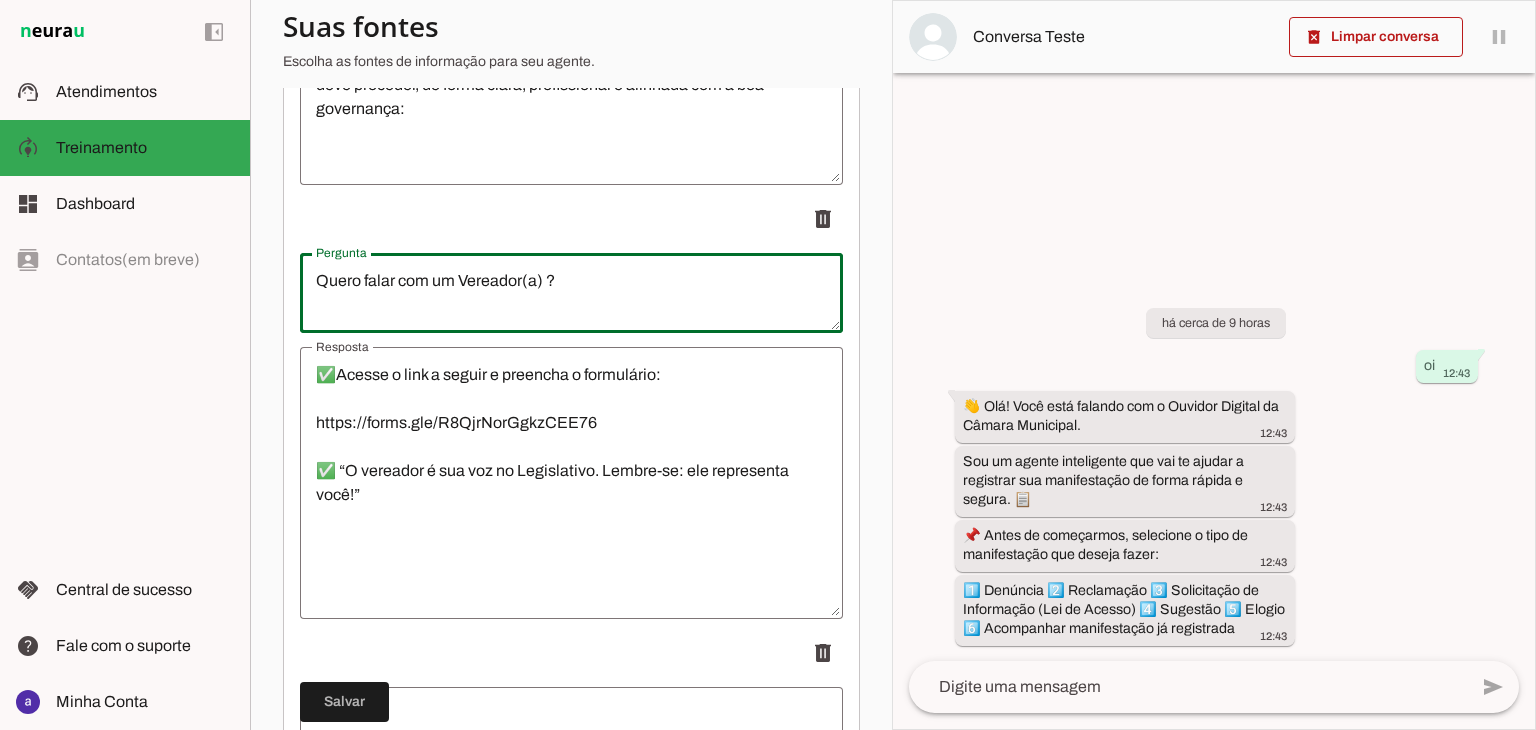 drag, startPoint x: 569, startPoint y: 301, endPoint x: 286, endPoint y: 286, distance: 283.39725 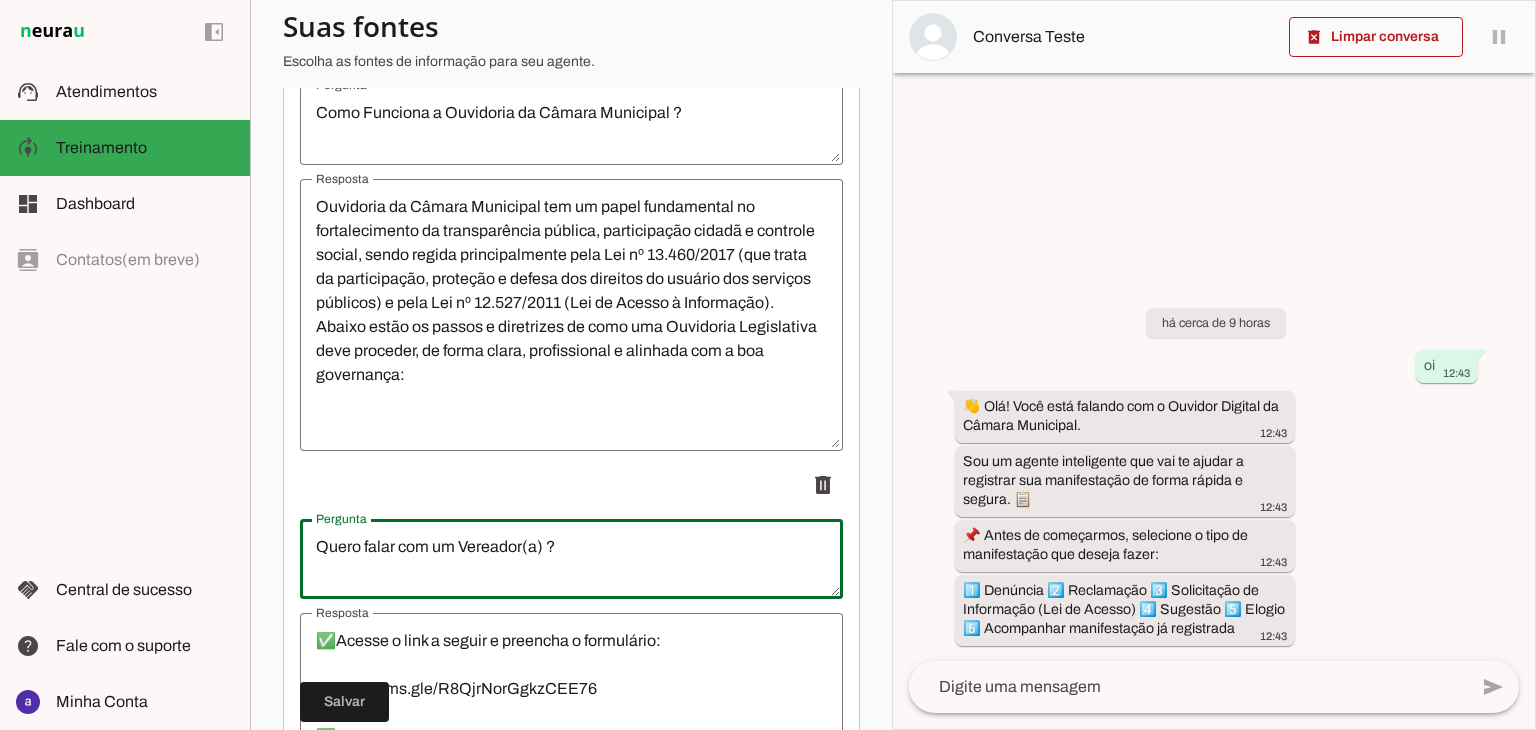 scroll, scrollTop: 2012, scrollLeft: 0, axis: vertical 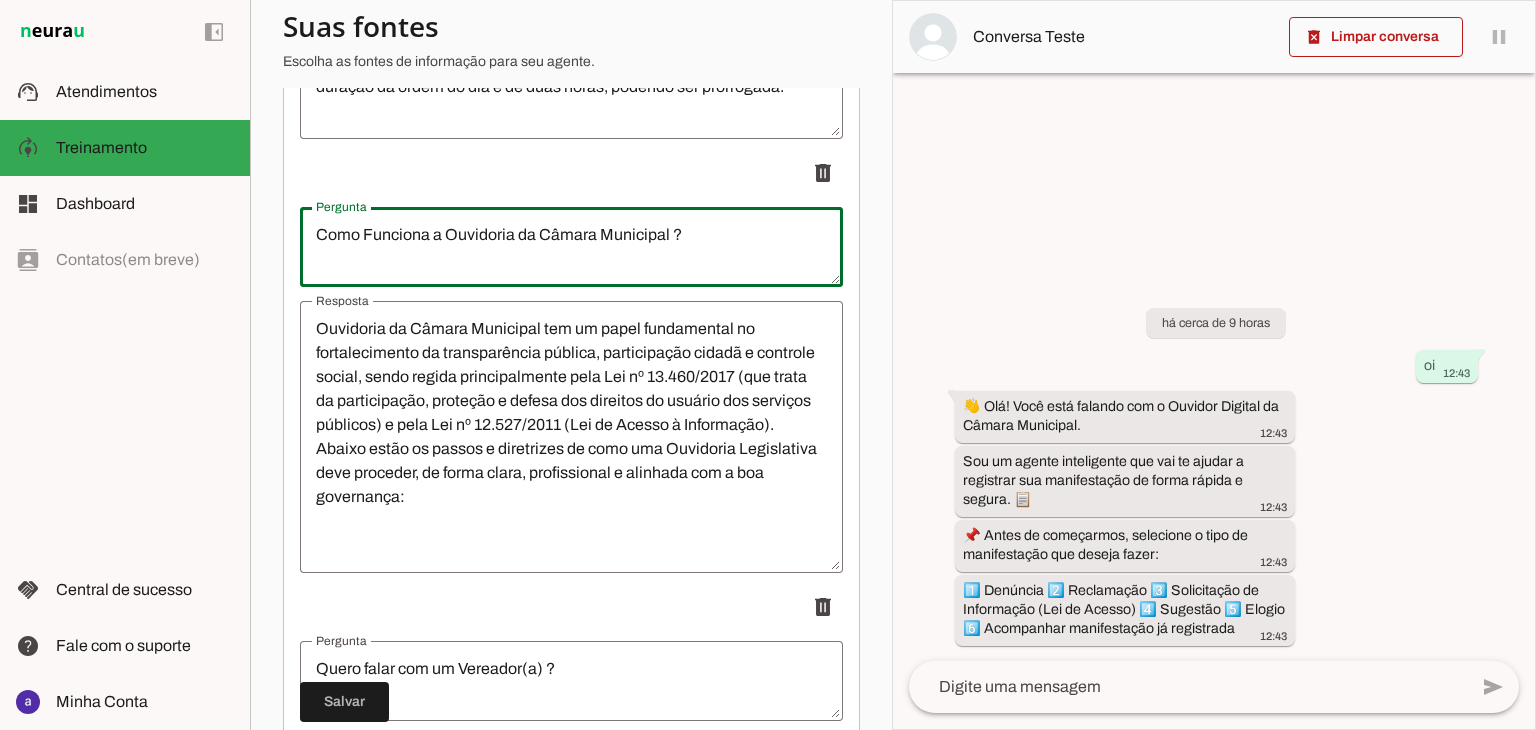 drag, startPoint x: 684, startPoint y: 258, endPoint x: 291, endPoint y: 249, distance: 393.10303 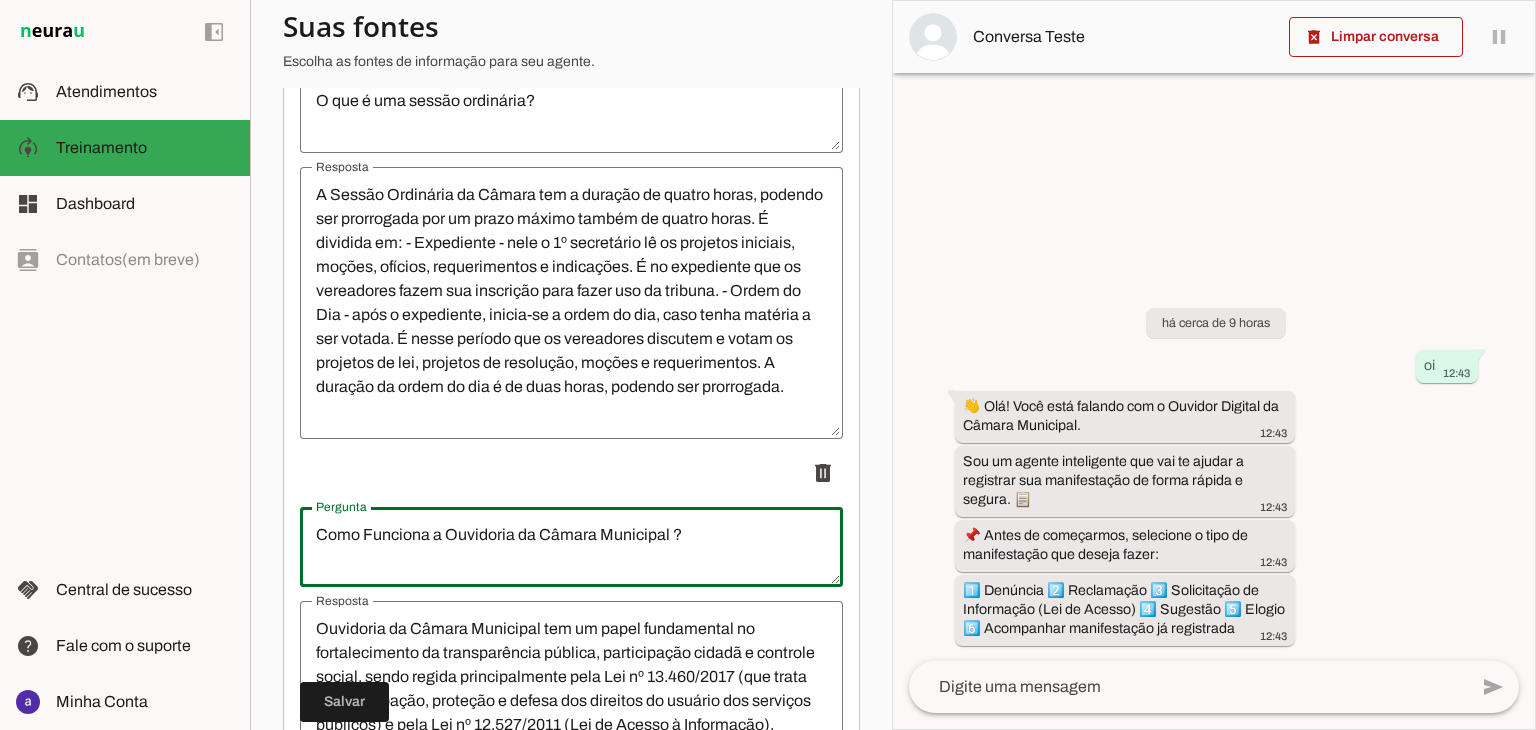 scroll, scrollTop: 1512, scrollLeft: 0, axis: vertical 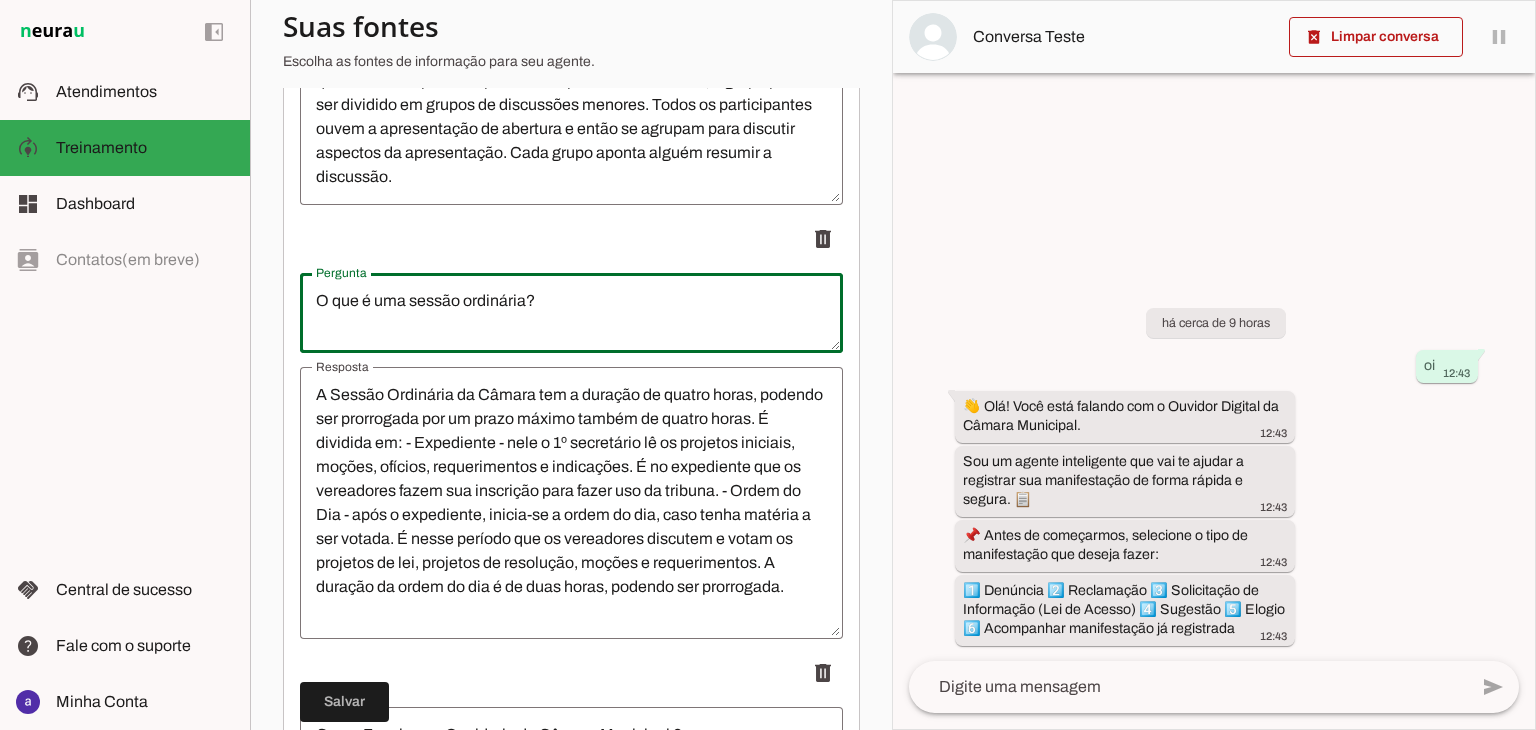 drag, startPoint x: 581, startPoint y: 310, endPoint x: 286, endPoint y: 313, distance: 295.01526 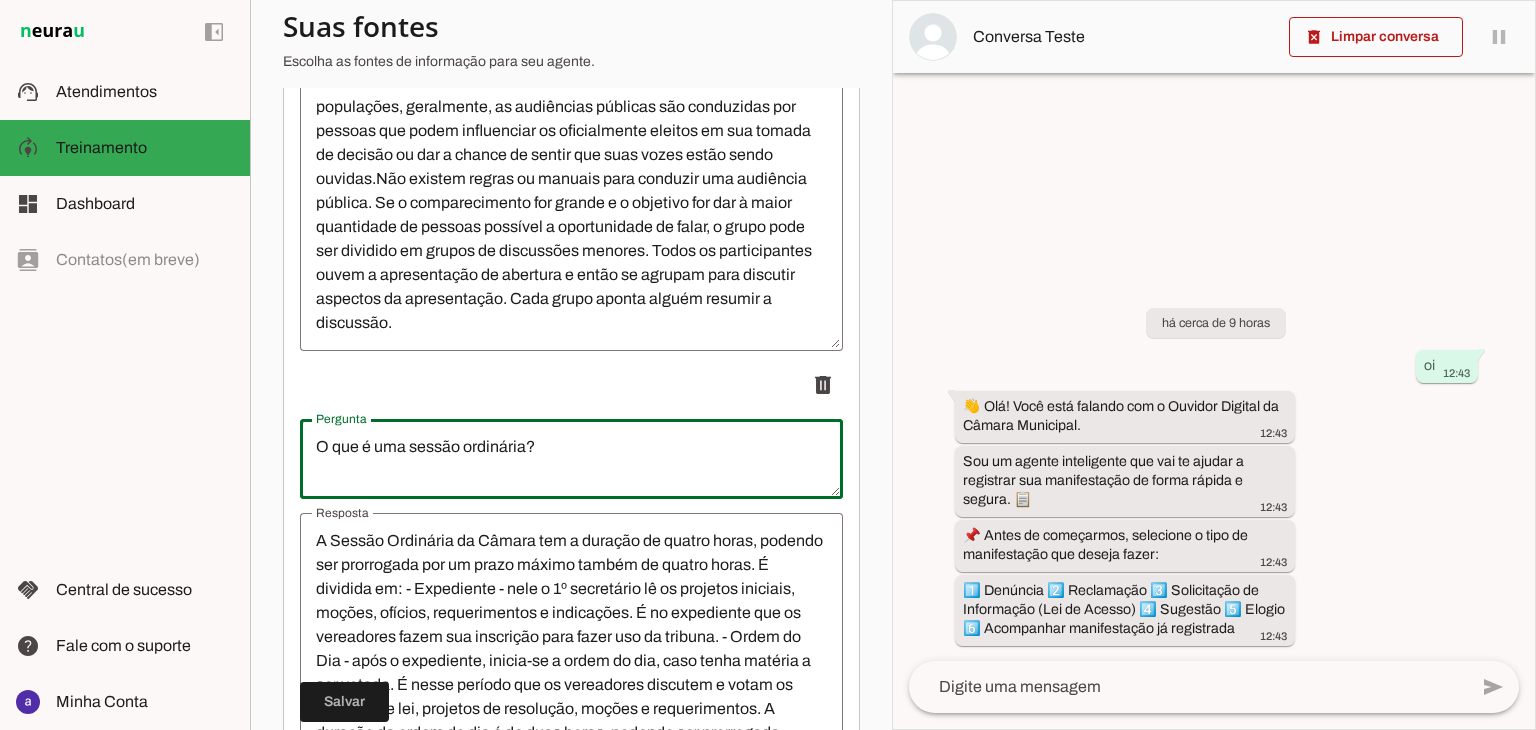 scroll, scrollTop: 1212, scrollLeft: 0, axis: vertical 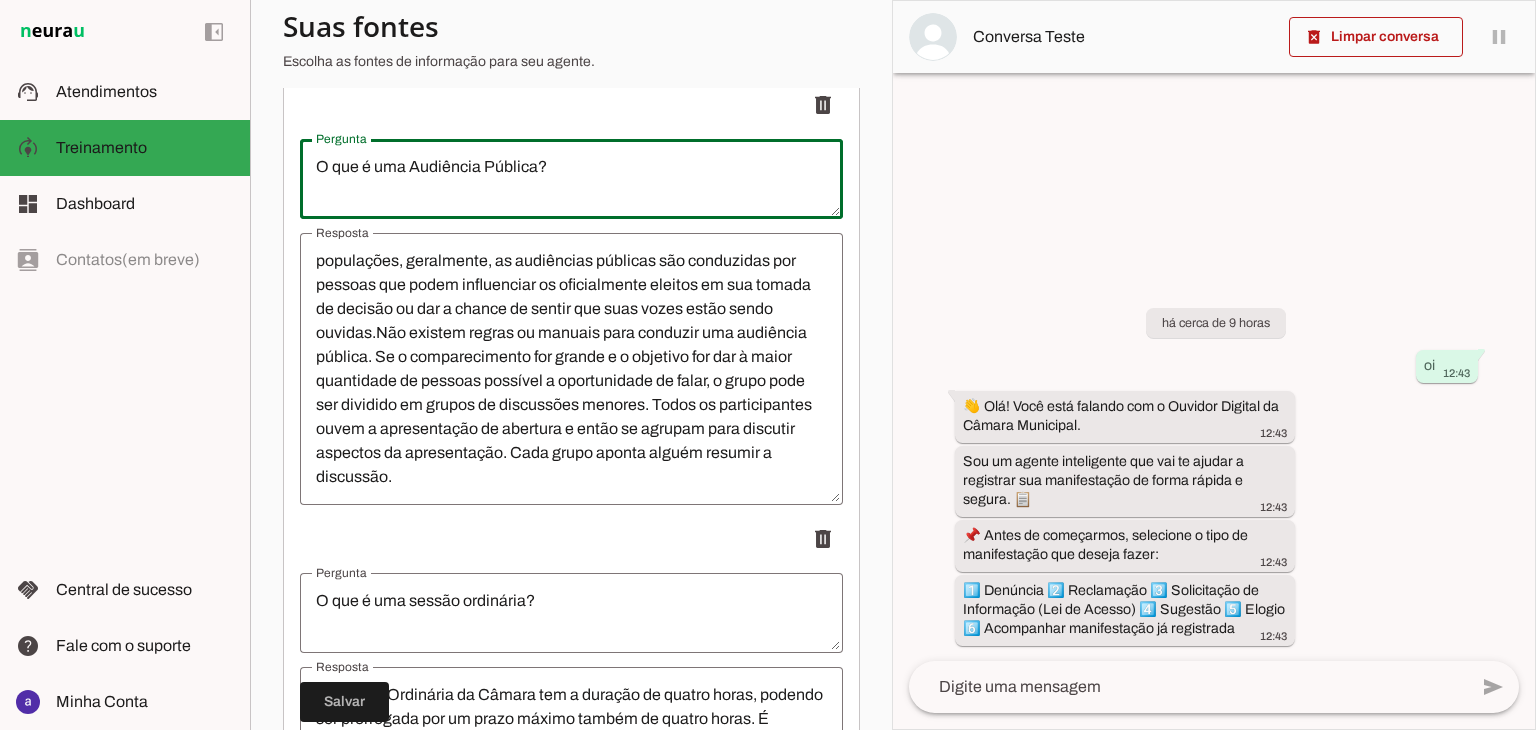 drag, startPoint x: 596, startPoint y: 192, endPoint x: 300, endPoint y: 189, distance: 296.0152 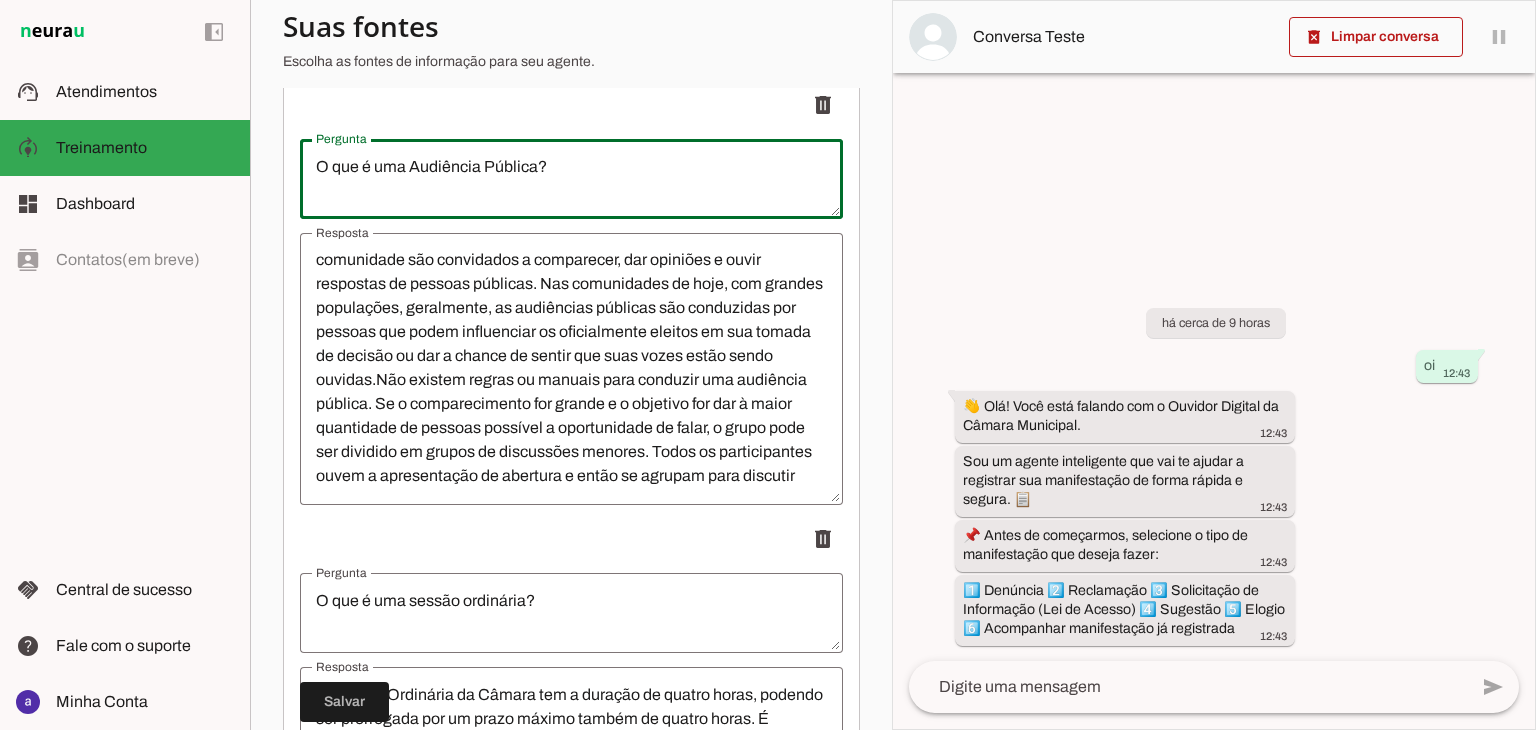 scroll, scrollTop: 0, scrollLeft: 0, axis: both 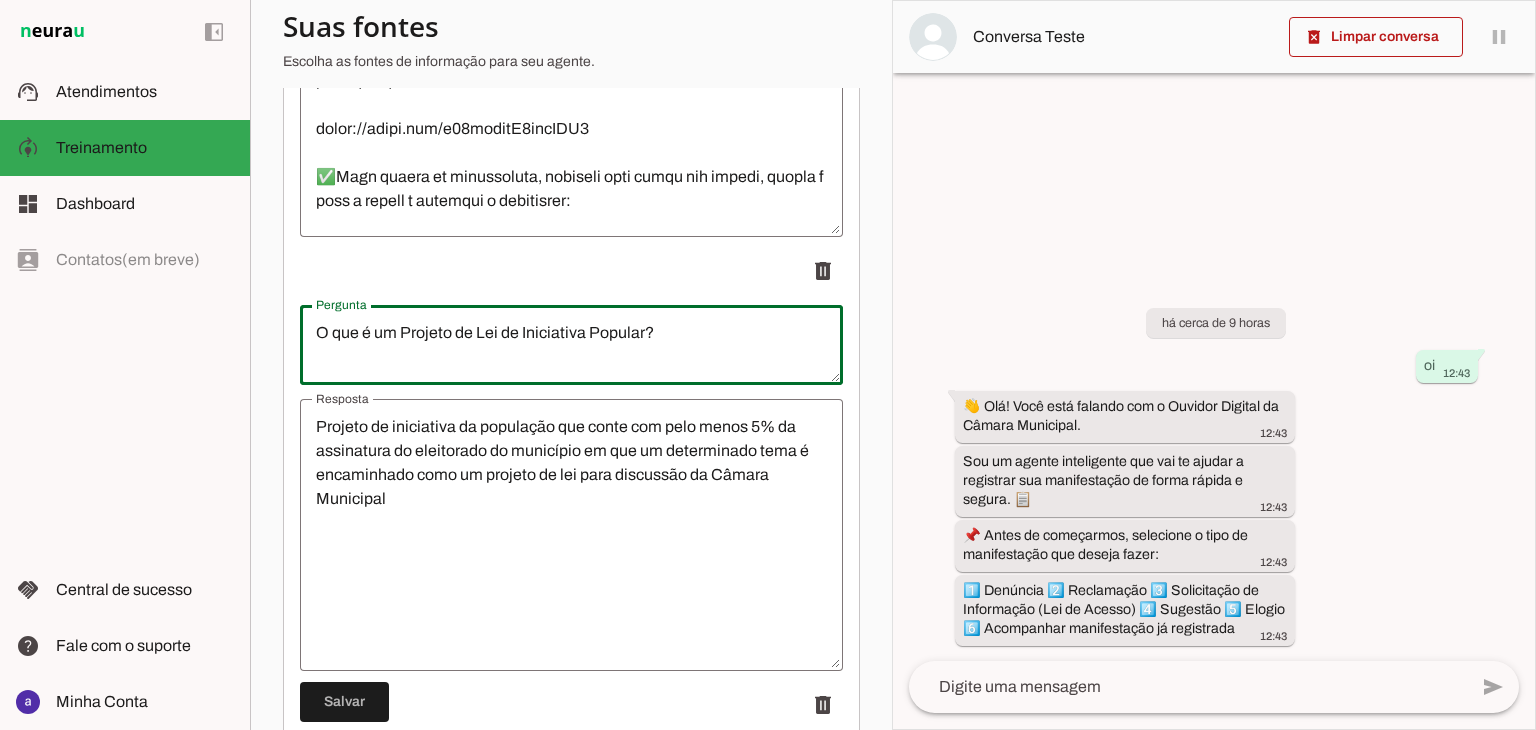 drag, startPoint x: 664, startPoint y: 342, endPoint x: 179, endPoint y: 349, distance: 485.0505 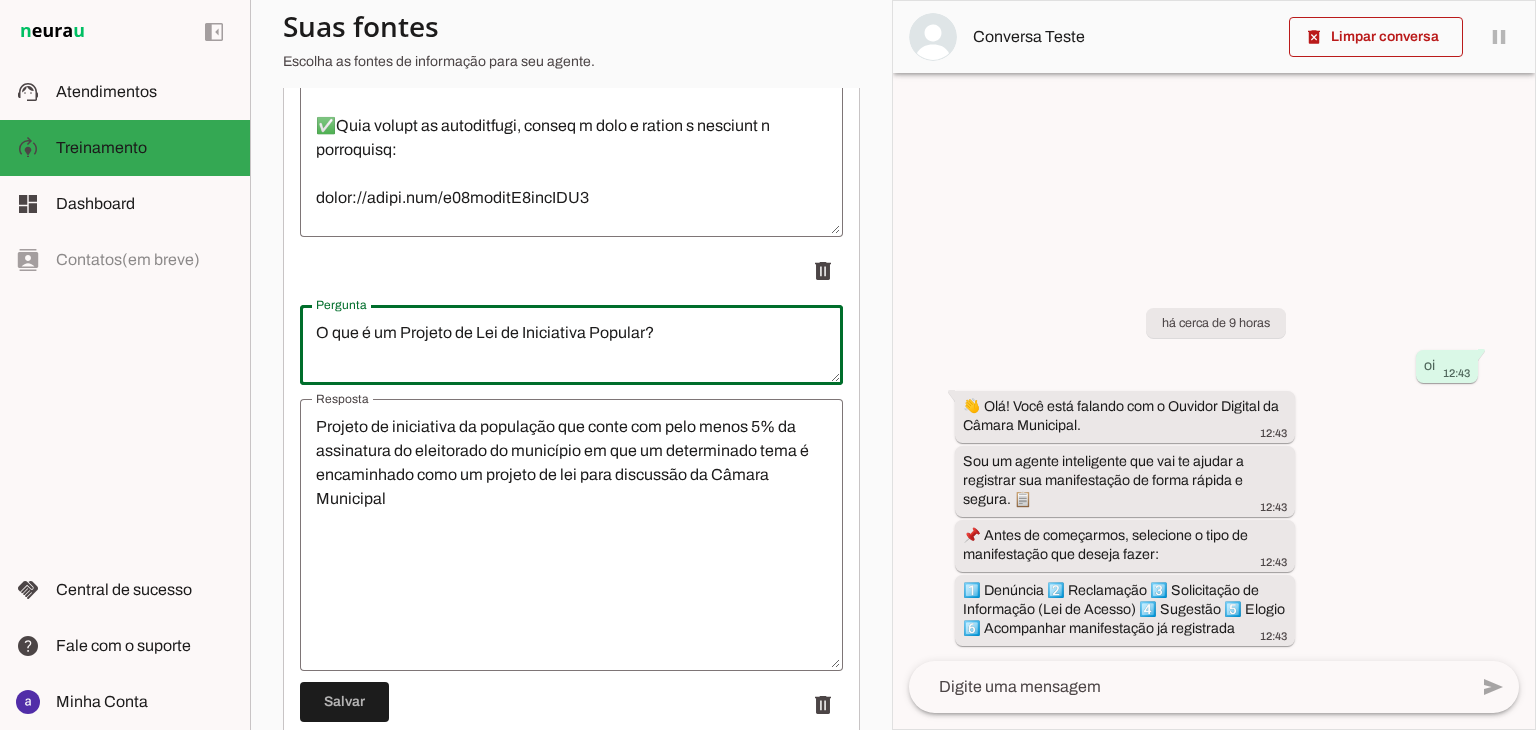 scroll, scrollTop: 120, scrollLeft: 0, axis: vertical 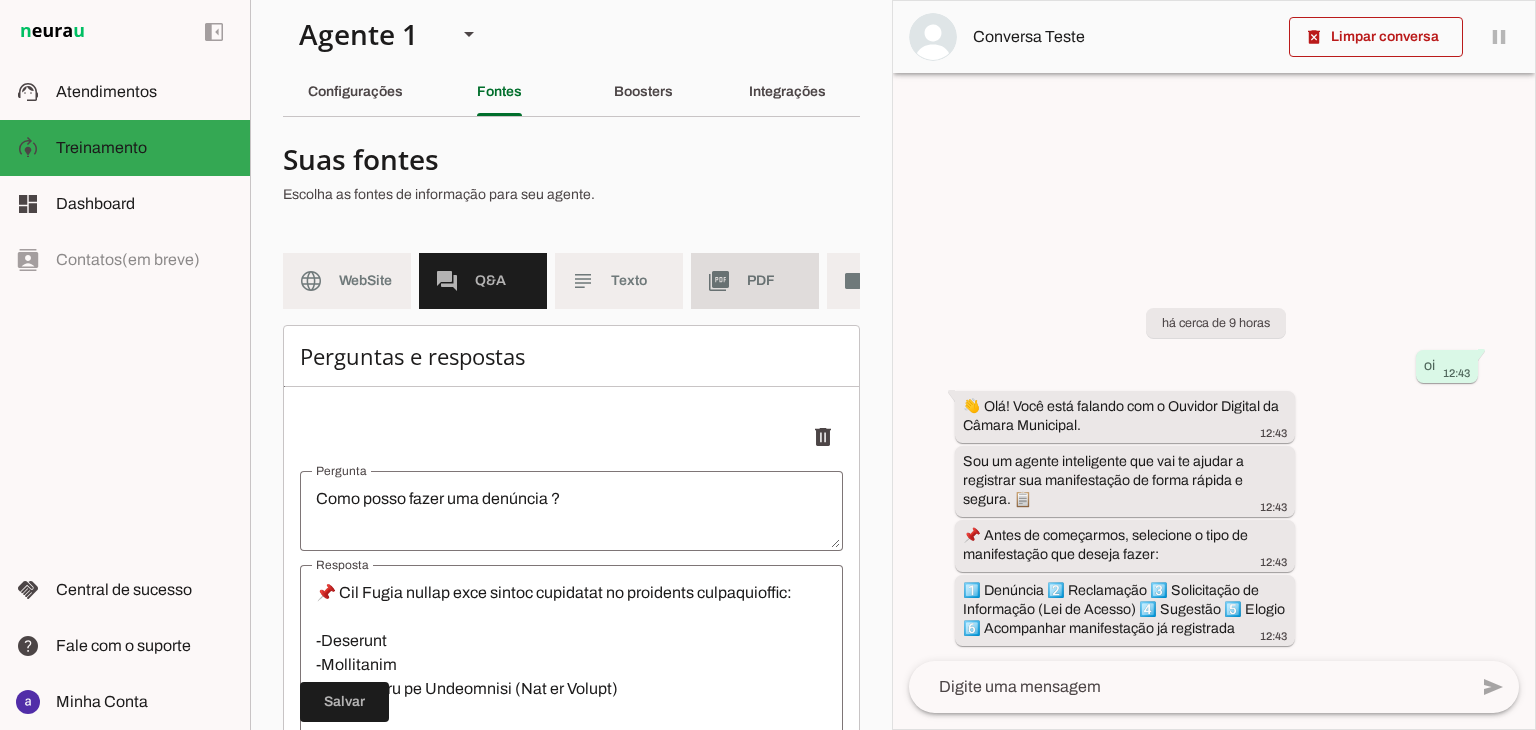 click on "picture_as_pdf
PDF" at bounding box center (755, 281) 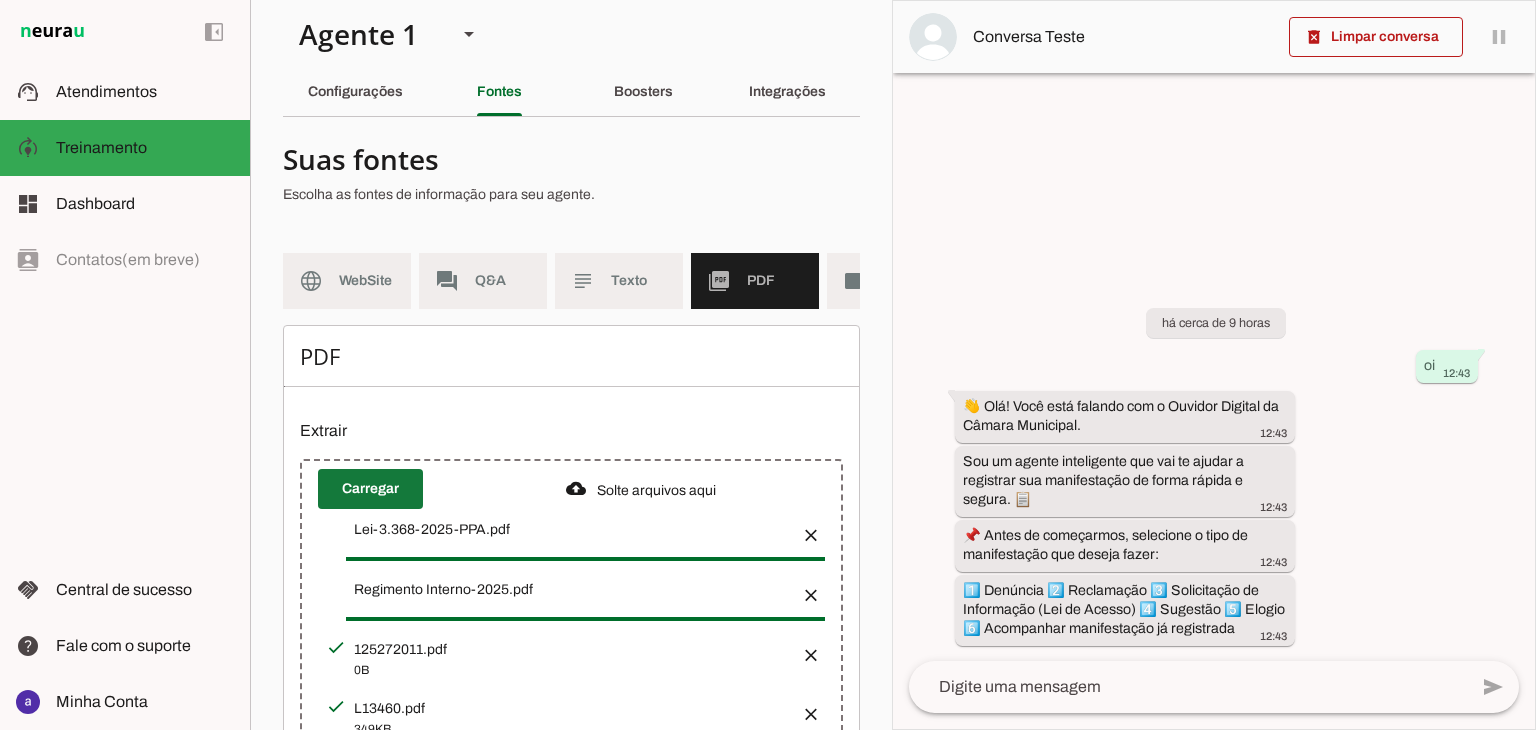 click at bounding box center [370, 489] 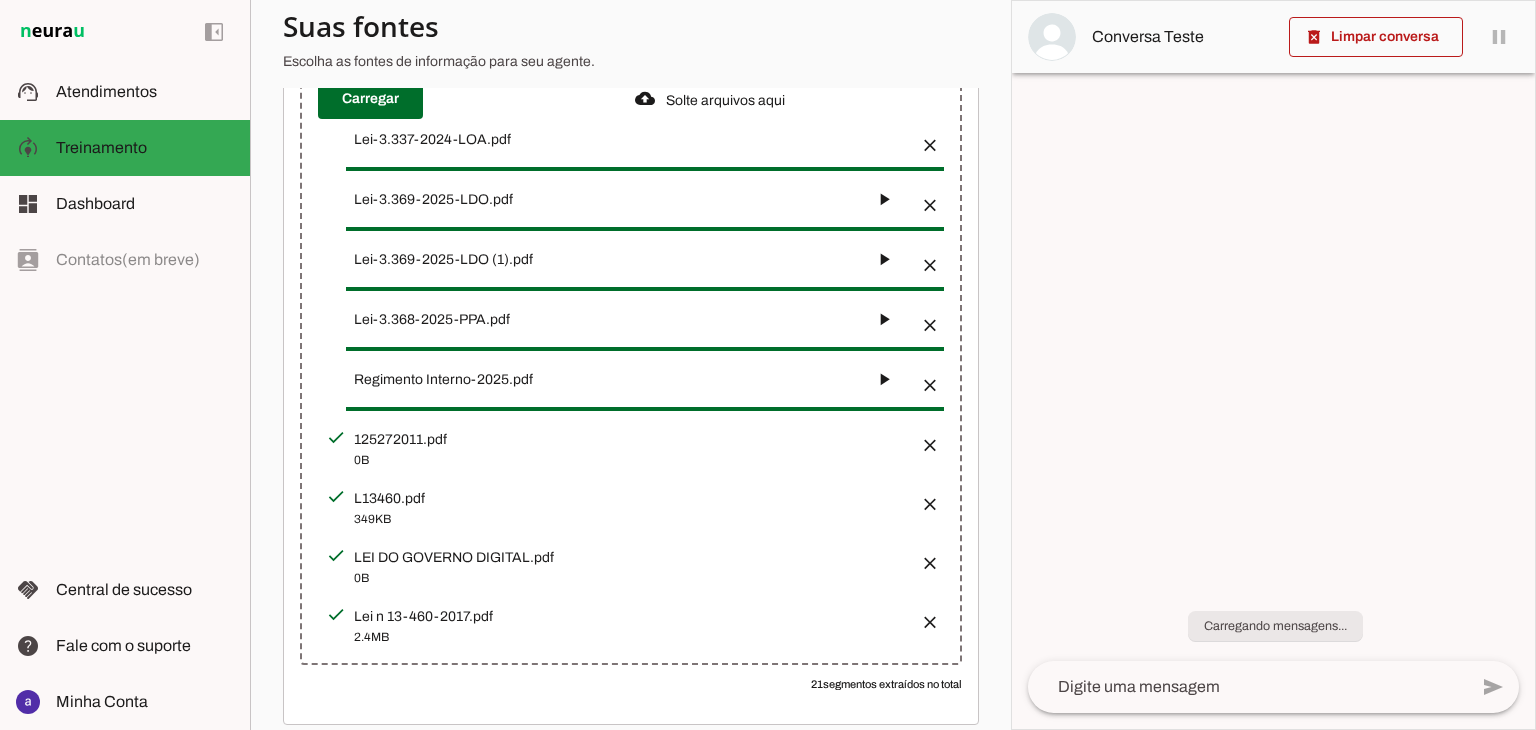 scroll, scrollTop: 402, scrollLeft: 0, axis: vertical 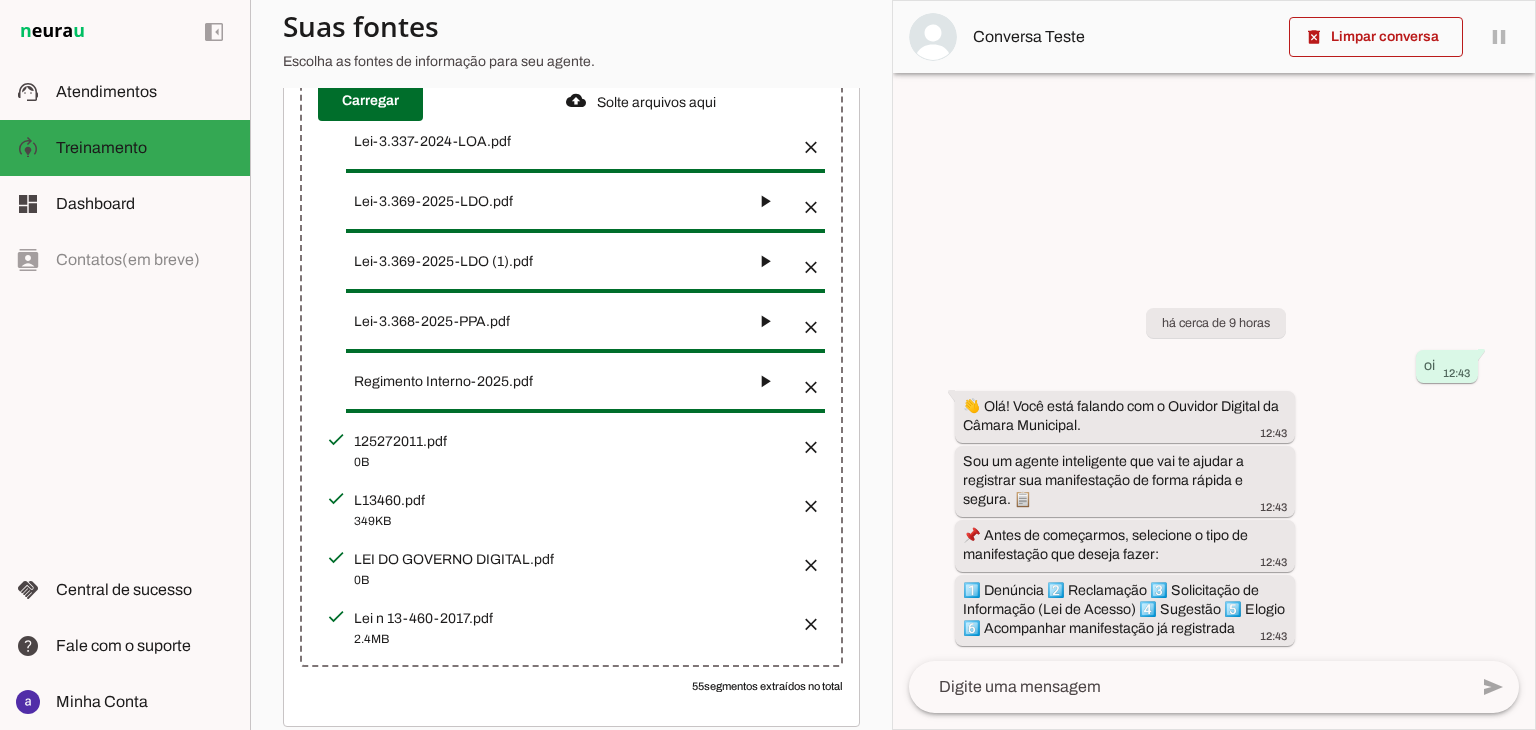 type 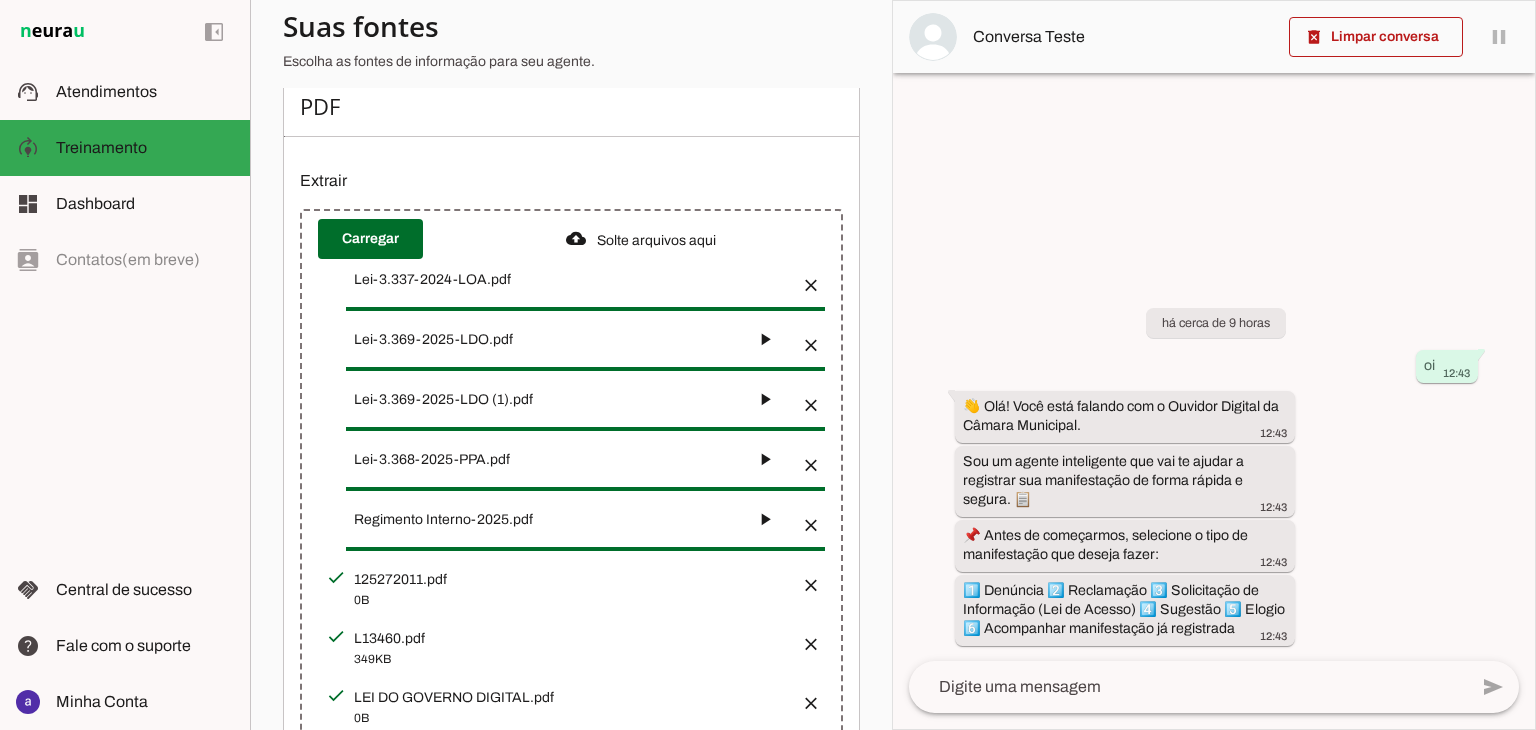 scroll, scrollTop: 47, scrollLeft: 0, axis: vertical 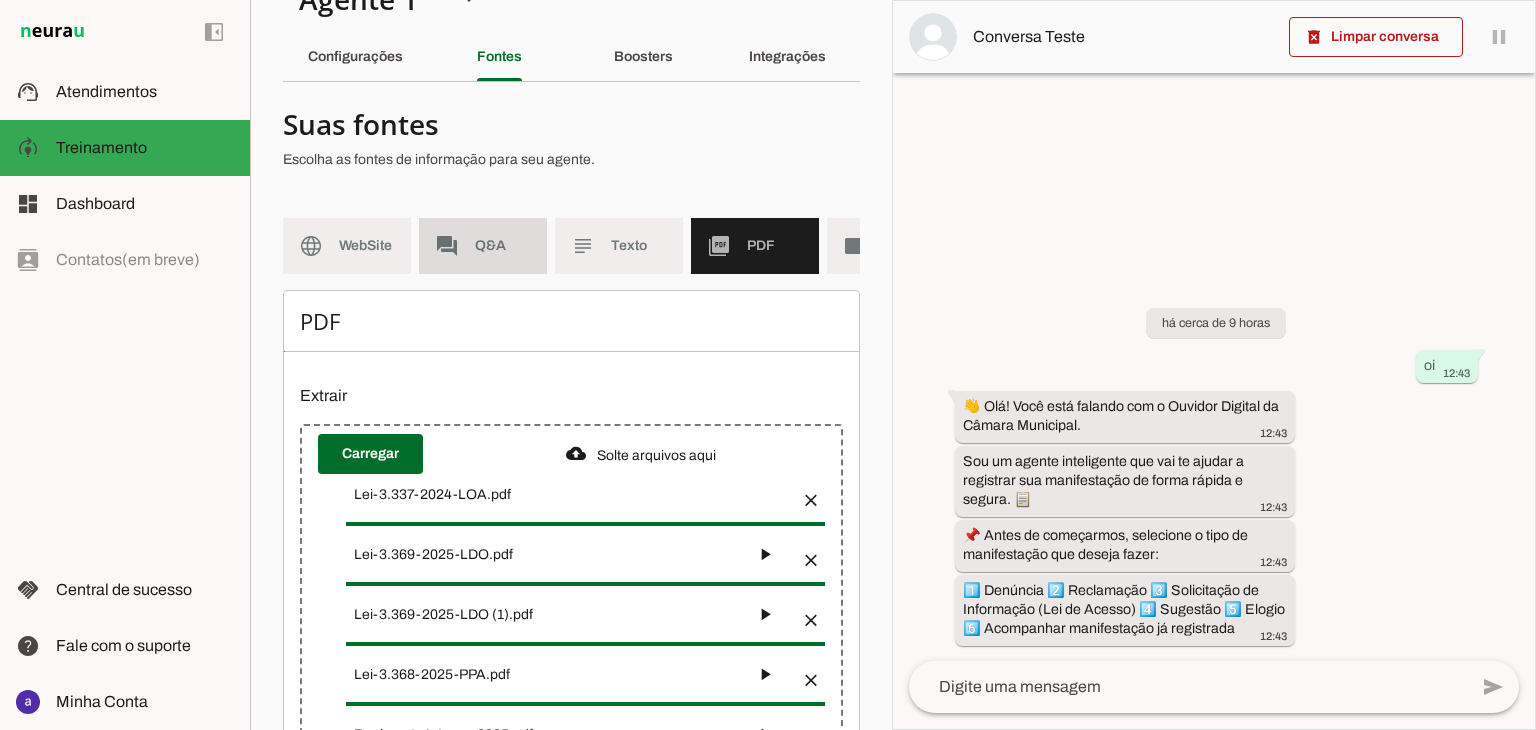 click on "forum
Q&A" at bounding box center [483, 246] 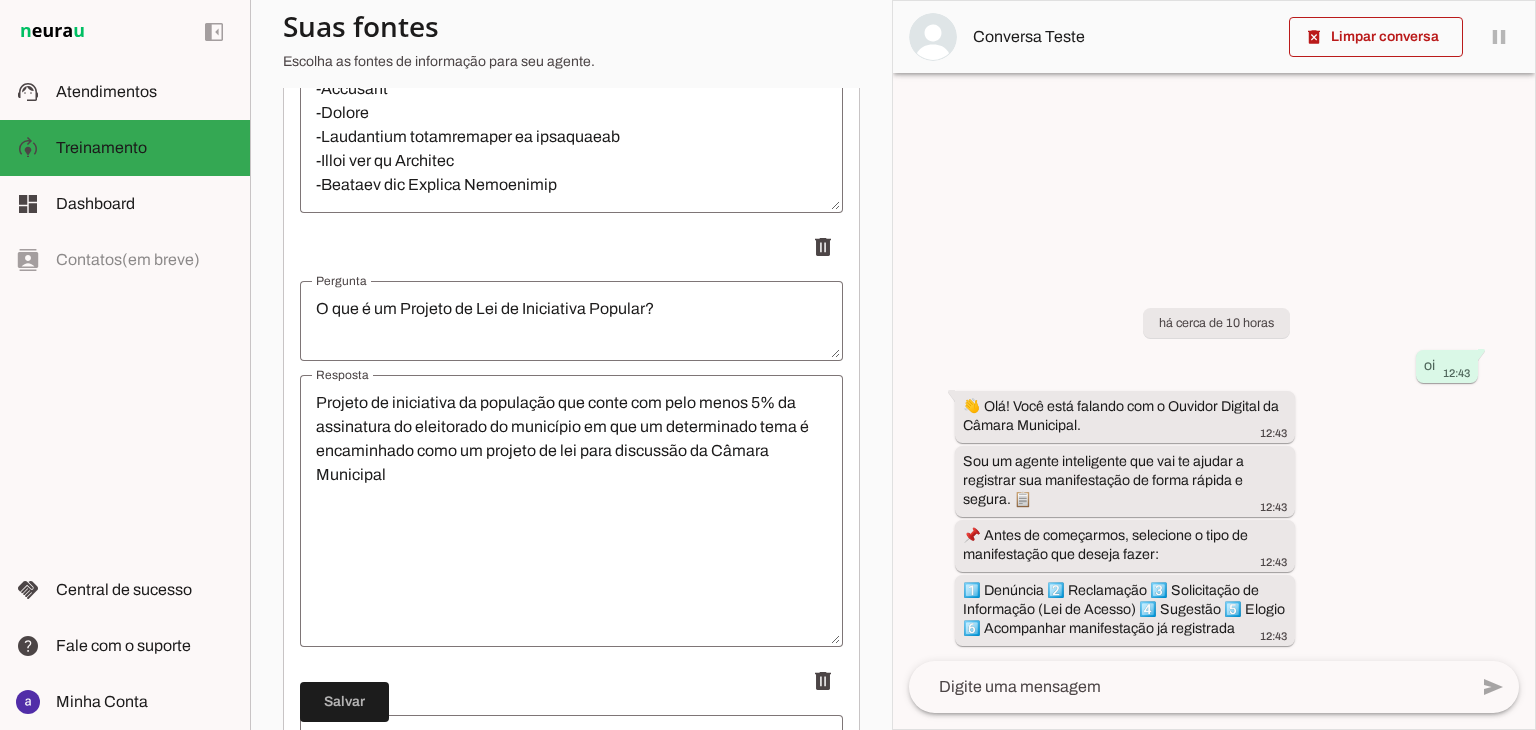 scroll, scrollTop: 647, scrollLeft: 0, axis: vertical 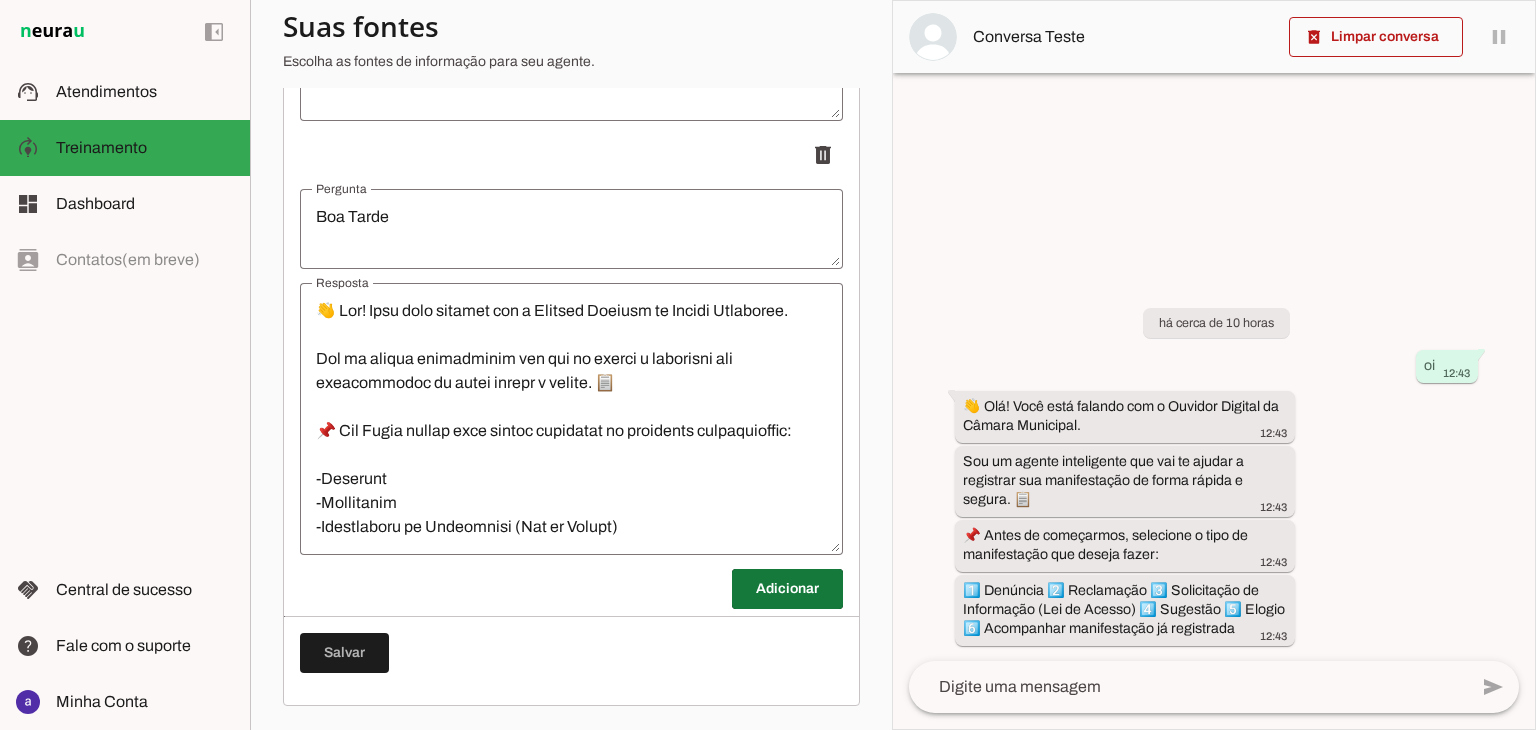 click at bounding box center (787, 589) 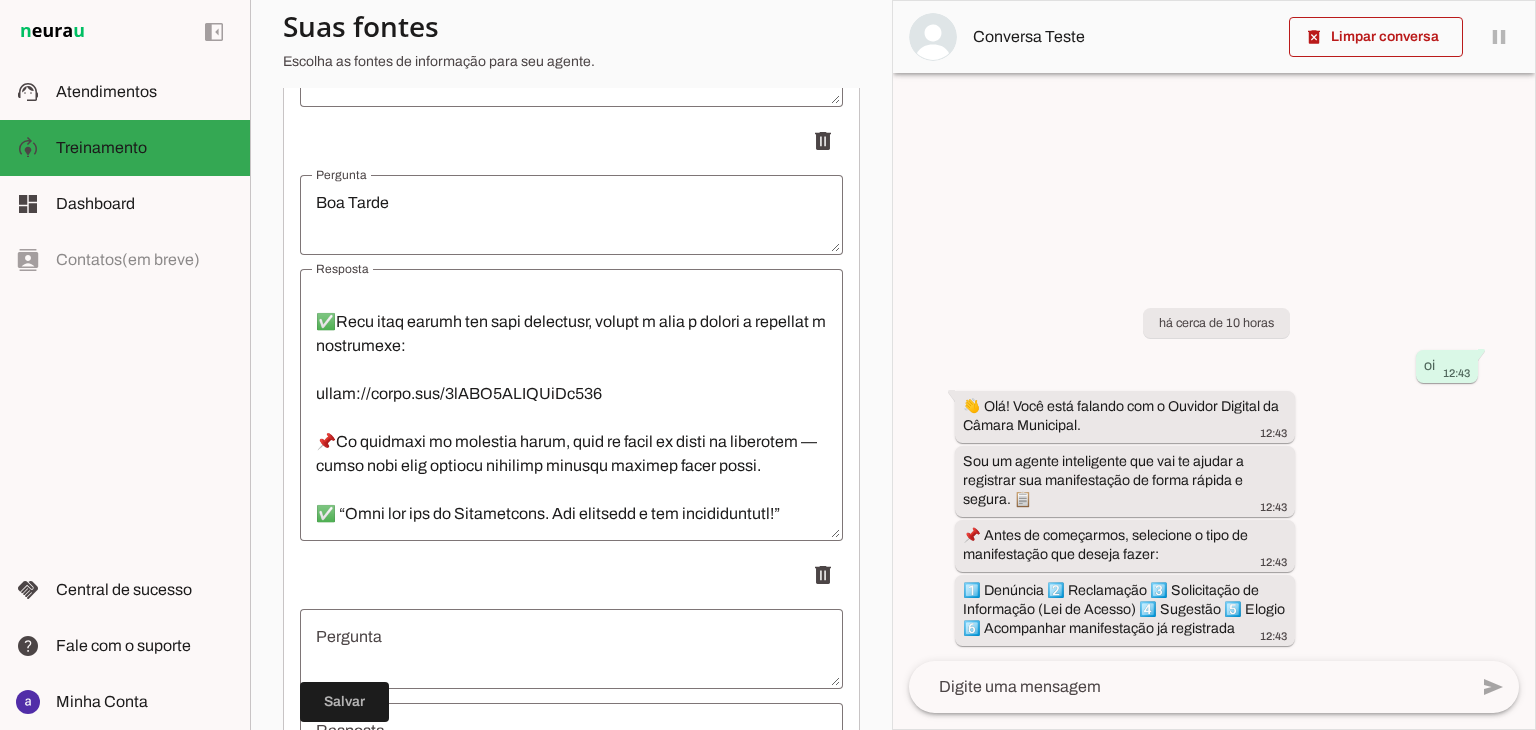 scroll, scrollTop: 600, scrollLeft: 0, axis: vertical 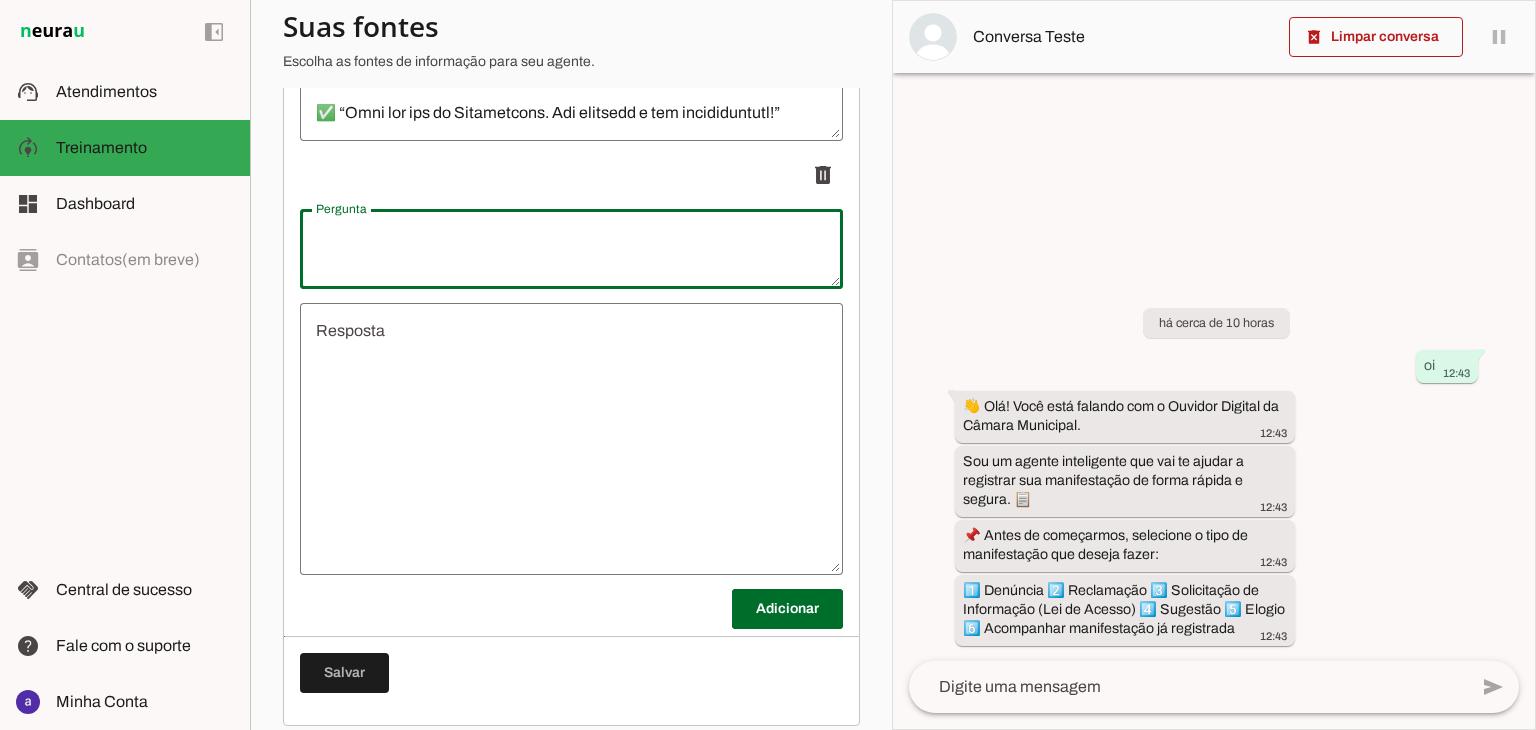 click at bounding box center [571, 249] 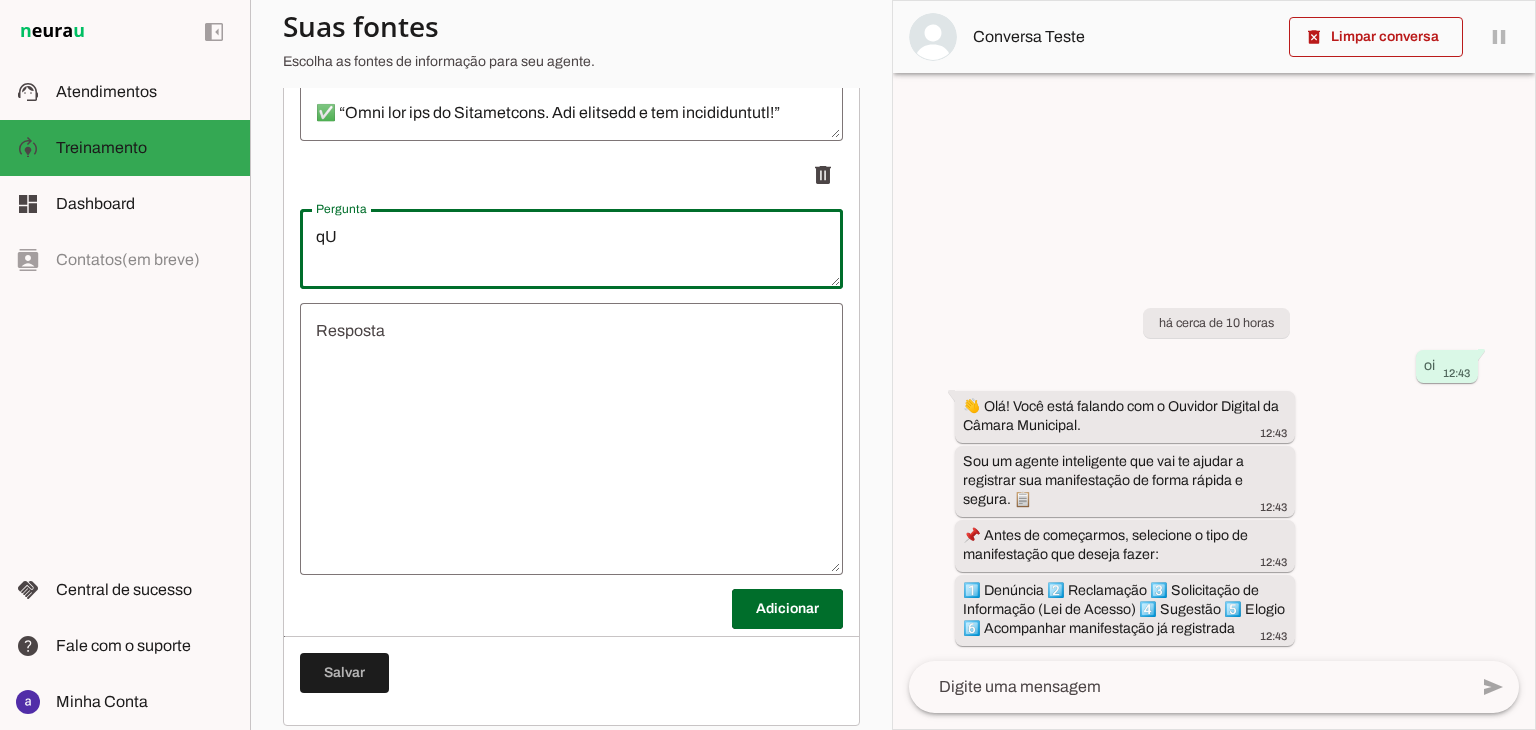 type on "q" 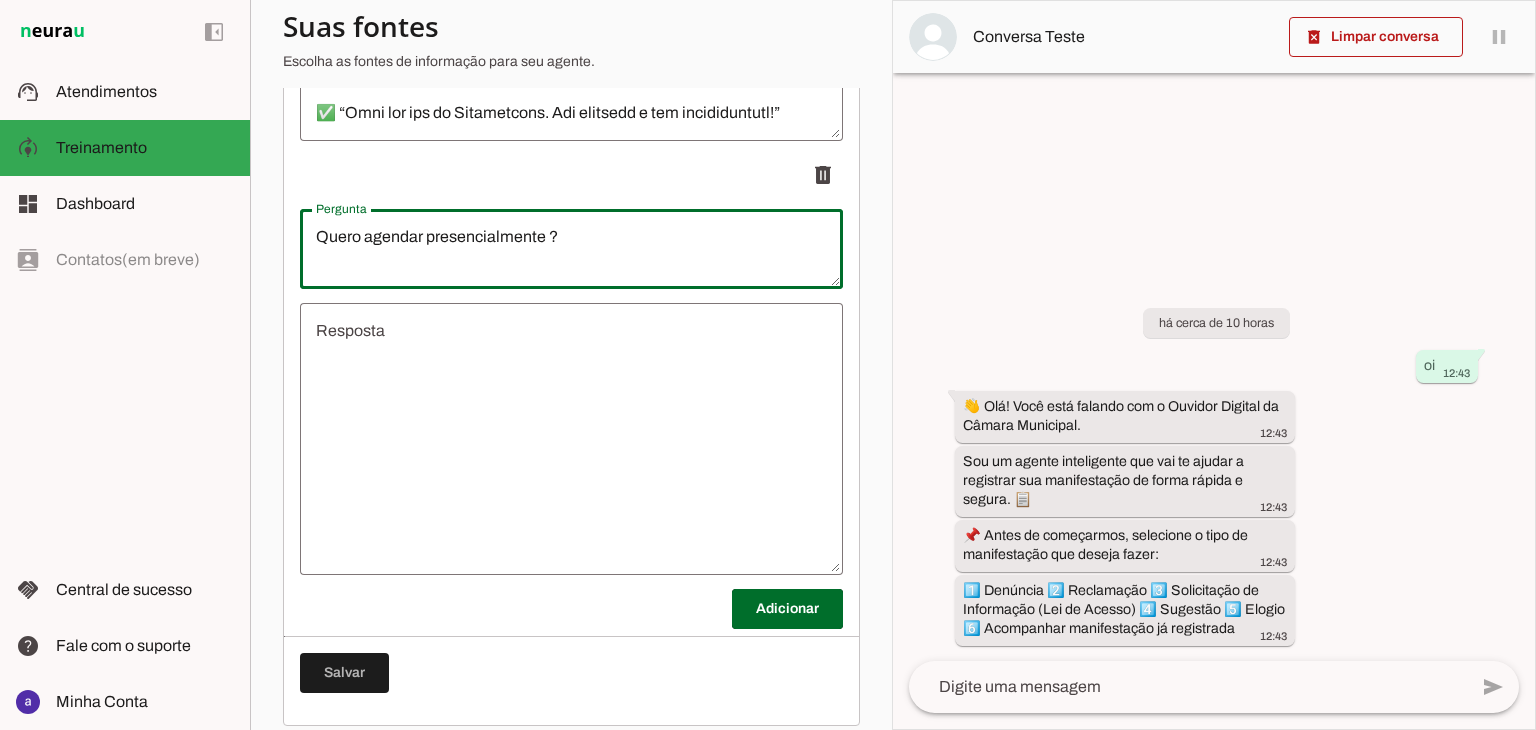 type on "Quero agendar presencialmente ?" 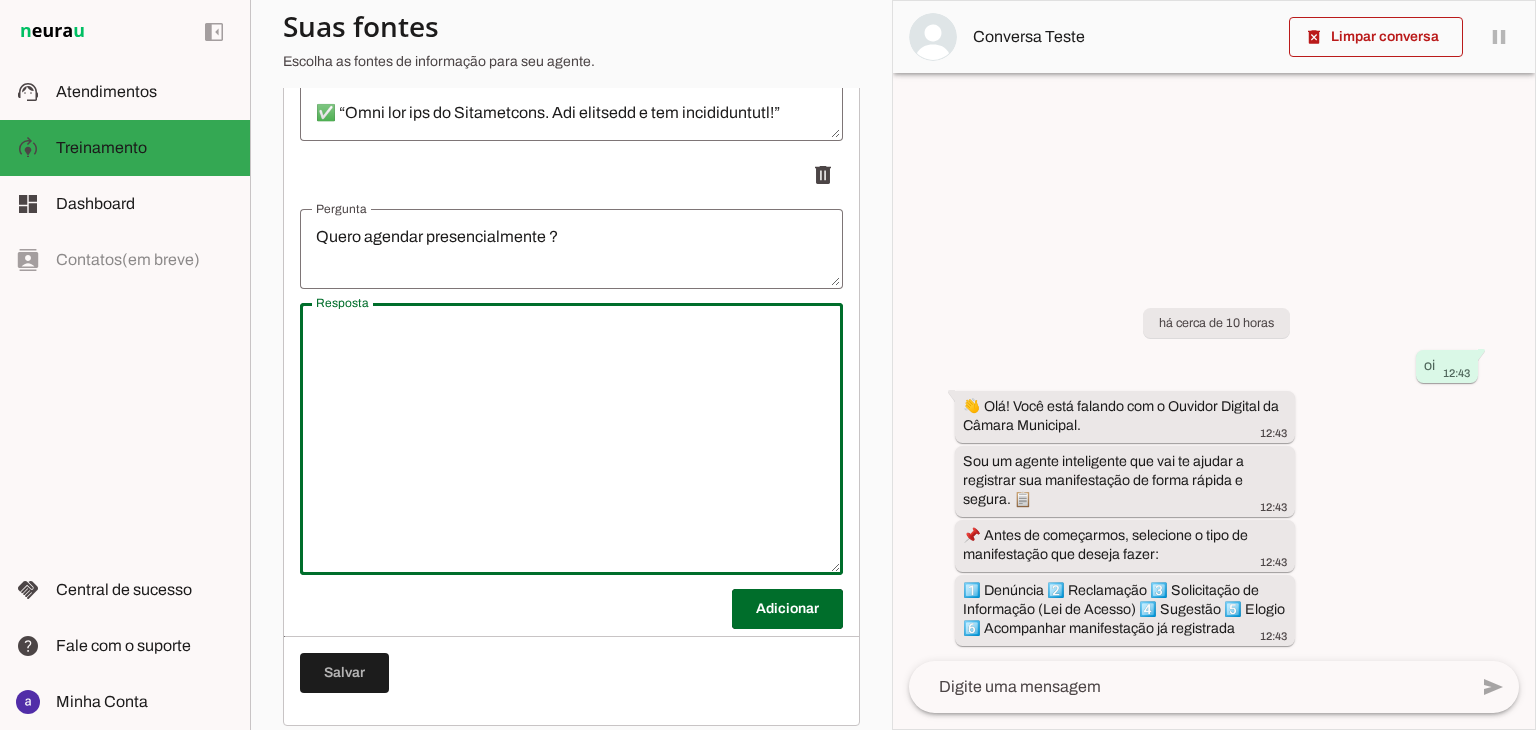 click at bounding box center [571, 439] 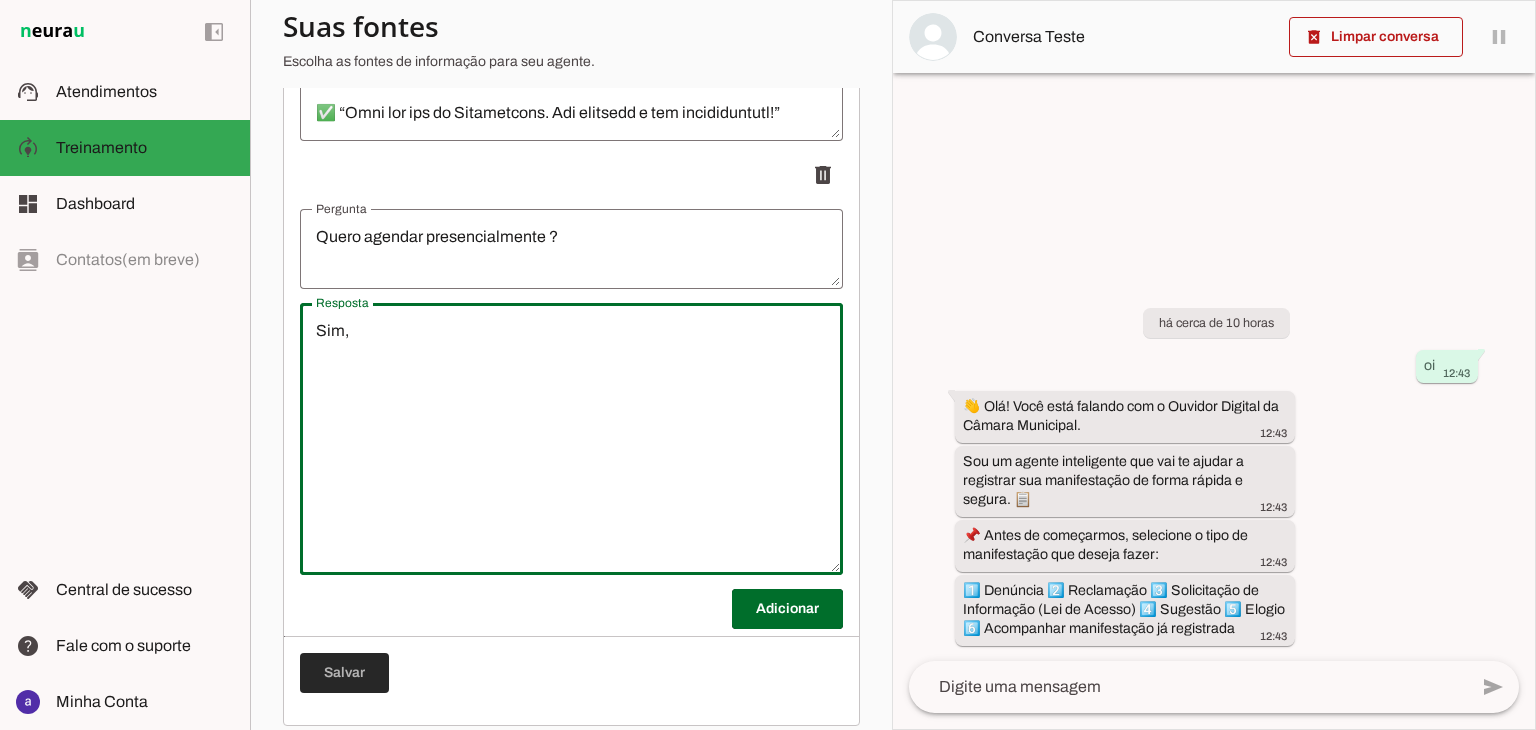 type on "Sim," 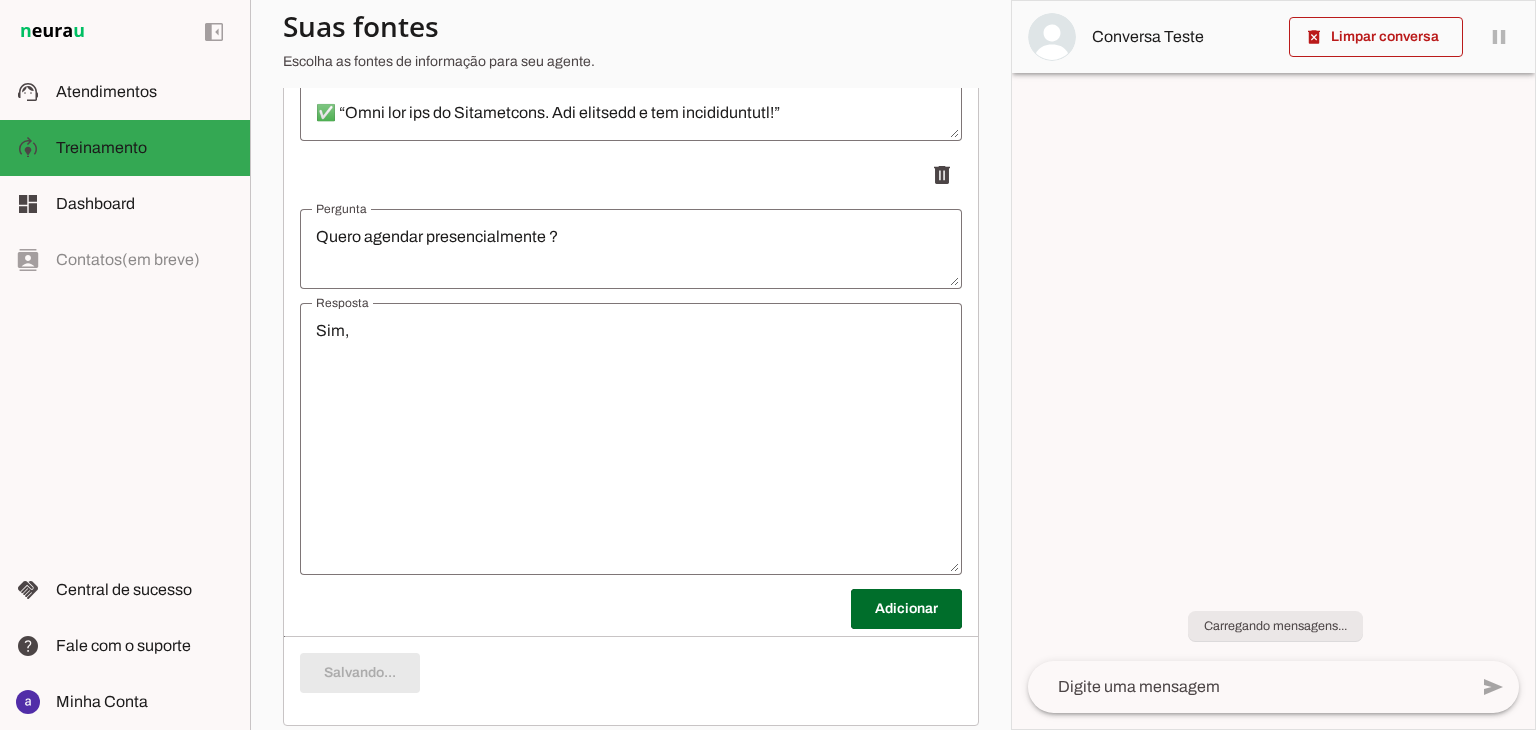 scroll, scrollTop: 528, scrollLeft: 0, axis: vertical 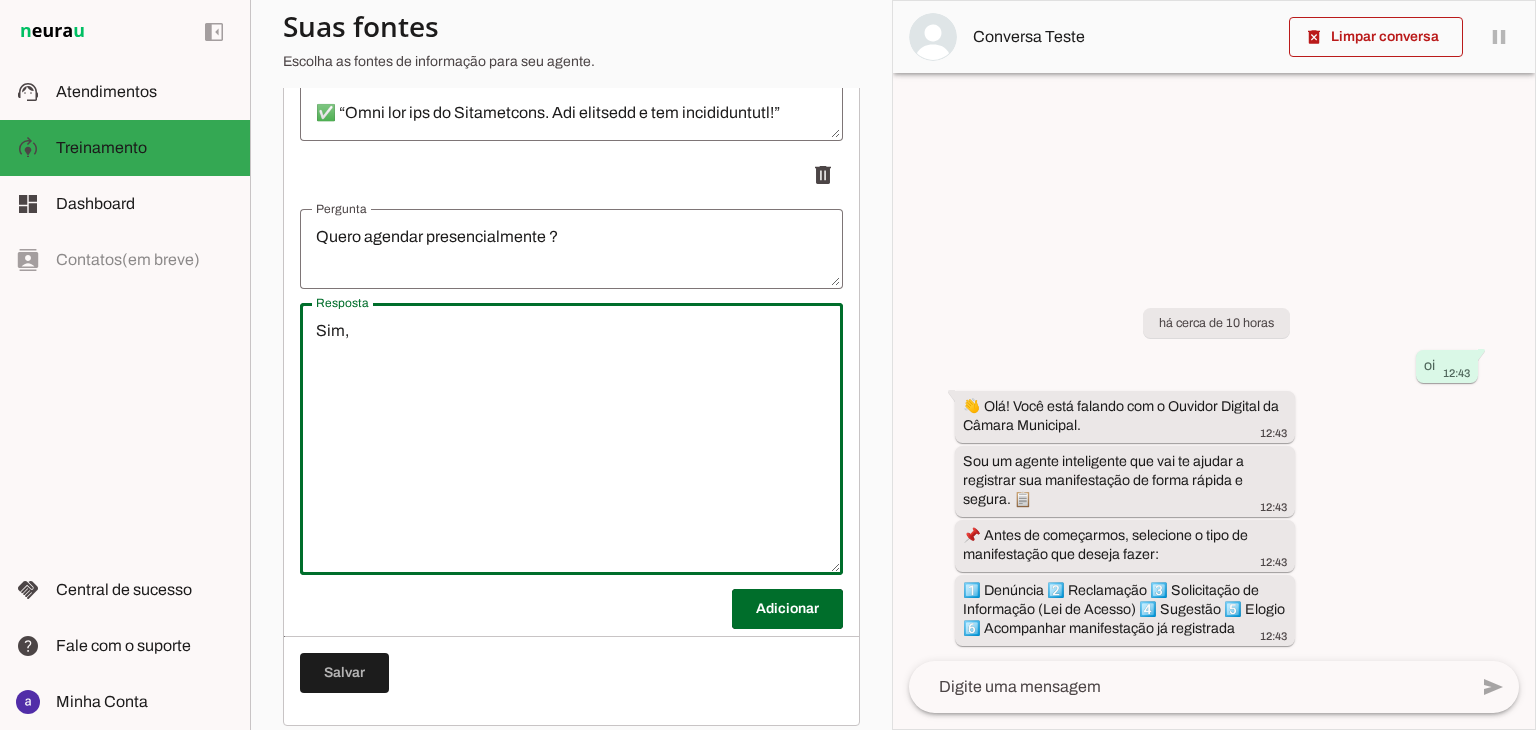 drag, startPoint x: 500, startPoint y: 394, endPoint x: 284, endPoint y: 345, distance: 221.48814 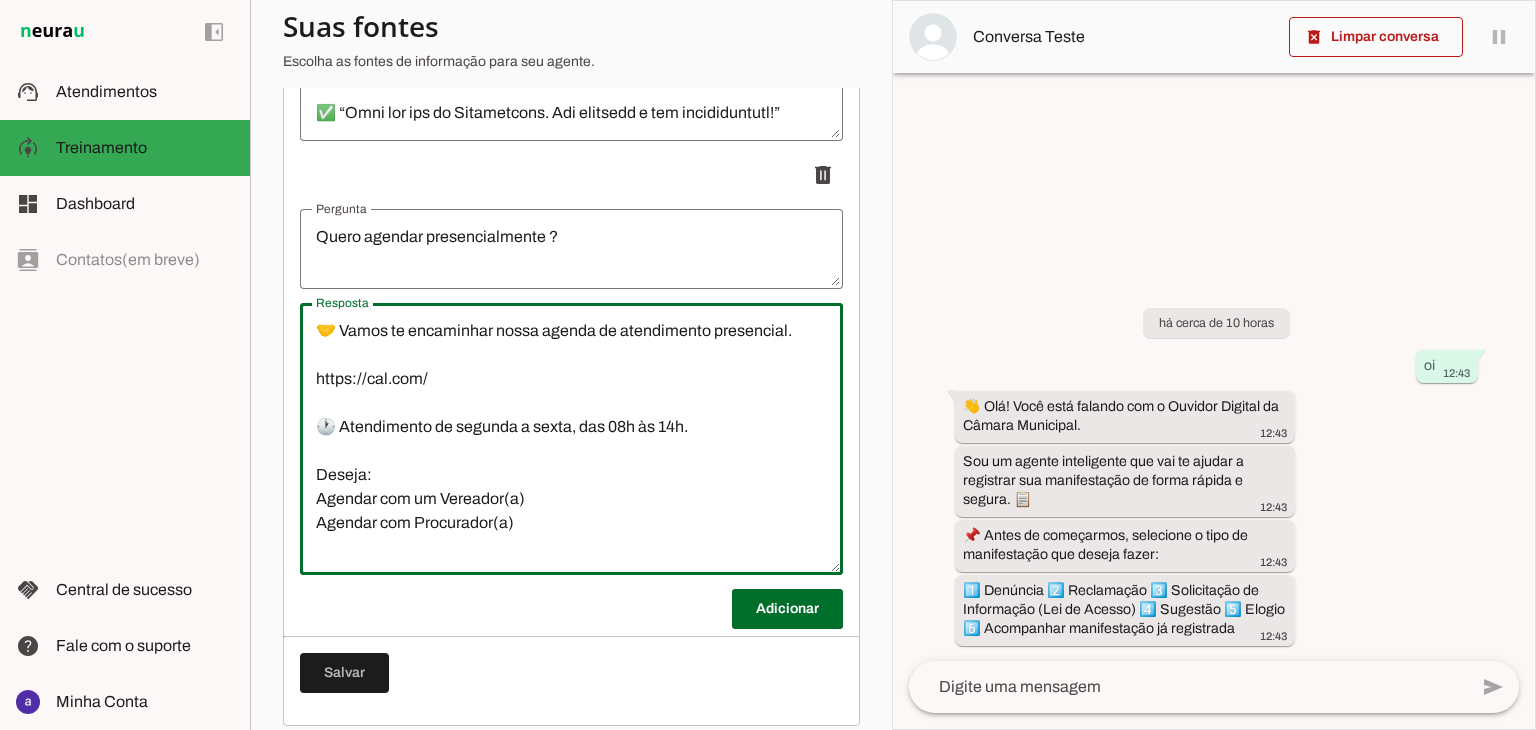 click on "🤝 Vamos te encaminhar nossa agenda de atendimento presencial.
https://cal.com/
🕐 Atendimento de segunda a sexta, das 08h às 14h.
Deseja:
Agendar com um Vereador(a)
Agendar com Procurador(a)" at bounding box center [571, 439] 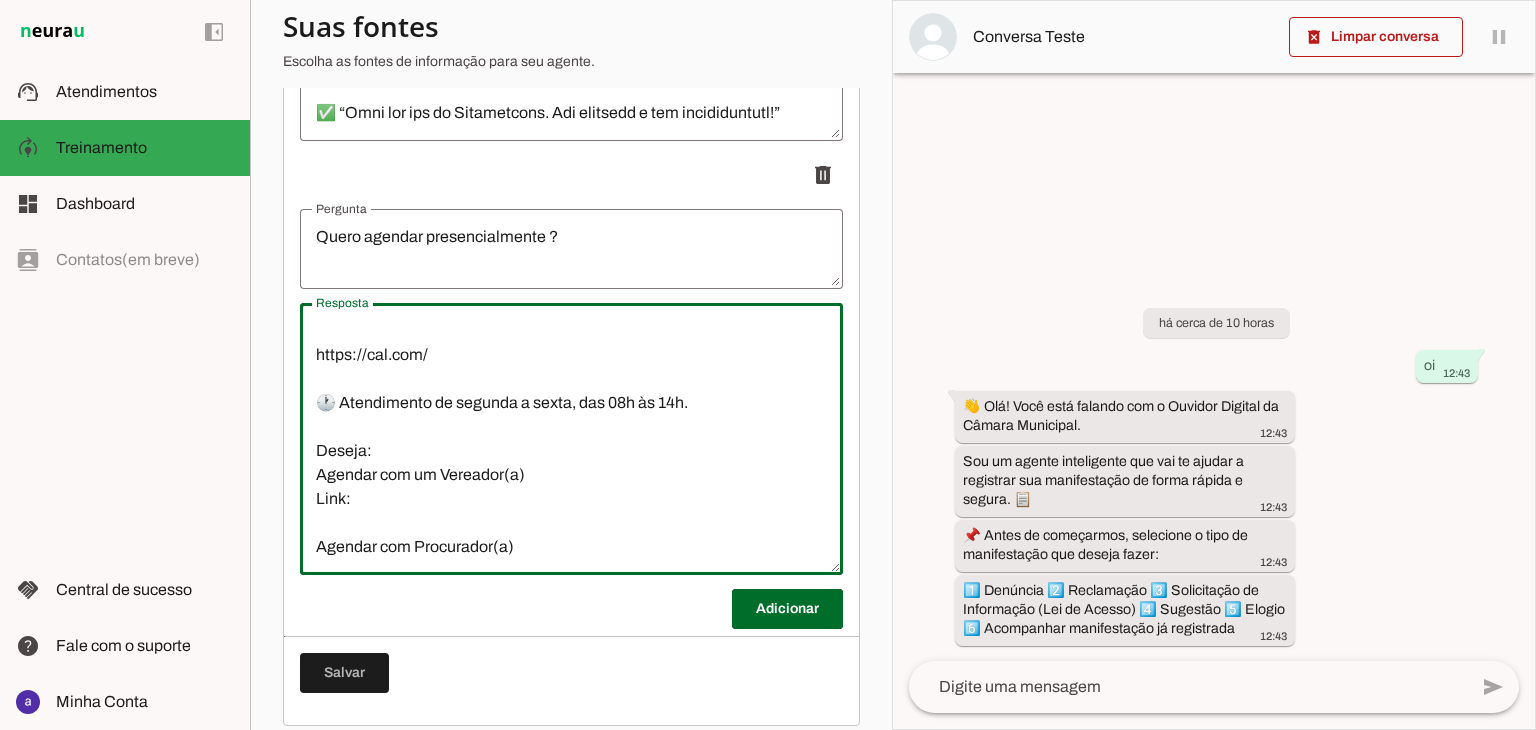 scroll, scrollTop: 48, scrollLeft: 0, axis: vertical 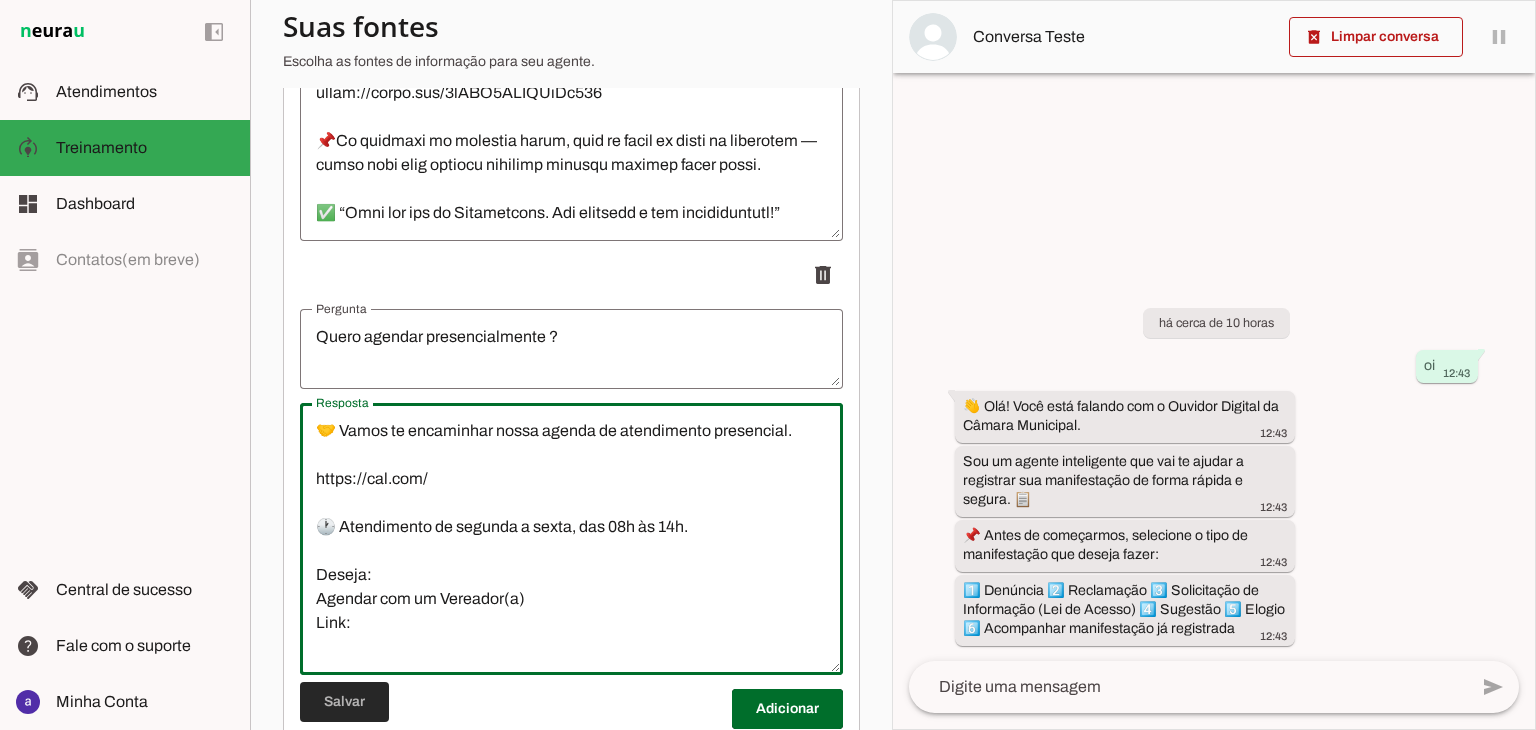 type on "🤝 Vamos te encaminhar nossa agenda de atendimento presencial.
https://cal.com/
🕐 Atendimento de segunda a sexta, das 08h às 14h.
Deseja:
Agendar com um Vereador(a)
Link:
Agendar com Procurador(a)
Link:" 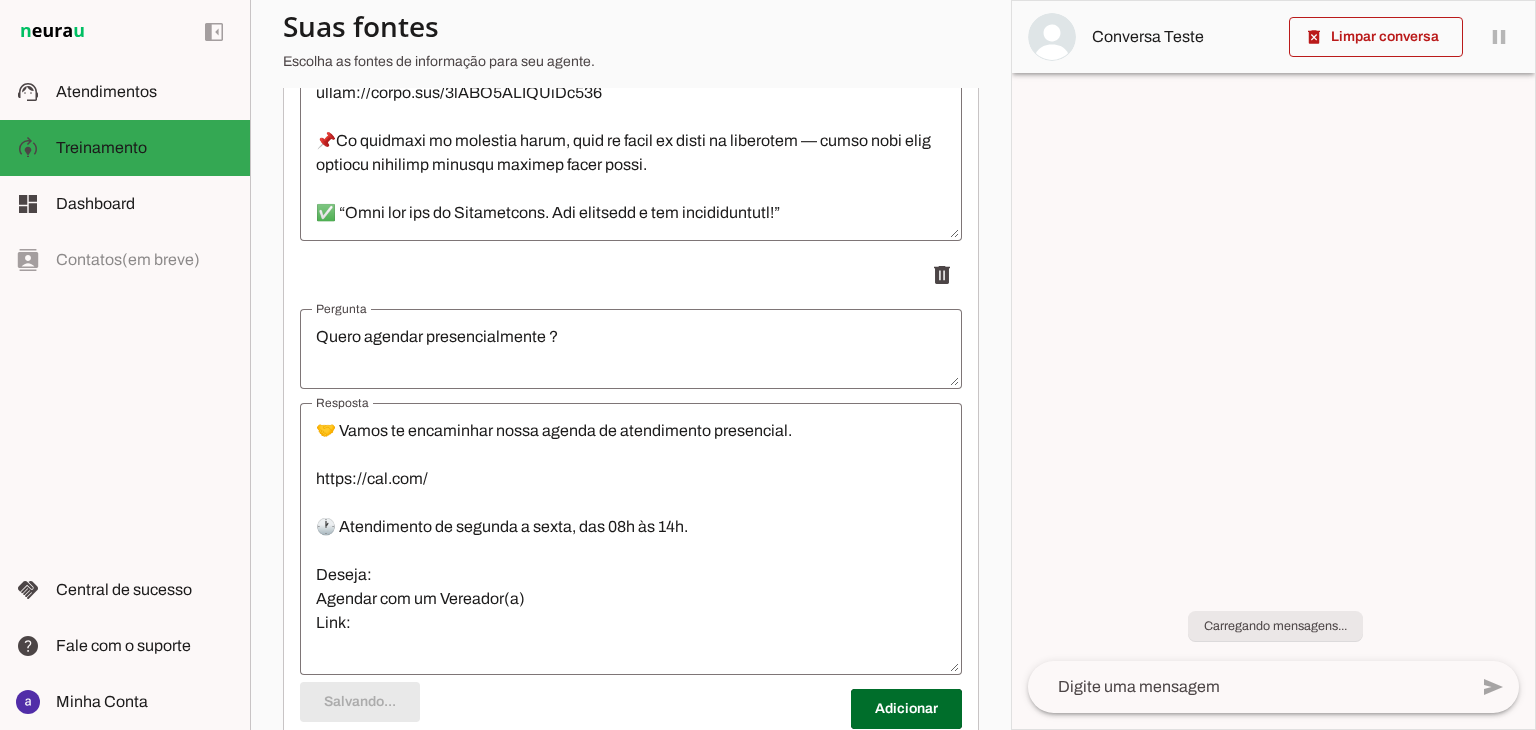 scroll, scrollTop: 528, scrollLeft: 0, axis: vertical 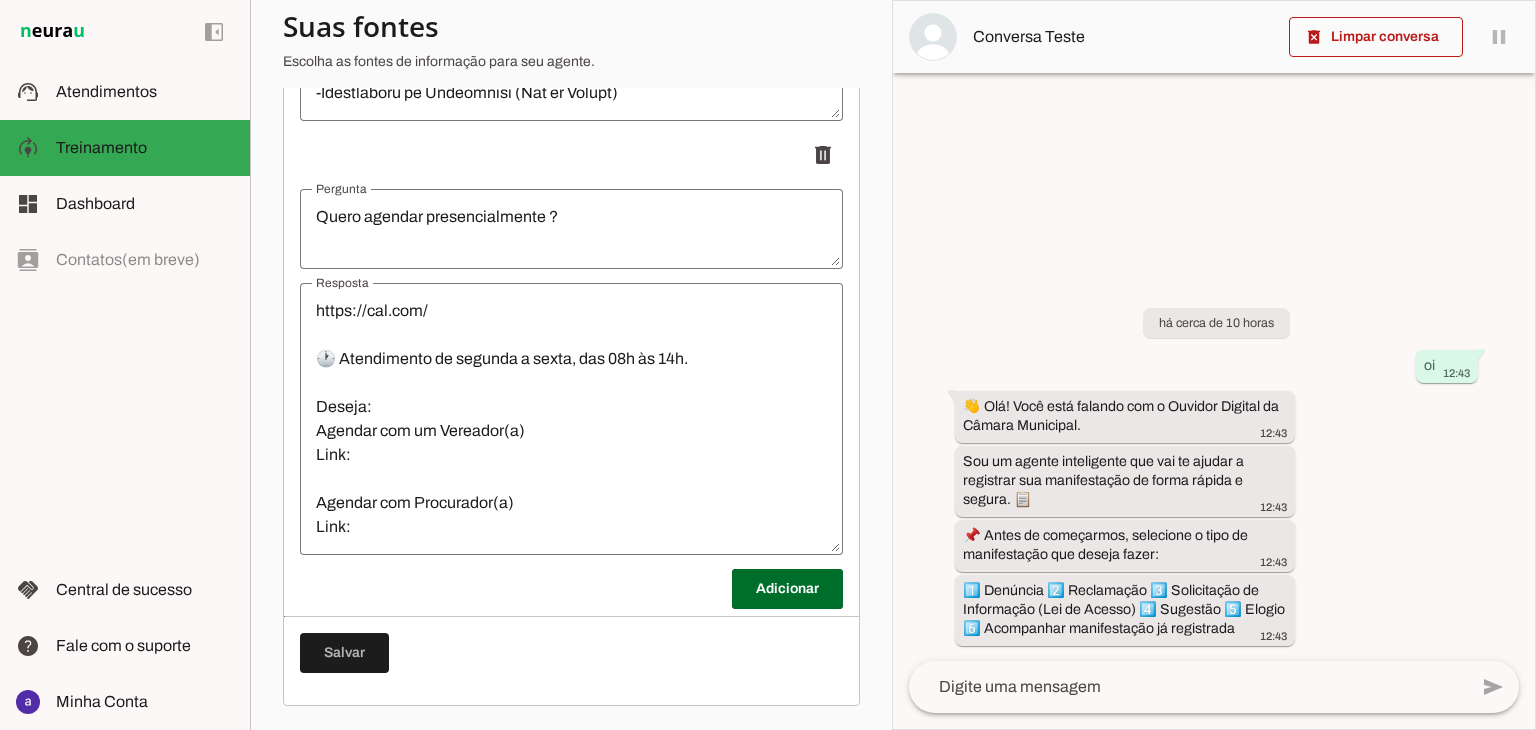 click on "🤝 Vamos te encaminhar nossa agenda de atendimento presencial.
https://cal.com/
🕐 Atendimento de segunda a sexta, das 08h às 14h.
Deseja:
Agendar com um Vereador(a)
Link:
Agendar com Procurador(a)
Link:" at bounding box center [571, 419] 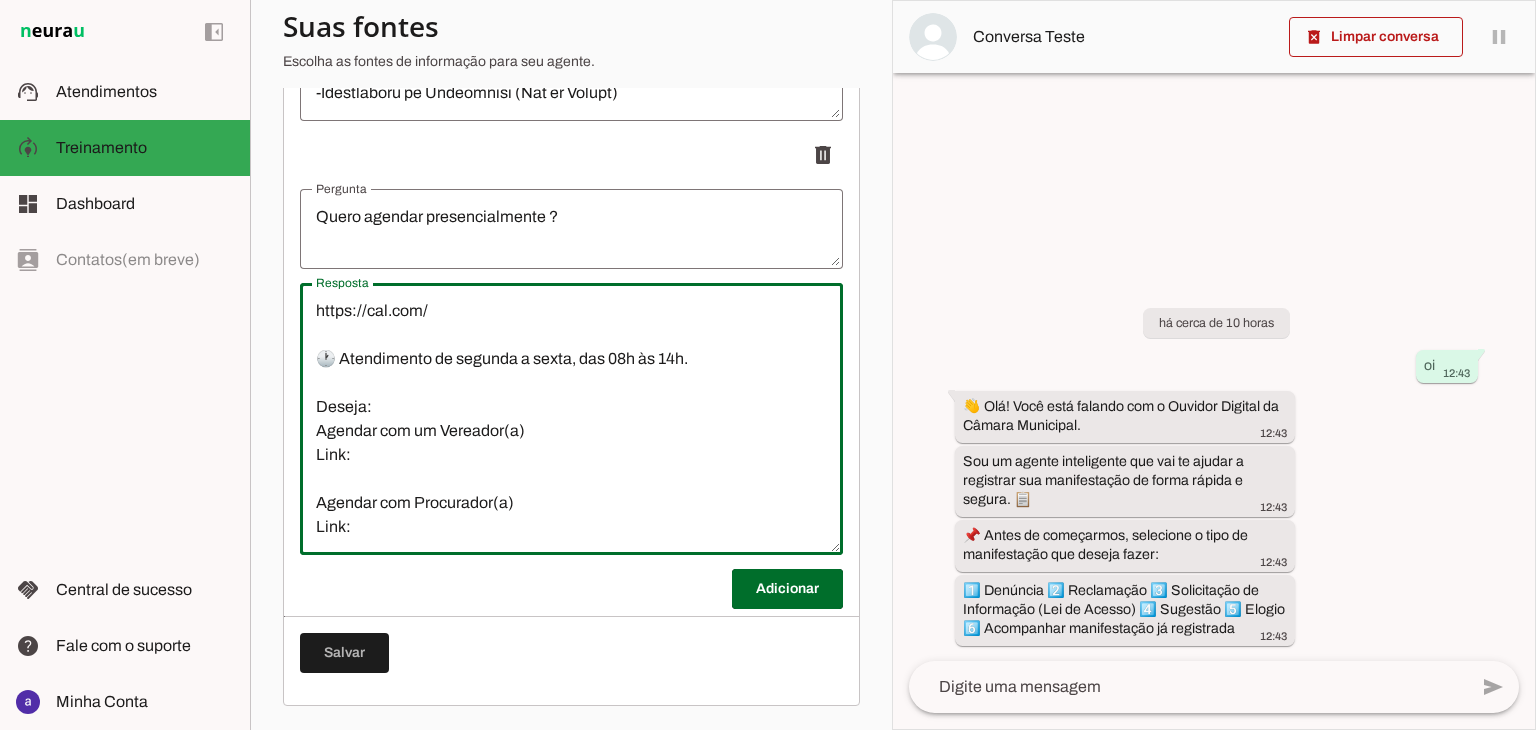 paste on "https://cal.com/tupaciguaraouvidoria24h-9cov63/secret" 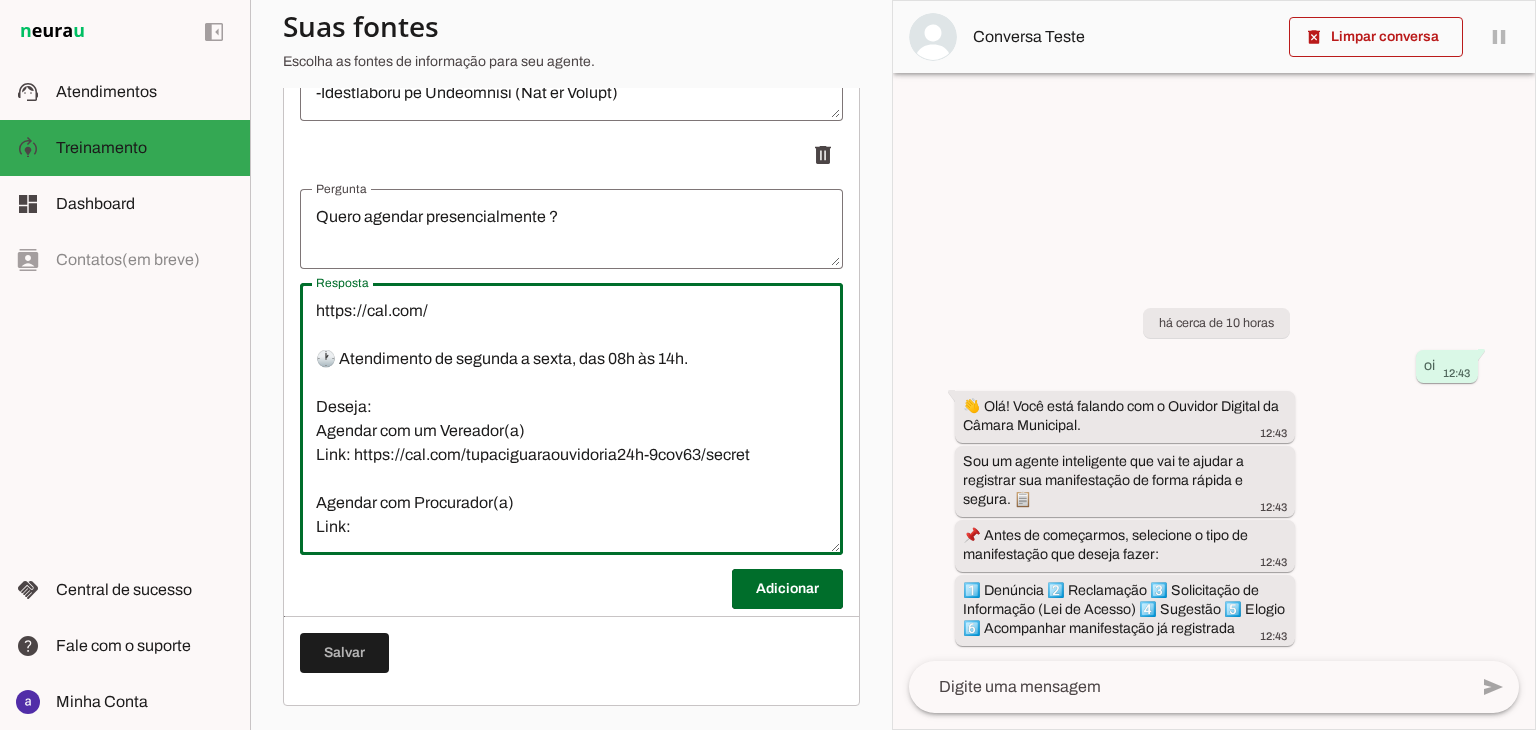 click on "🤝 Vamos te encaminhar nossa agenda de atendimento presencial.
https://cal.com/
🕐 Atendimento de segunda a sexta, das 08h às 14h.
Deseja:
Agendar com um Vereador(a)
Link: https://cal.com/tupaciguaraouvidoria24h-9cov63/secret
Agendar com Procurador(a)
Link:" at bounding box center [571, 419] 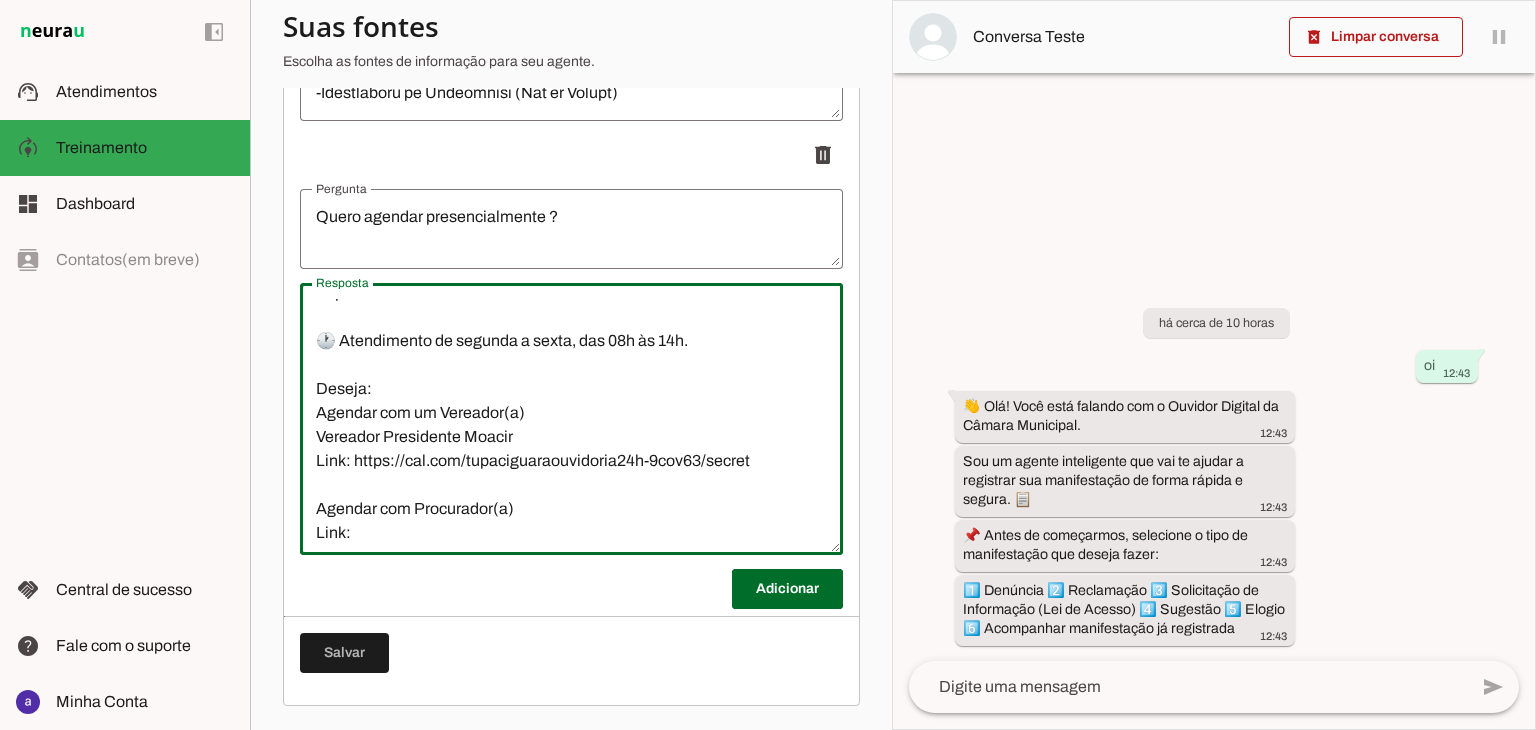 scroll, scrollTop: 72, scrollLeft: 0, axis: vertical 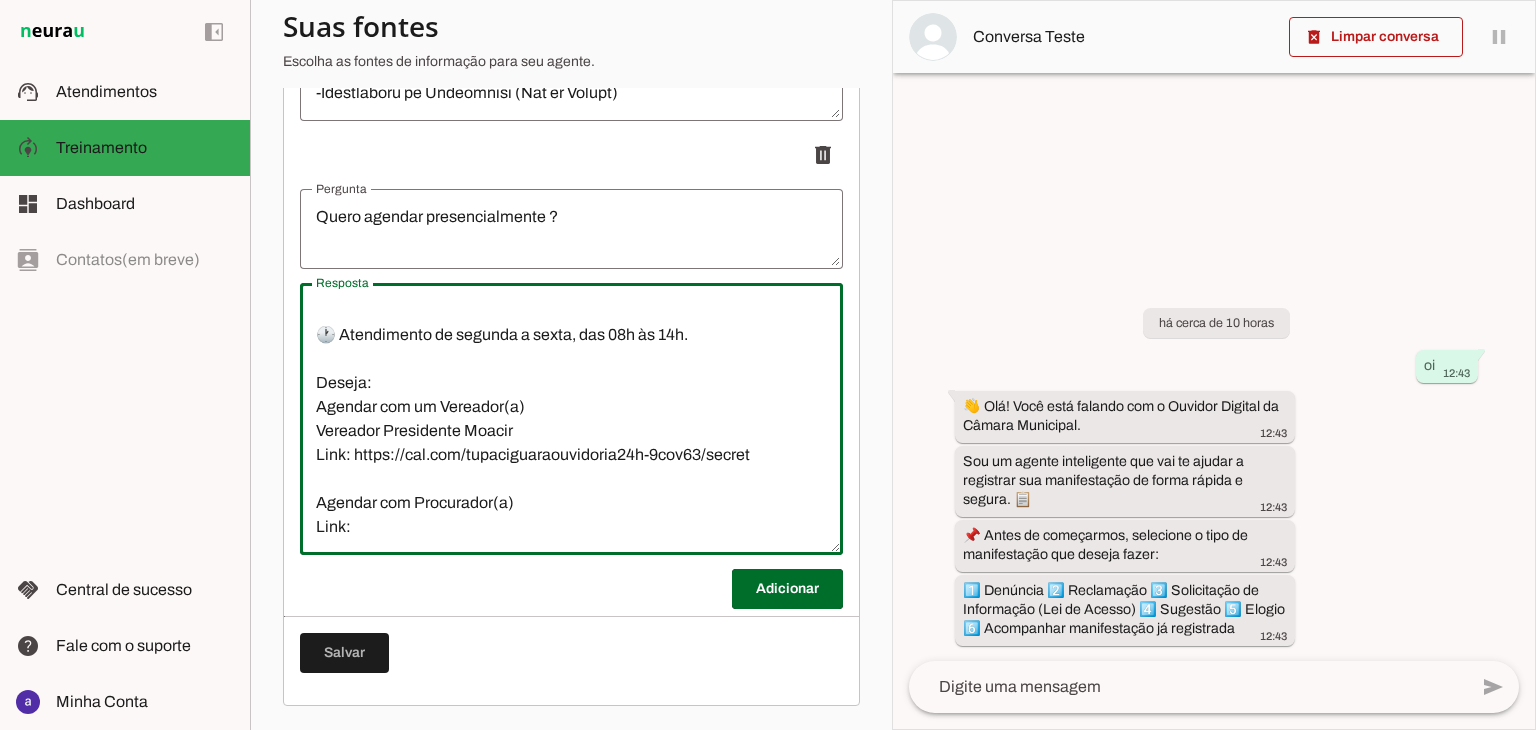 type on "🤝 Vamos te encaminhar nossa agenda de atendimento presencial.
https://cal.com/
🕐 Atendimento de segunda a sexta, das 08h às 14h.
Deseja:
Agendar com um Vereador(a)
Vereador Presidente Moacir
Link: https://cal.com/tupaciguaraouvidoria24h-9cov63/secret
Agendar com Procurador(a)
Link:" 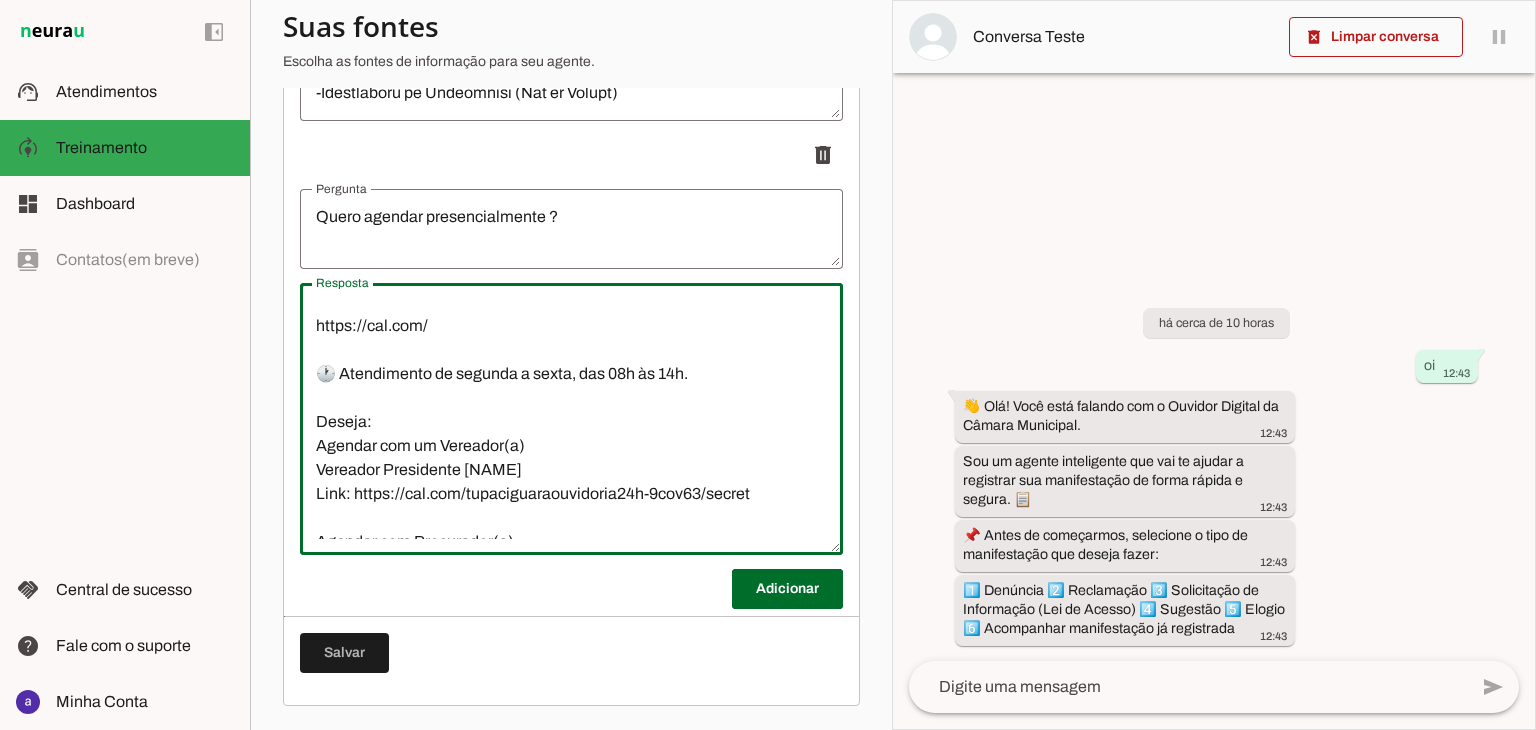 scroll, scrollTop: 0, scrollLeft: 0, axis: both 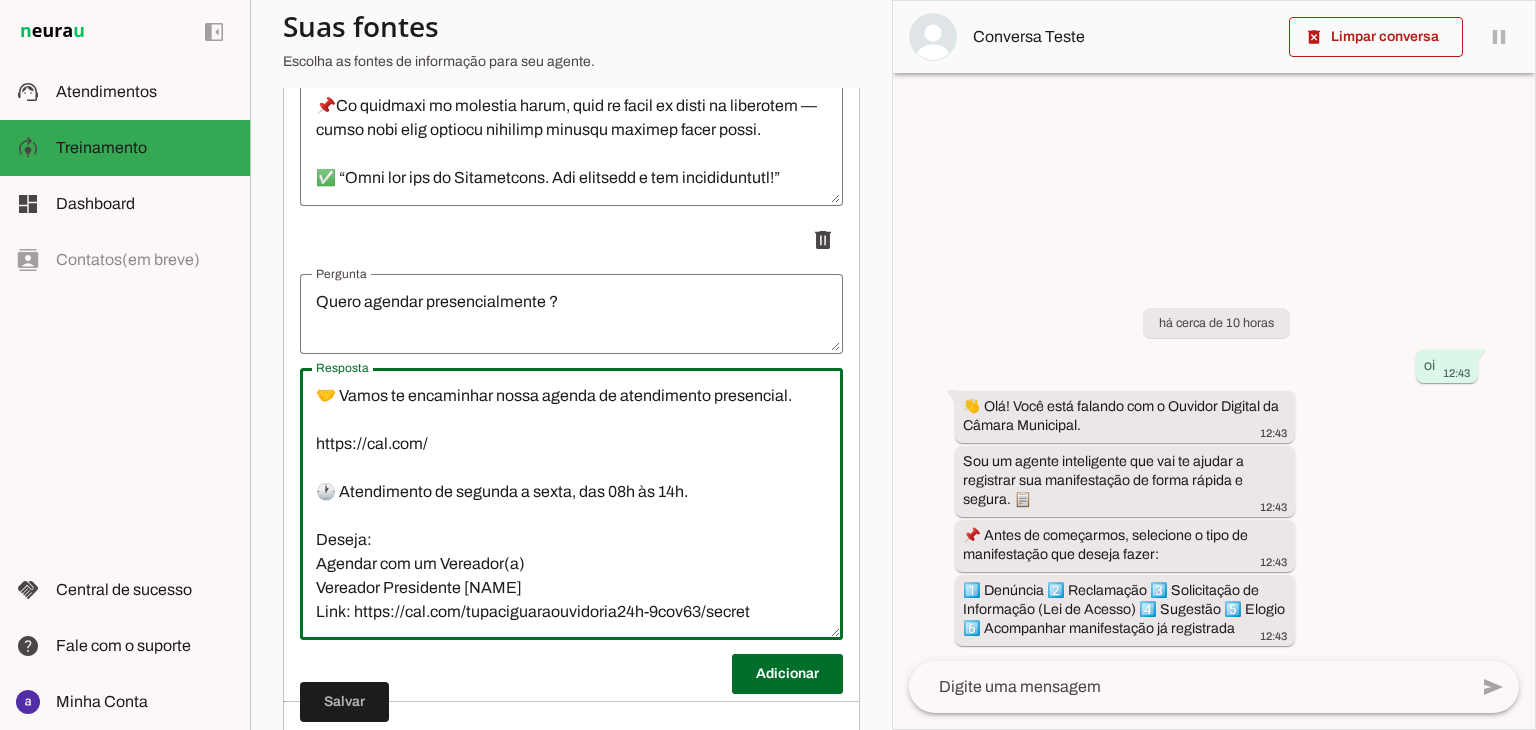 type on "🤝 Vamos te encaminhar nossa agenda de atendimento presencial.
https://cal.com/
🕐 Atendimento de segunda a sexta, das 08h às 14h.
Deseja:
Agendar com um Vereador(a)
Vereador Presidente [NAME]
Link: https://cal.com/tupaciguaraouvidoria24h-9cov63/secret
Agendar com Procurador(a)
Link:  https://cal.com/tupaciguaraouvidoria24h-9cov63/30min" 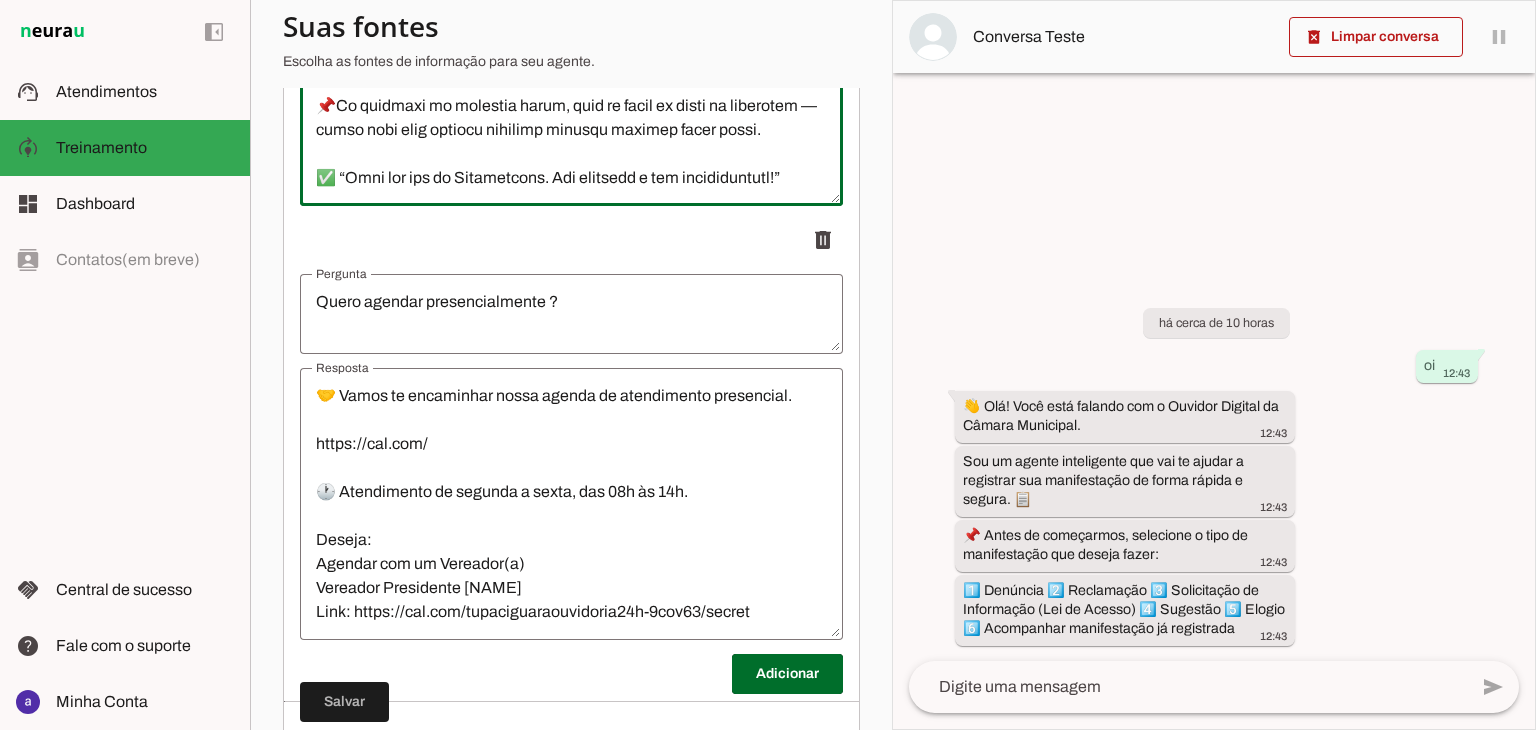 drag, startPoint x: 442, startPoint y: 195, endPoint x: 290, endPoint y: 175, distance: 153.31015 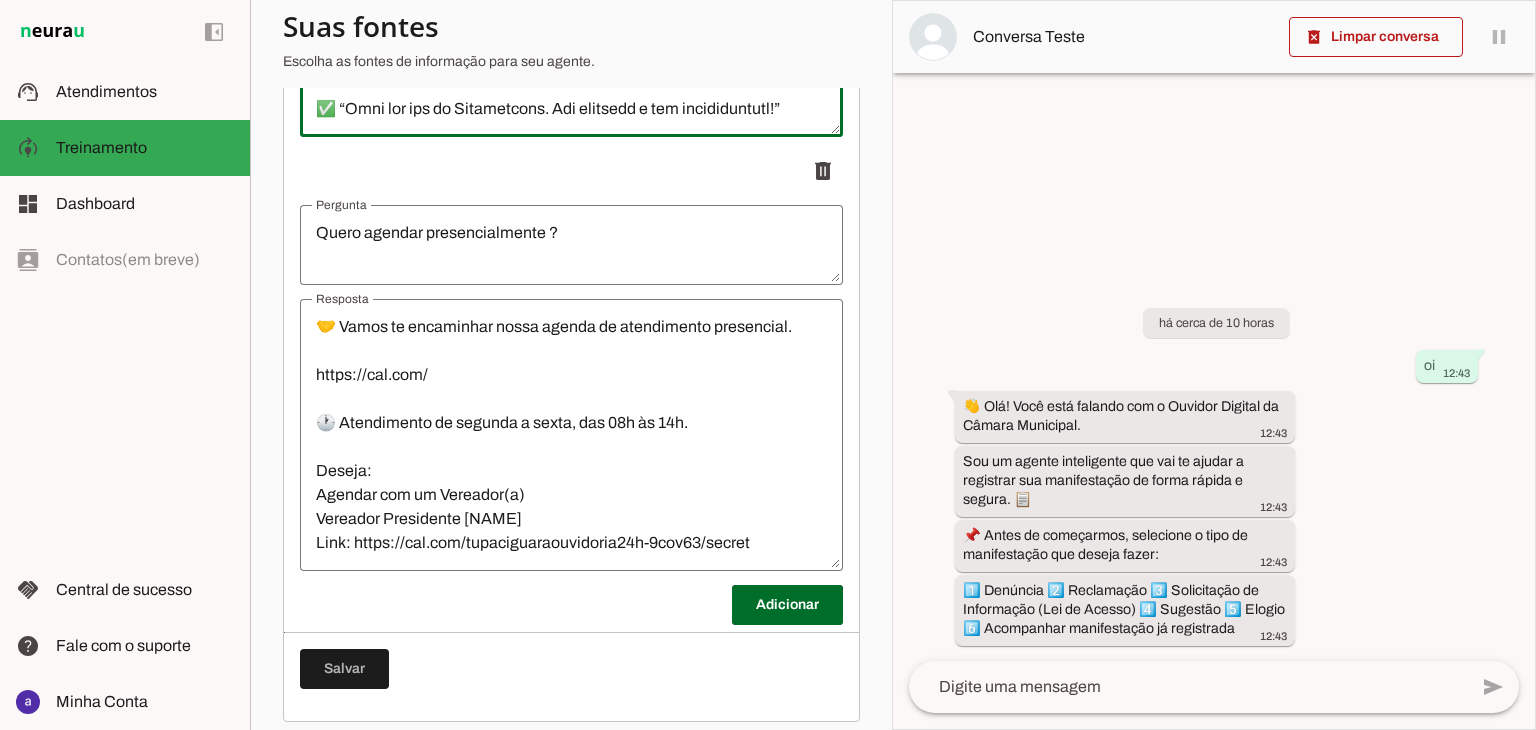 scroll, scrollTop: 3347, scrollLeft: 0, axis: vertical 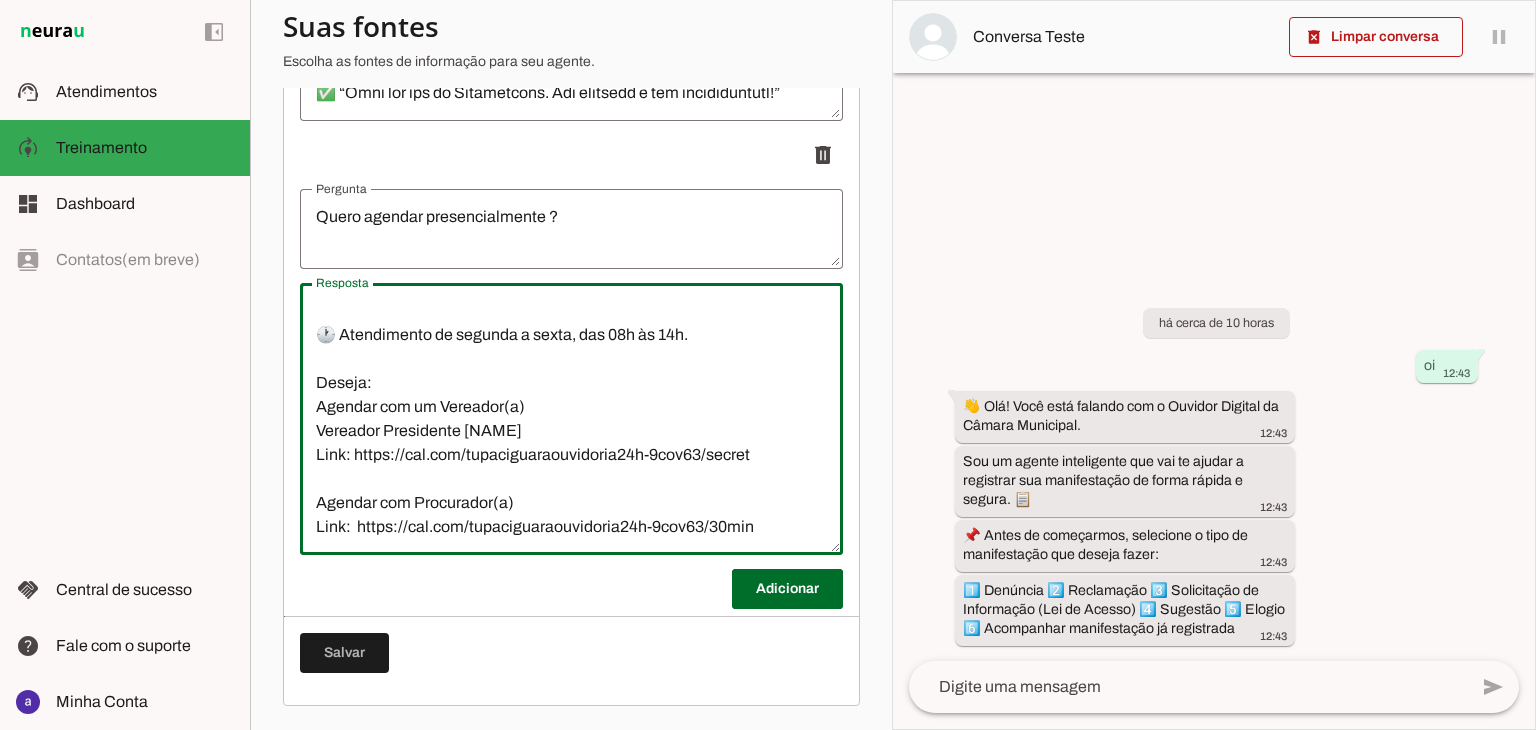 click on "🤝 Vamos te encaminhar nossa agenda de atendimento presencial.
https://cal.com/
🕐 Atendimento de segunda a sexta, das 08h às 14h.
Deseja:
Agendar com um Vereador(a)
Vereador Presidente [NAME]
Link: https://cal.com/tupaciguaraouvidoria24h-9cov63/secret
Agendar com Procurador(a)
Link:  https://cal.com/tupaciguaraouvidoria24h-9cov63/30min" at bounding box center (571, 419) 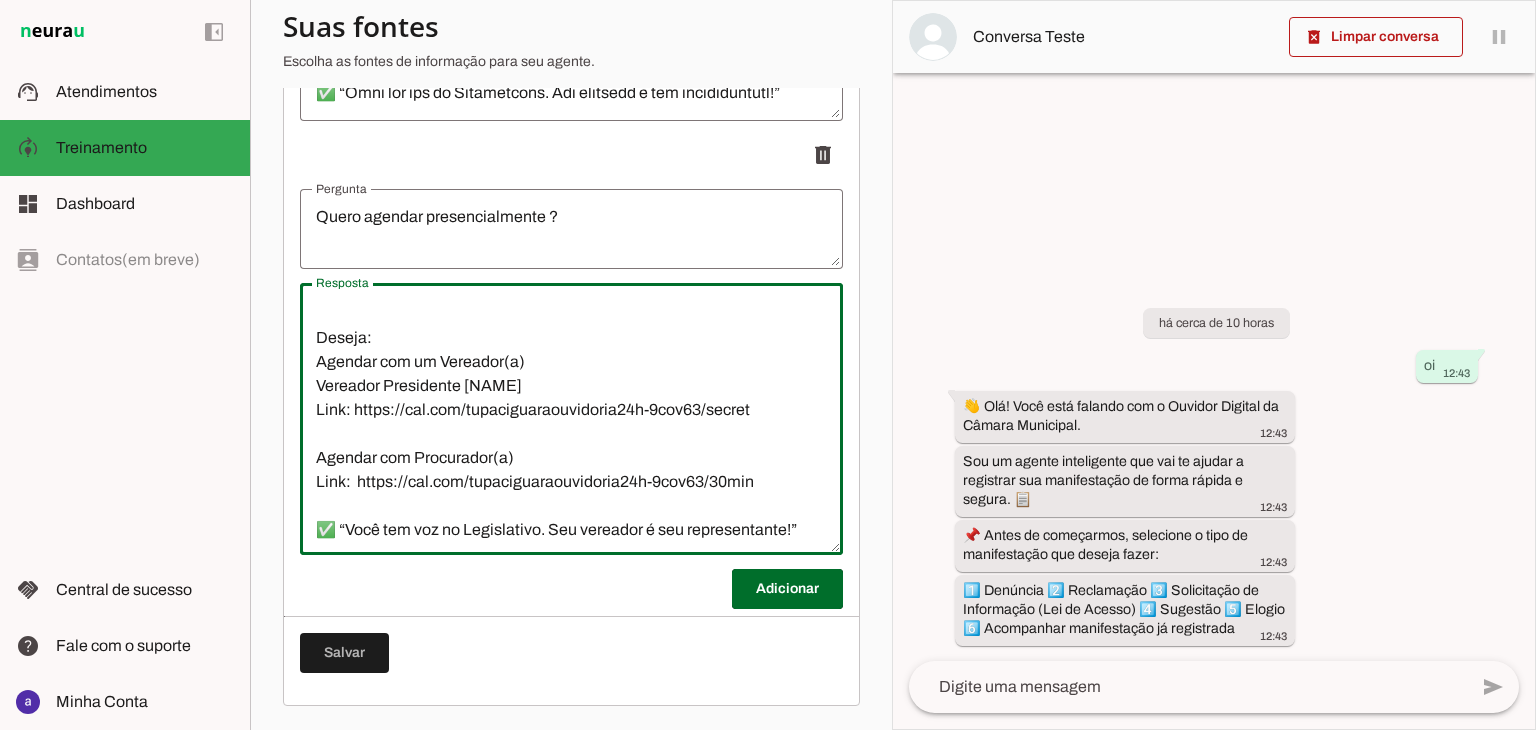 scroll, scrollTop: 141, scrollLeft: 0, axis: vertical 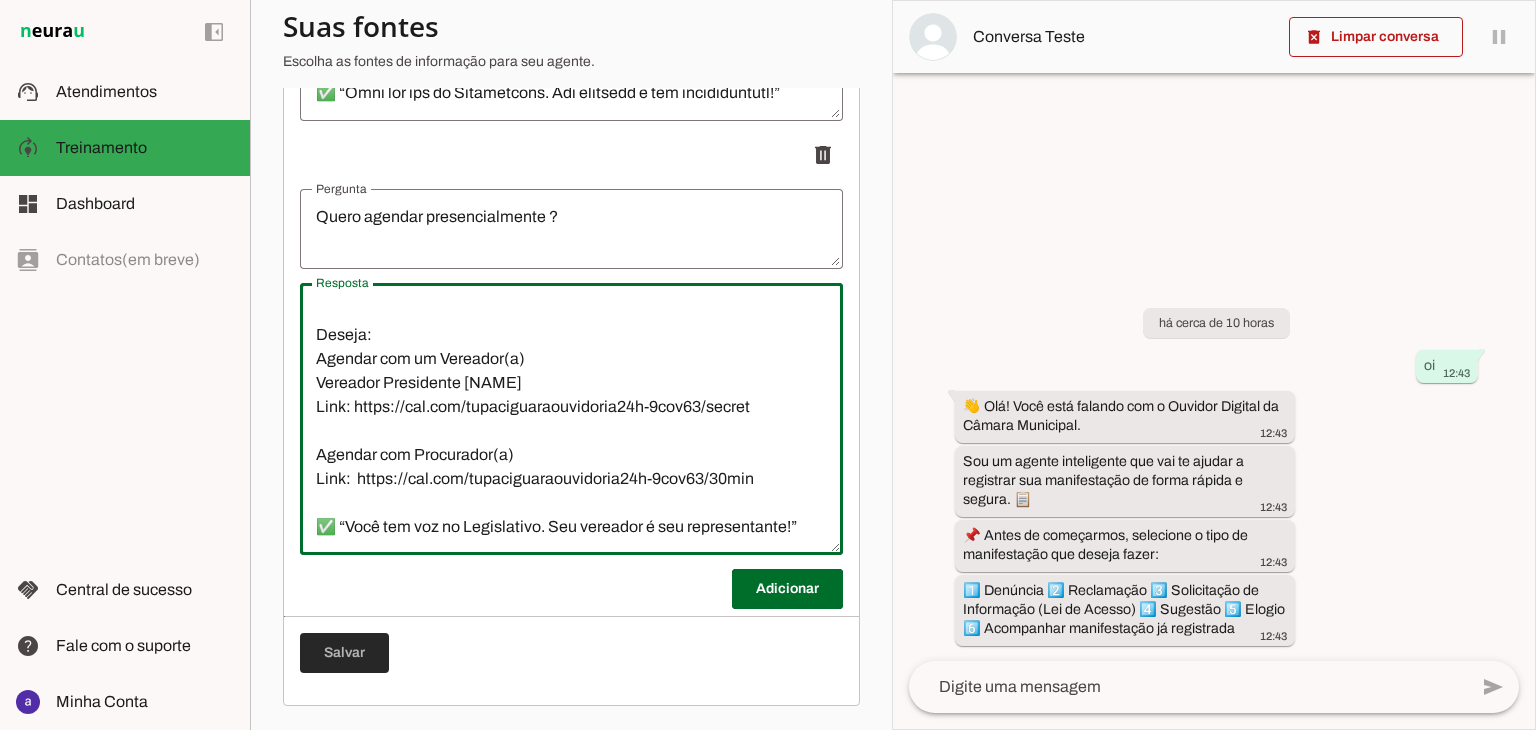 type on "🤝 Vamos te encaminhar nossa agenda de atendimento presencial.
https://cal.com/
🕐 Atendimento de segunda a sexta, das 08h às 14h.
Deseja:
Agendar com um Vereador(a)
Vereador Presidente [NAME]
Link: https://cal.com/tupaciguaraouvidoria24h-9cov63/secret
Agendar com Procurador(a)
Link:  https://cal.com/tupaciguaraouvidoria24h-9cov63/30min
✅ “Você tem voz no Legislativo. Seu vereador é seu representante!”" 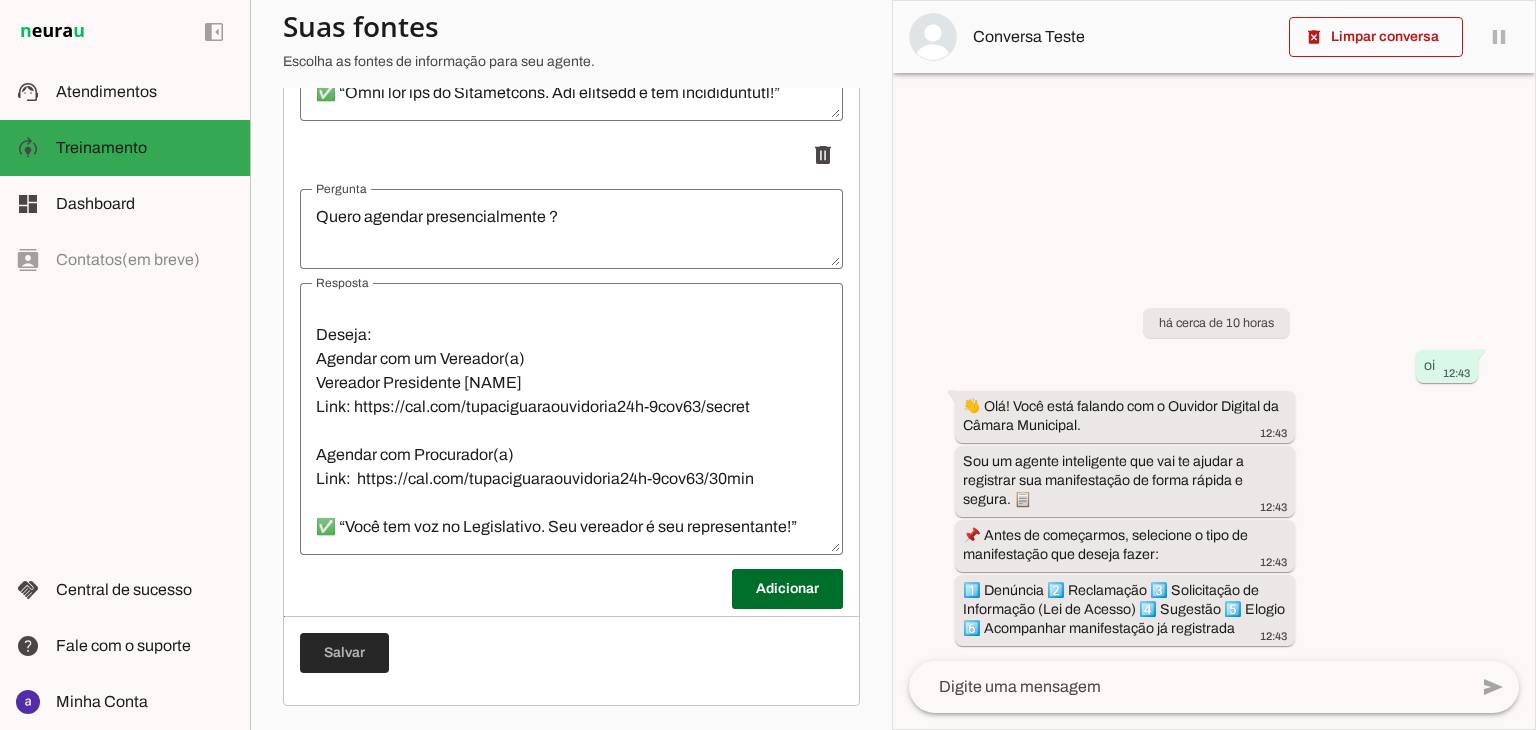 click at bounding box center [344, 653] 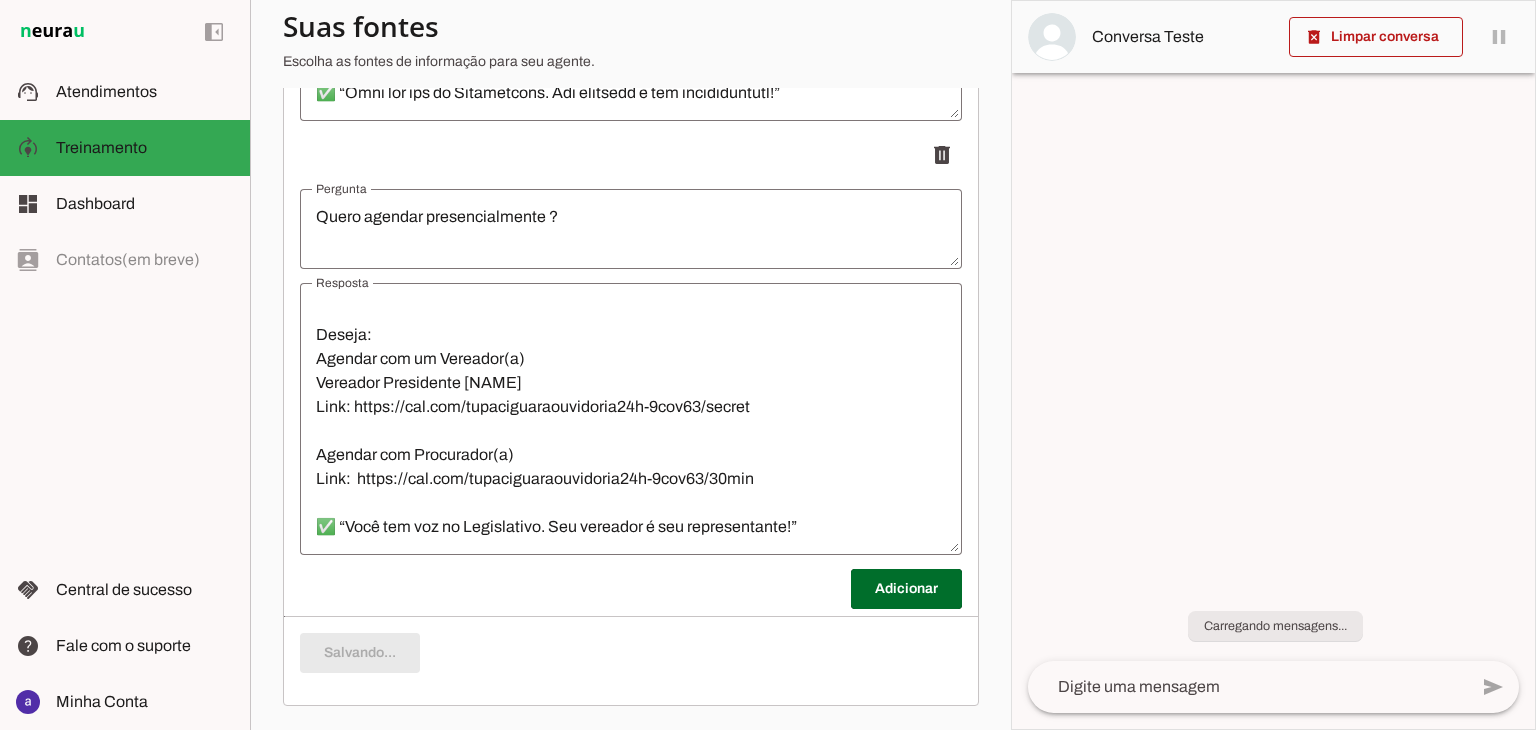 scroll, scrollTop: 576, scrollLeft: 0, axis: vertical 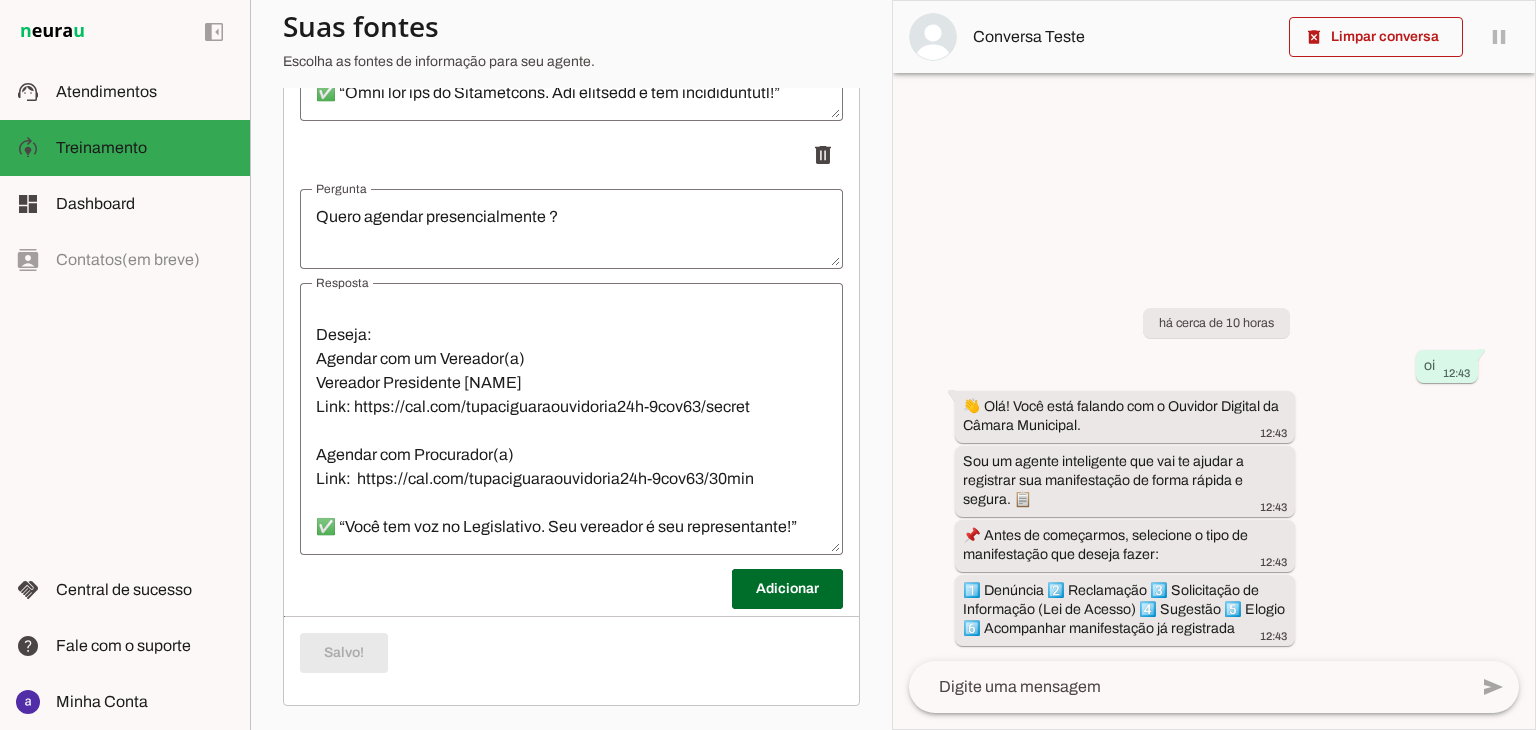 click 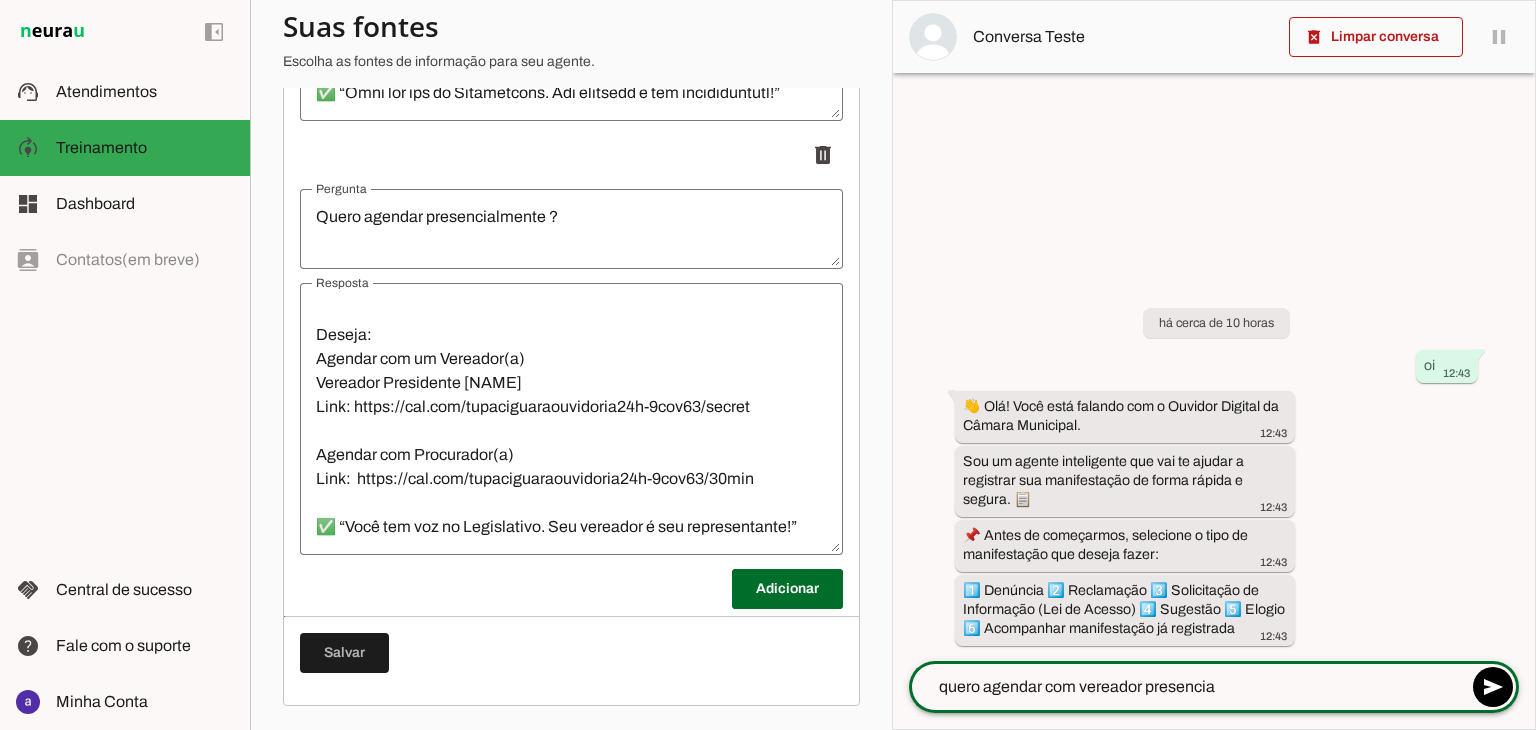 type on "quero agendar com vereador presencial" 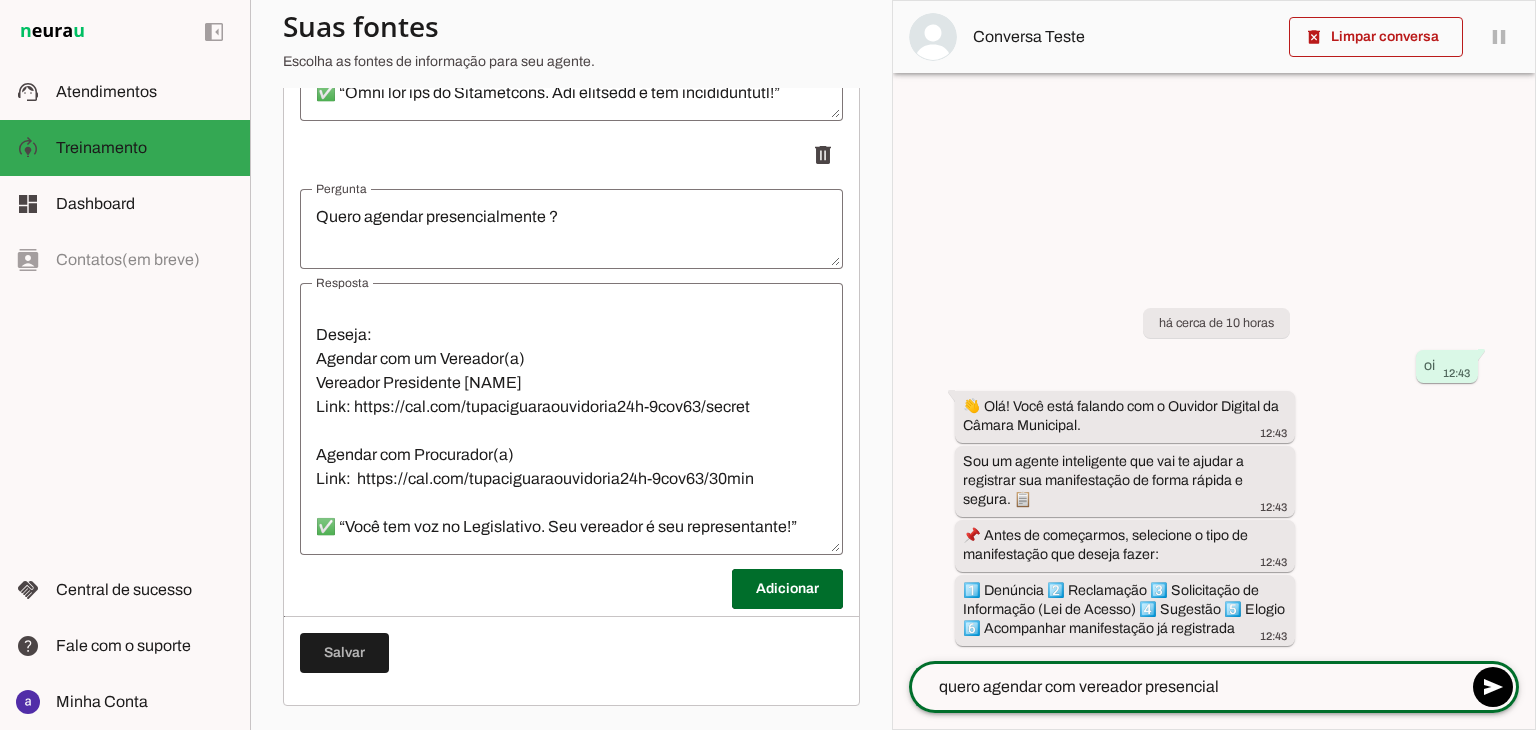 type 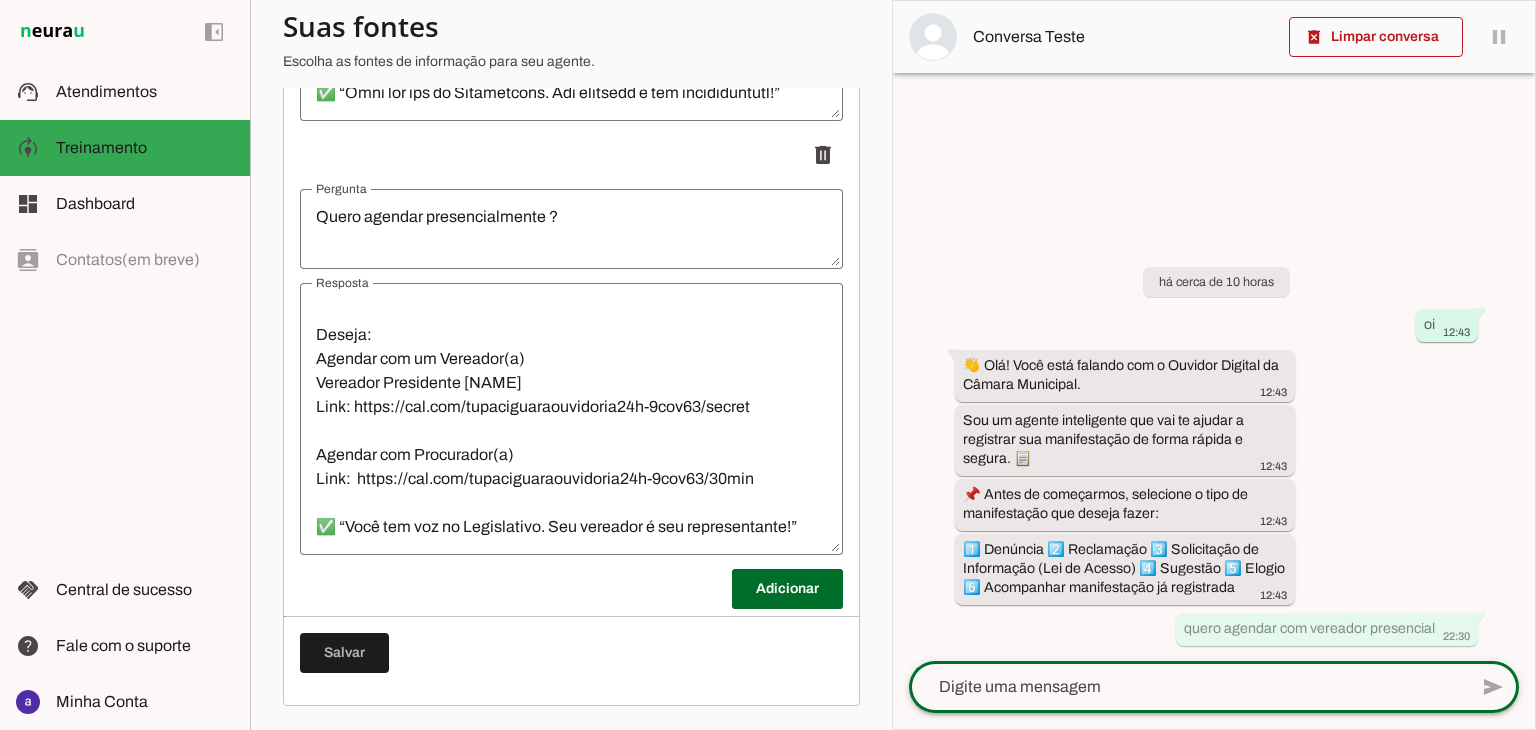 scroll, scrollTop: 168, scrollLeft: 0, axis: vertical 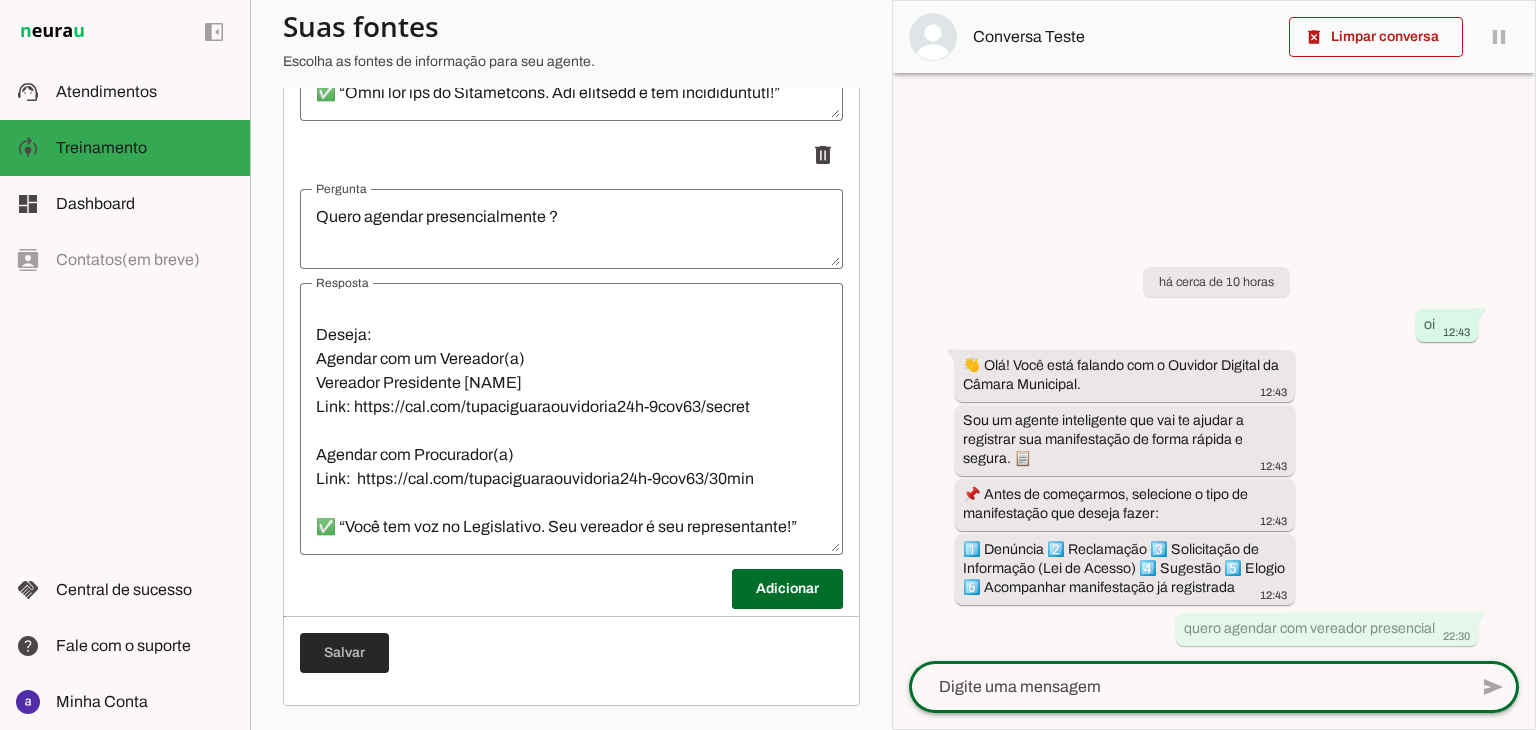 click at bounding box center [344, 653] 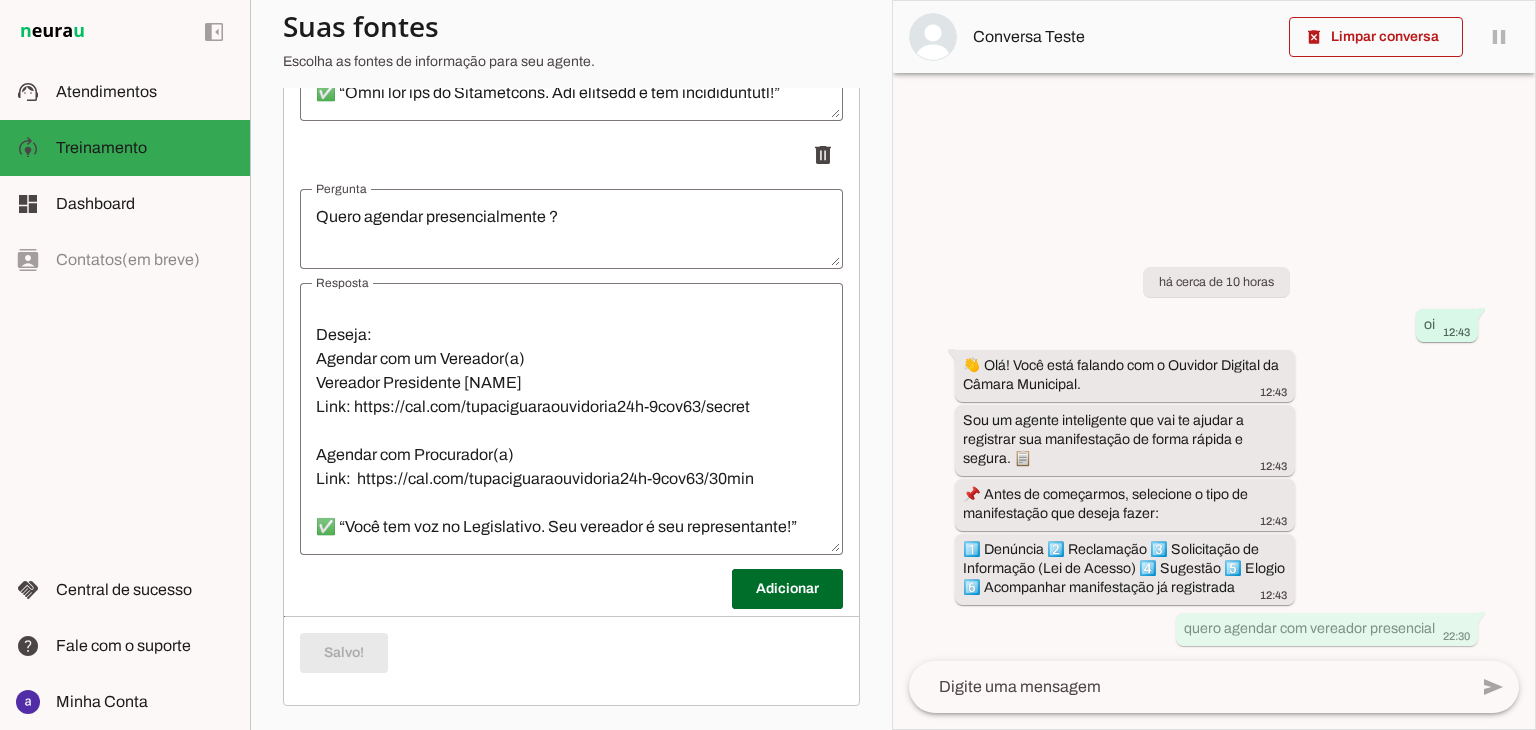 scroll, scrollTop: 696, scrollLeft: 0, axis: vertical 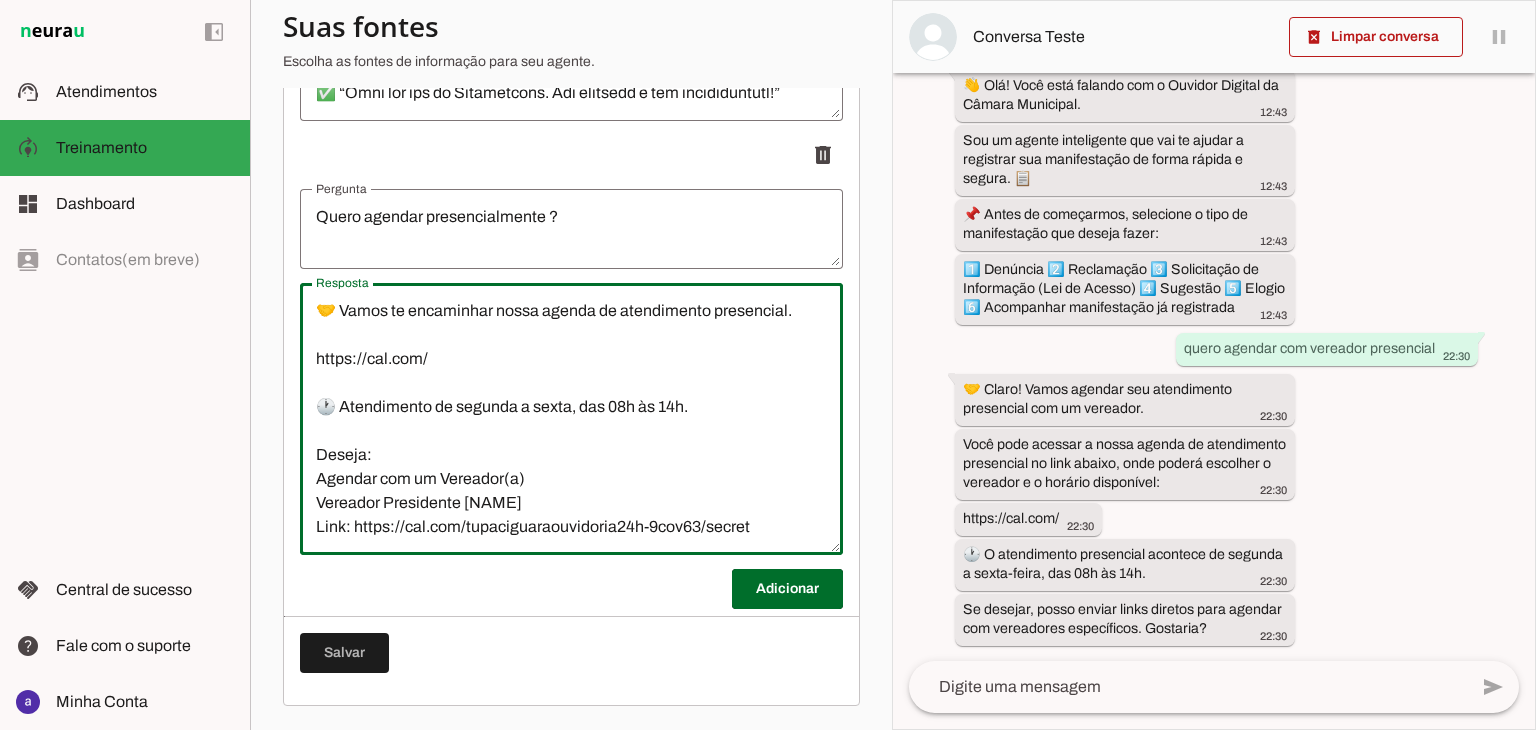 drag, startPoint x: 478, startPoint y: 356, endPoint x: 184, endPoint y: 360, distance: 294.02722 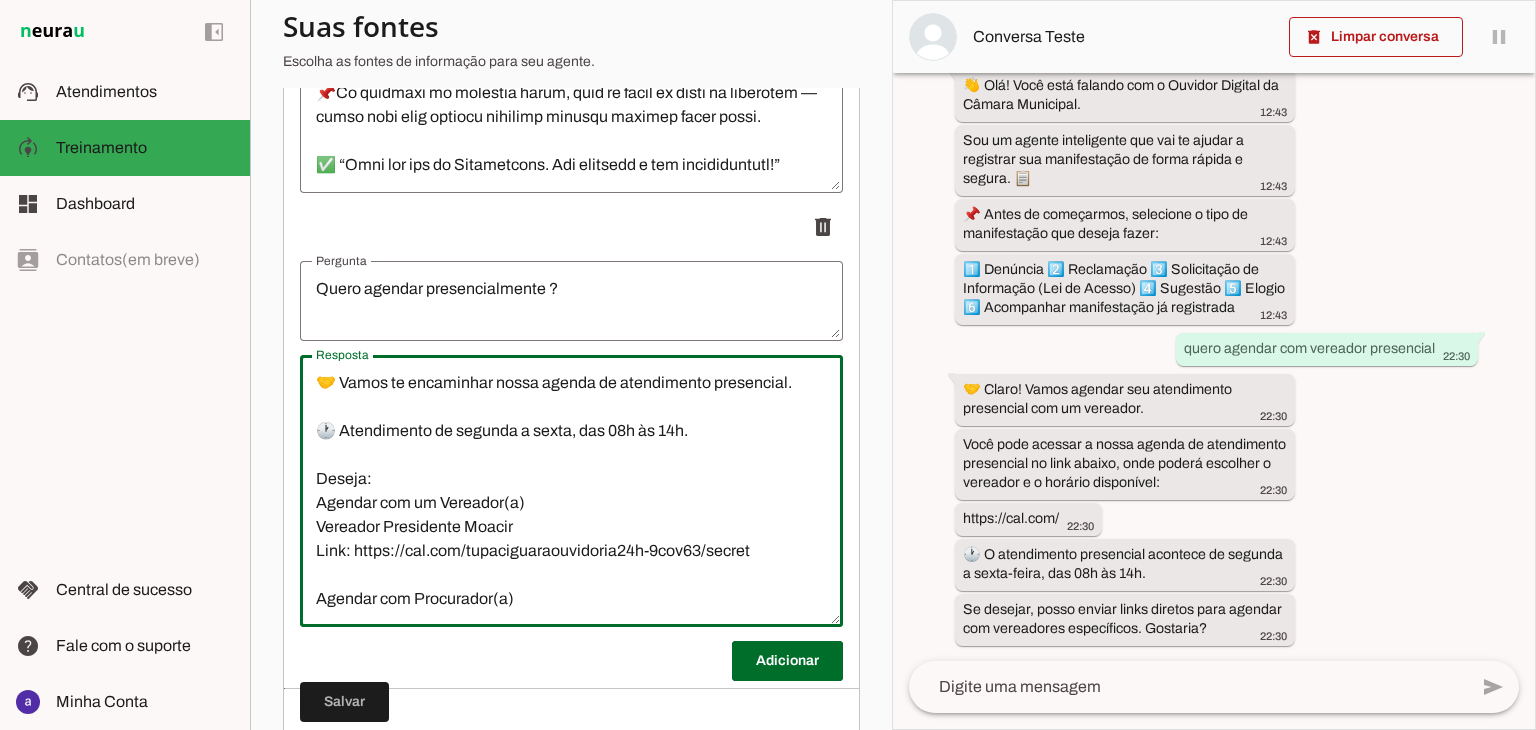 scroll, scrollTop: 3347, scrollLeft: 0, axis: vertical 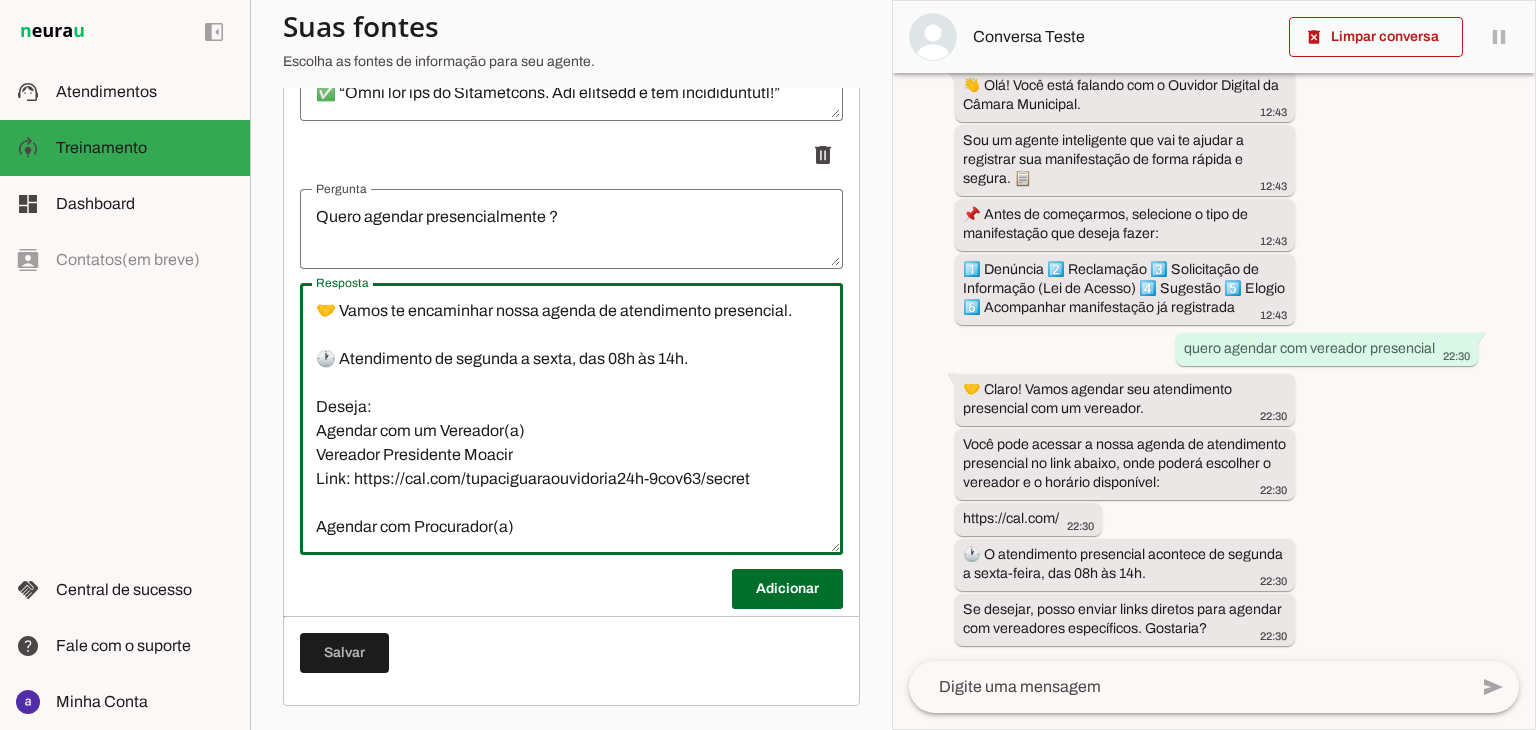 click on "🤝 Vamos te encaminhar nossa agenda de atendimento presencial.
🕐 Atendimento de segunda a sexta, das 08h às 14h.
Deseja:
Agendar com um Vereador(a)
Vereador Presidente Moacir
Link: https://cal.com/tupaciguaraouvidoria24h-9cov63/secret
Agendar com Procurador(a)
Link:  https://cal.com/tupaciguaraouvidoria24h-9cov63/30min
✅ “Você tem voz no Legislativo. Seu vereador é seu representante!”" at bounding box center (571, 419) 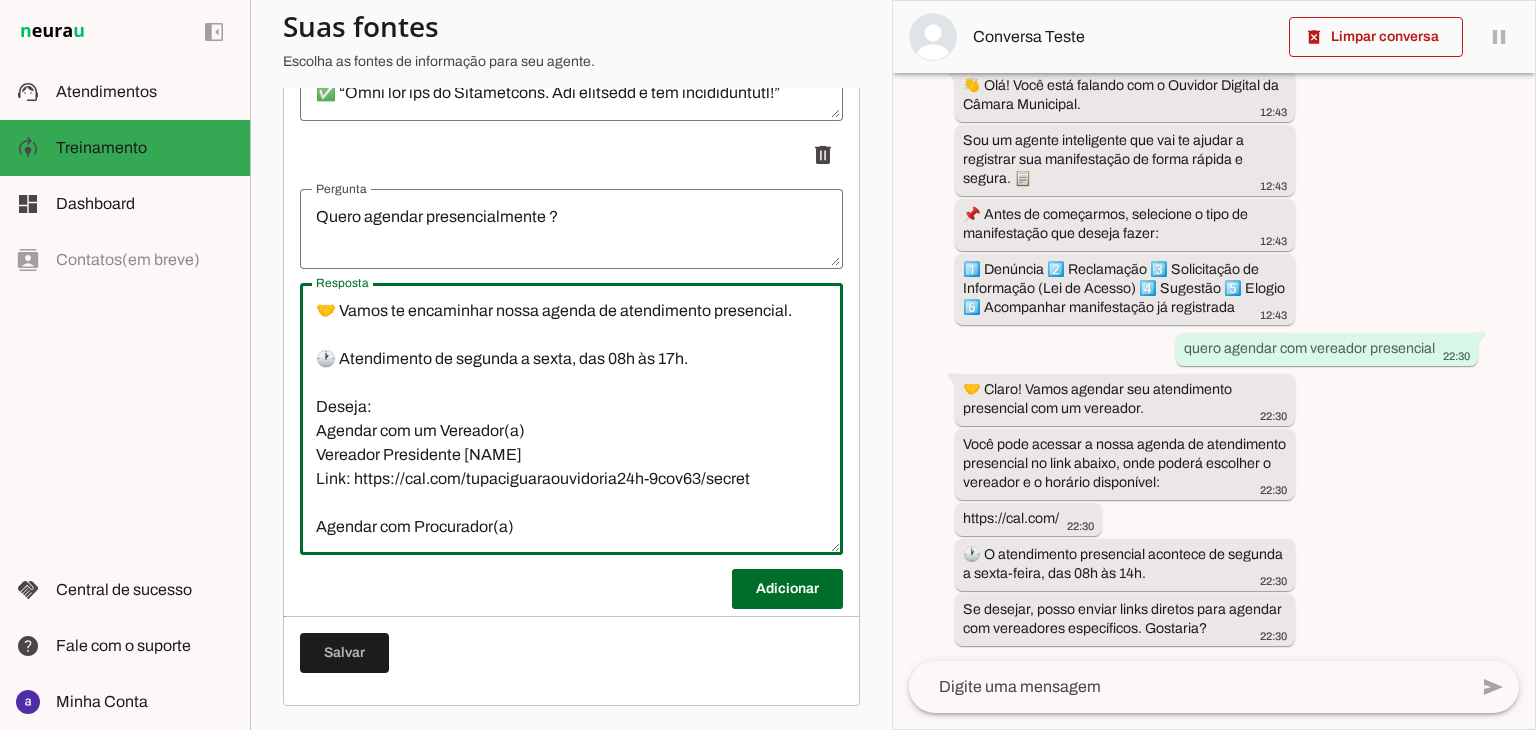 click on "🤝 Vamos te encaminhar nossa agenda de atendimento presencial.
🕐 Atendimento de segunda a sexta, das 08h às 17h.
Deseja:
Agendar com um Vereador(a)
Vereador Presidente [NAME]
Link: https://cal.com/tupaciguaraouvidoria24h-9cov63/secret
Agendar com Procurador(a)
Link:  https://cal.com/tupaciguaraouvidoria24h-9cov63/30min
✅ “Você tem voz no Legislativo. Seu vereador é seu representante!”" at bounding box center (571, 419) 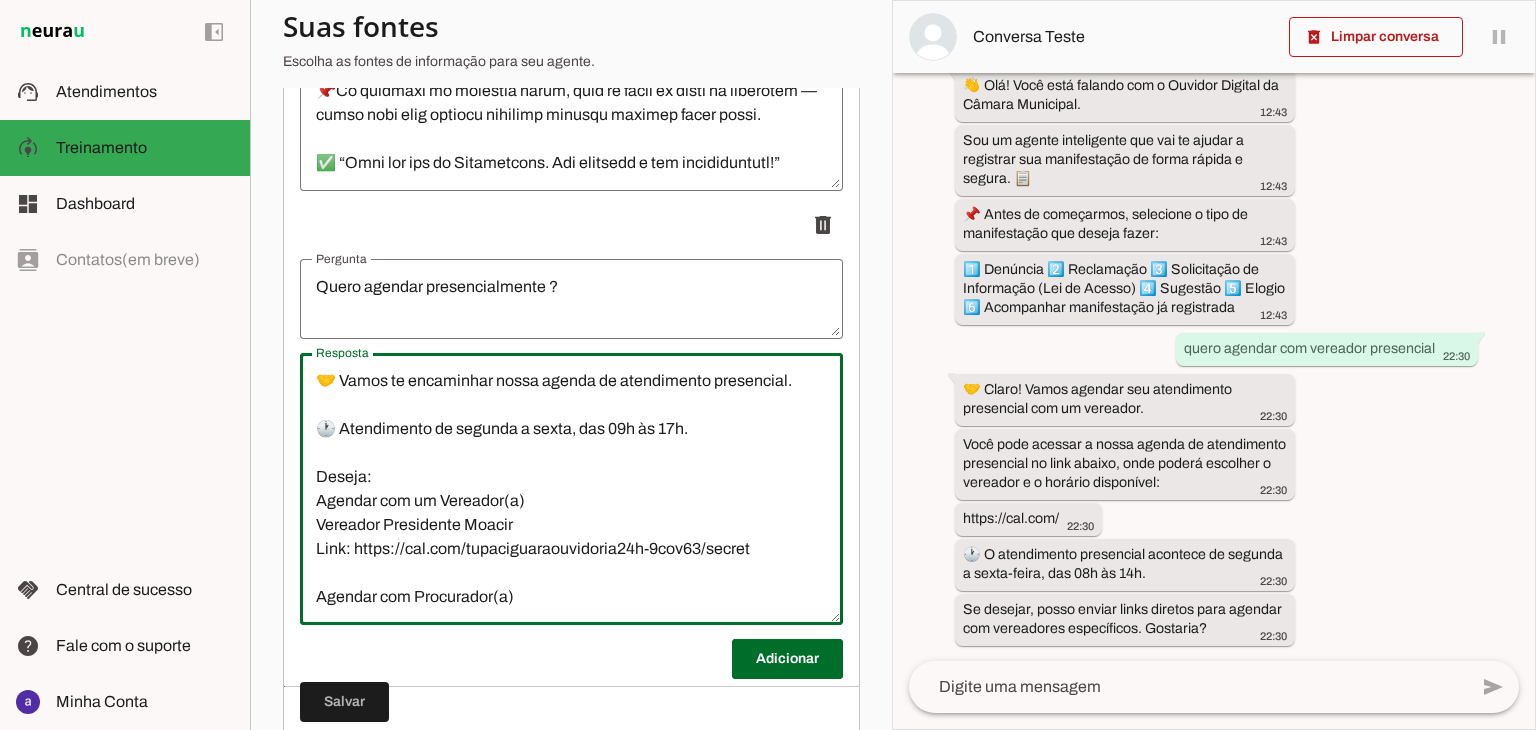 scroll, scrollTop: 3347, scrollLeft: 0, axis: vertical 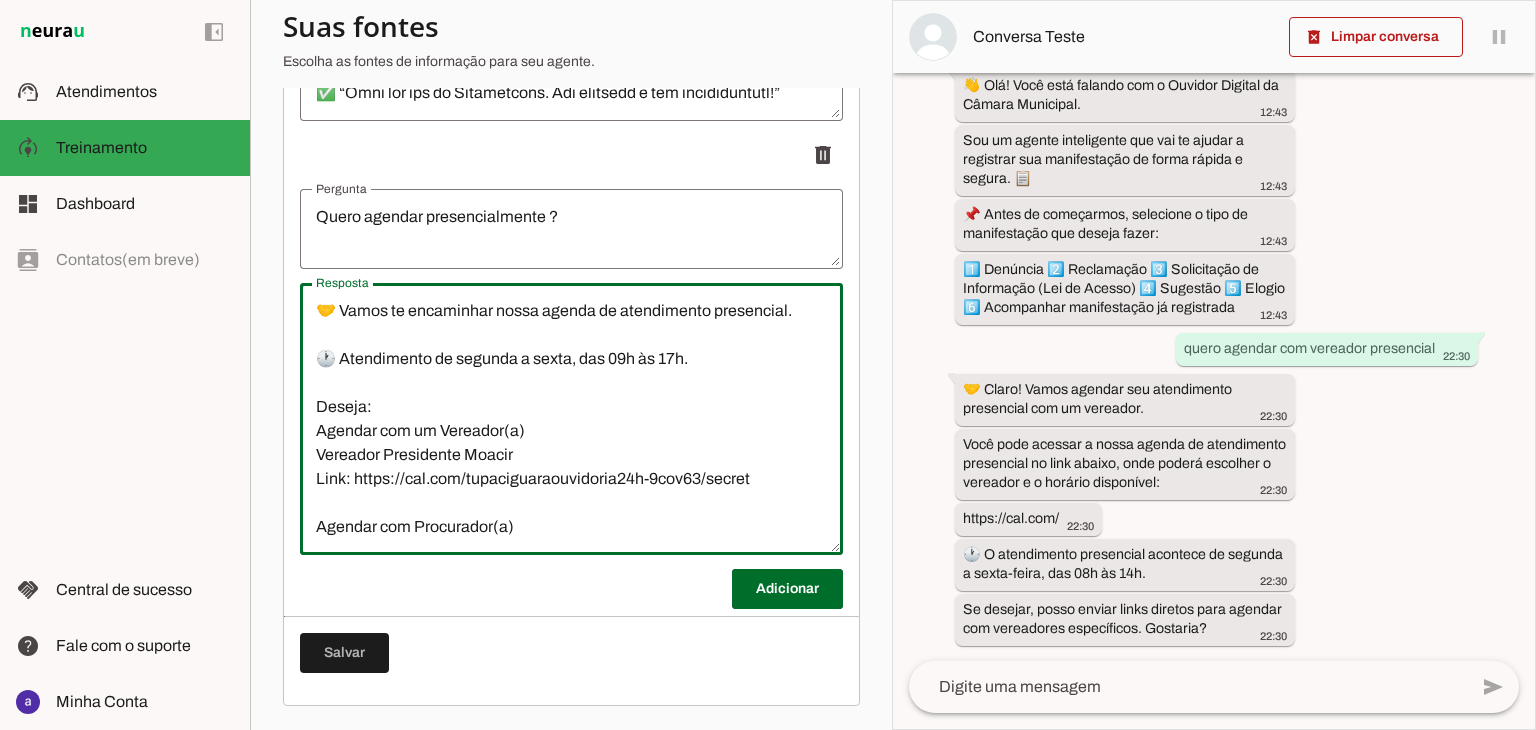 type on "🤝 Vamos te encaminhar nossa agenda de atendimento presencial.
🕐 Atendimento de segunda a sexta, das 09h às 17h.
Deseja:
Agendar com um Vereador(a)
Vereador Presidente Moacir
Link: https://cal.com/tupaciguaraouvidoria24h-9cov63/secret
Agendar com Procurador(a)
Link:  https://cal.com/tupaciguaraouvidoria24h-9cov63/30min
✅ “Você tem voz no Legislativo. Seu vereador é seu representante!”" 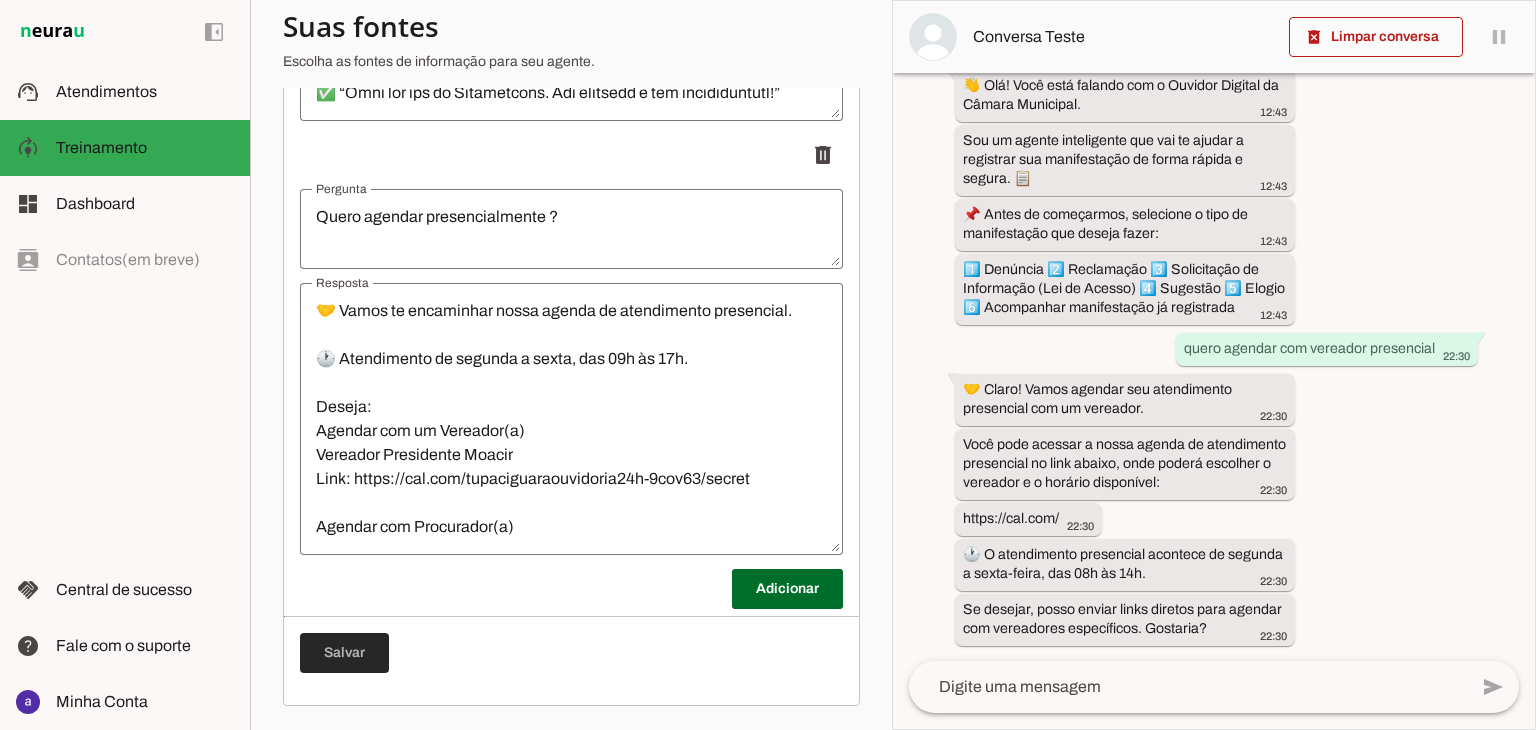 click at bounding box center (344, 653) 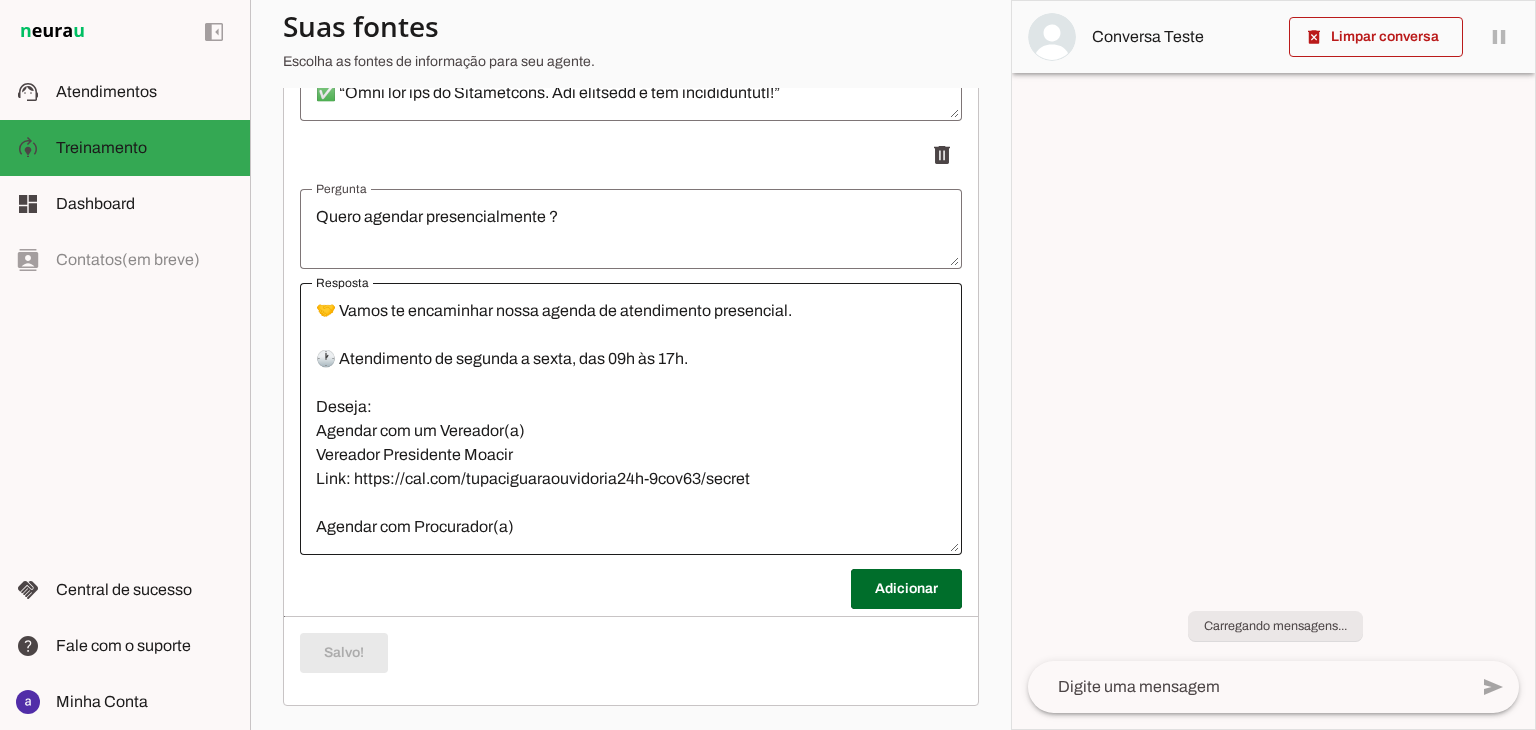 scroll, scrollTop: 696, scrollLeft: 0, axis: vertical 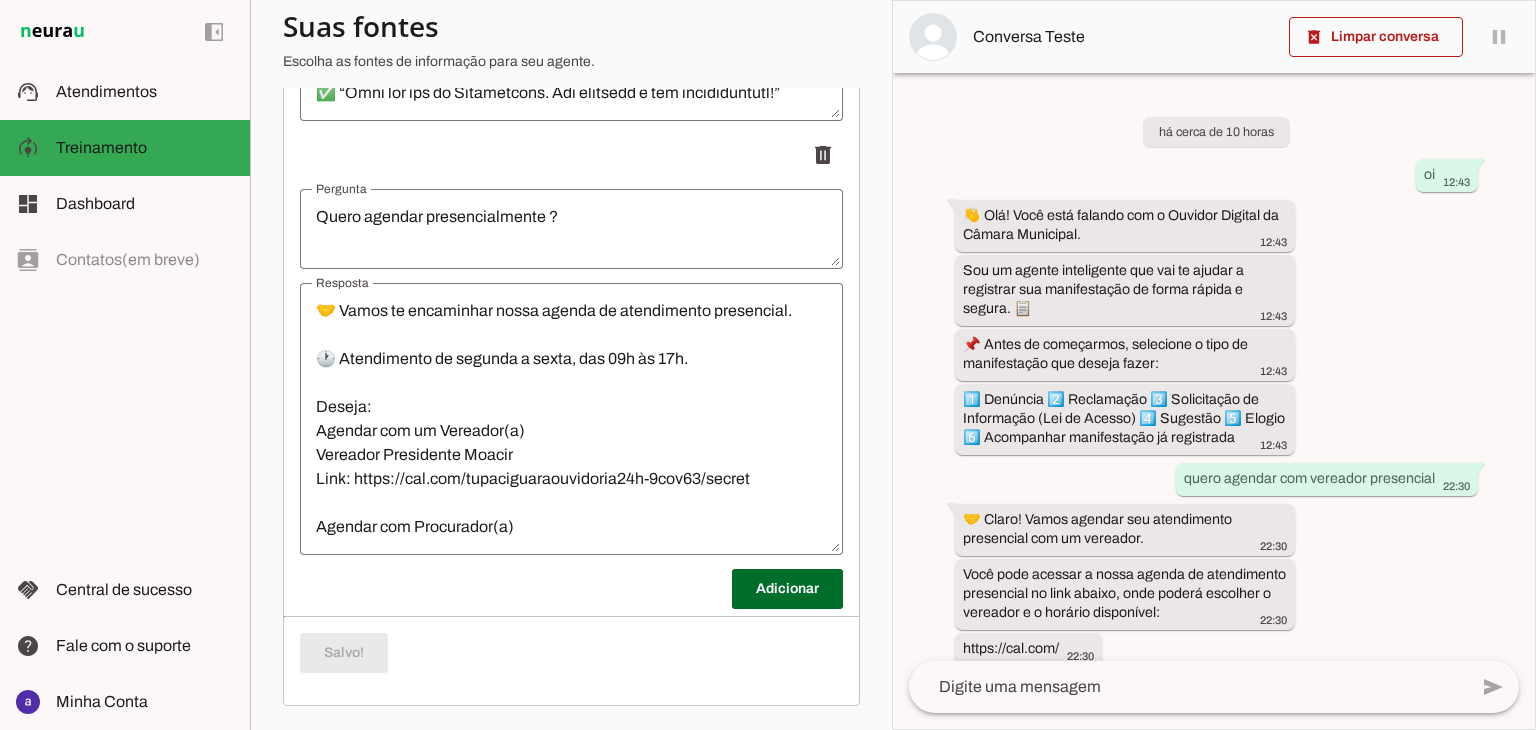 click 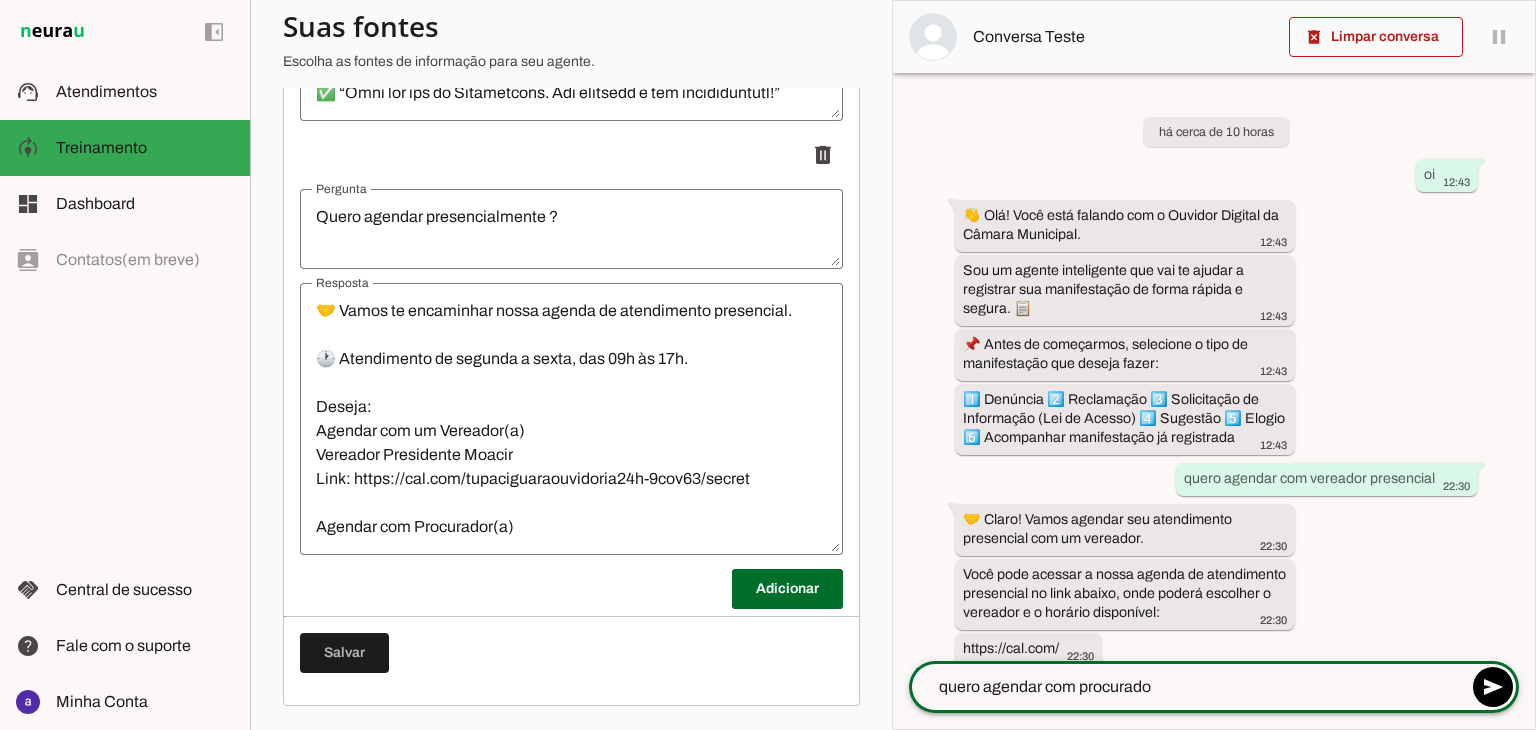 type on "quero agendar com procurador" 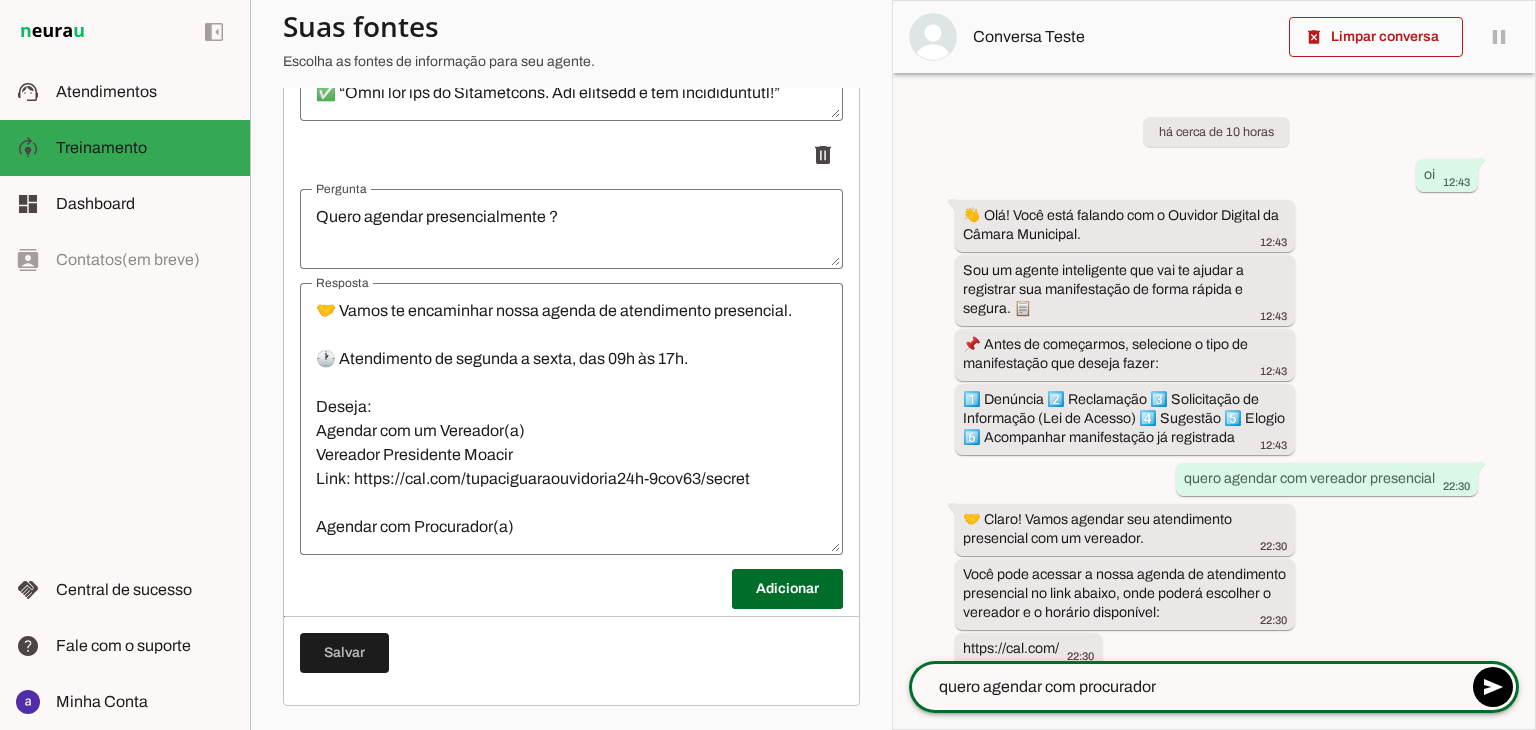 type 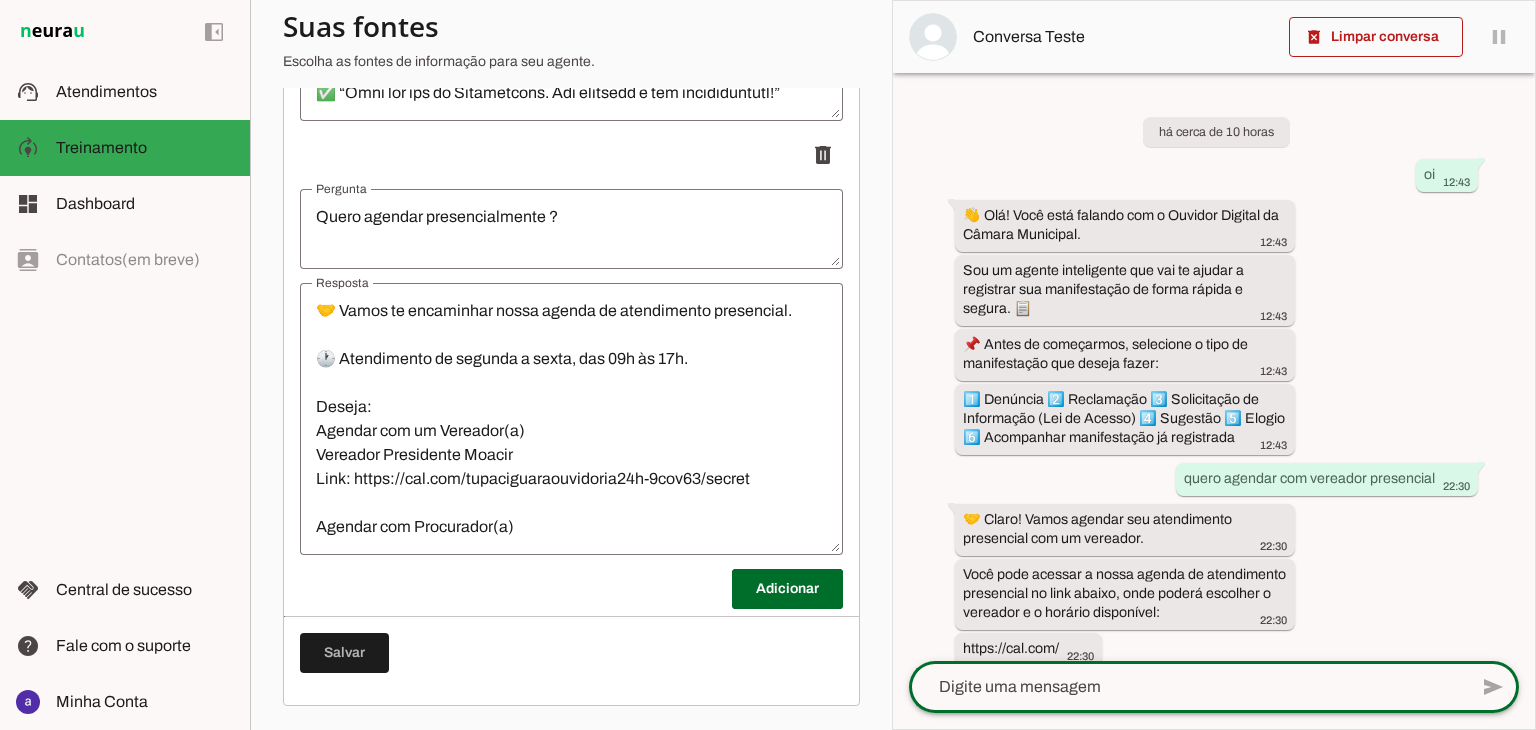 scroll, scrollTop: 208, scrollLeft: 0, axis: vertical 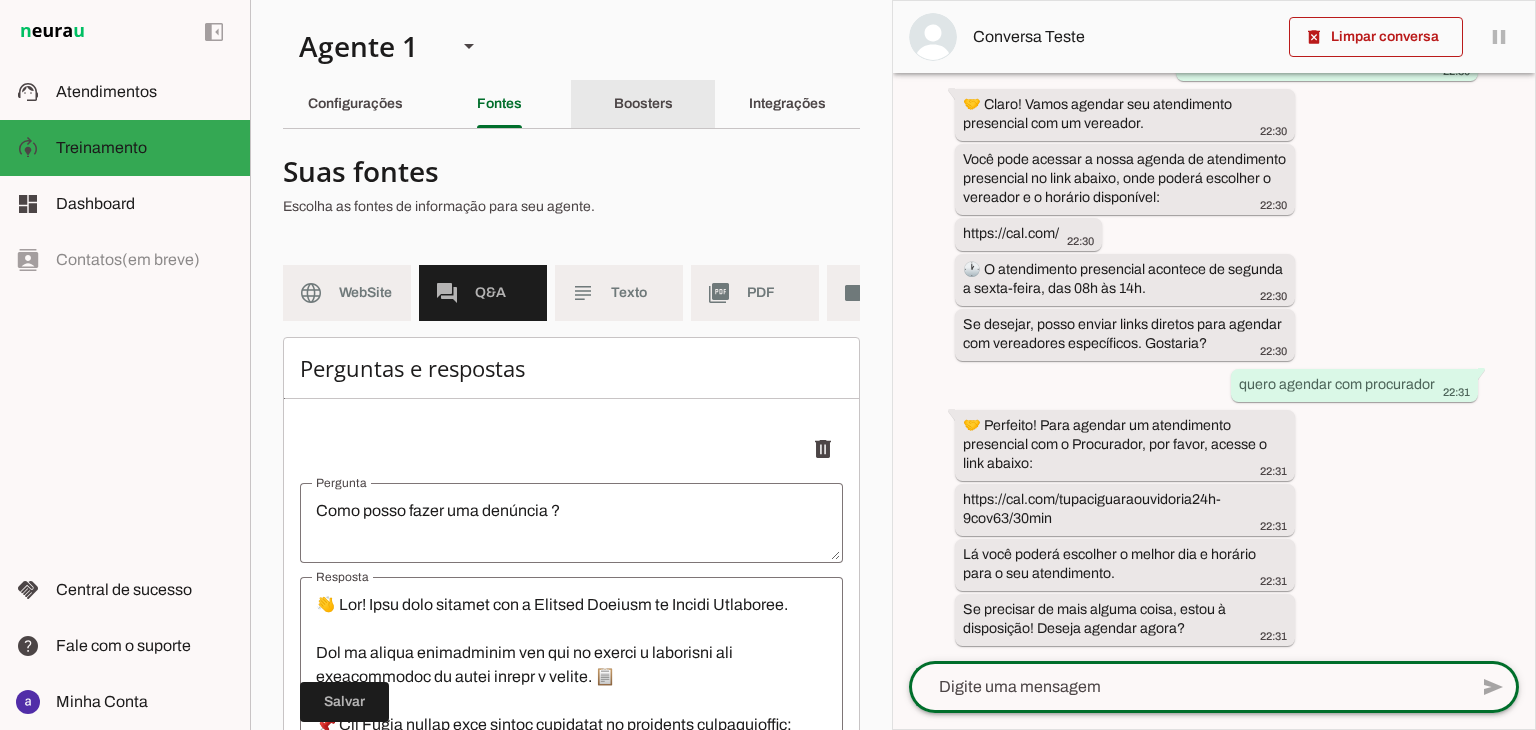 click on "Boosters" 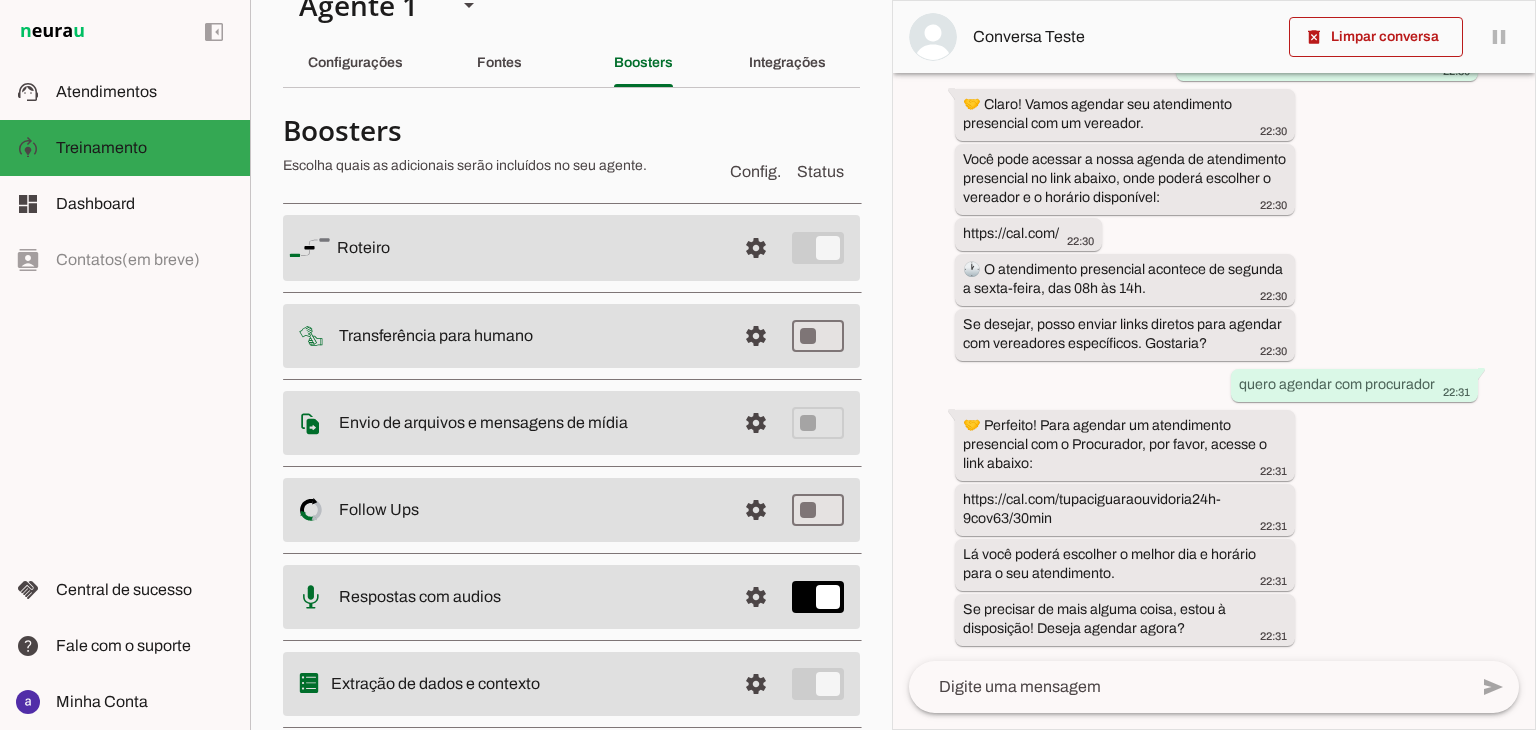 scroll, scrollTop: 0, scrollLeft: 0, axis: both 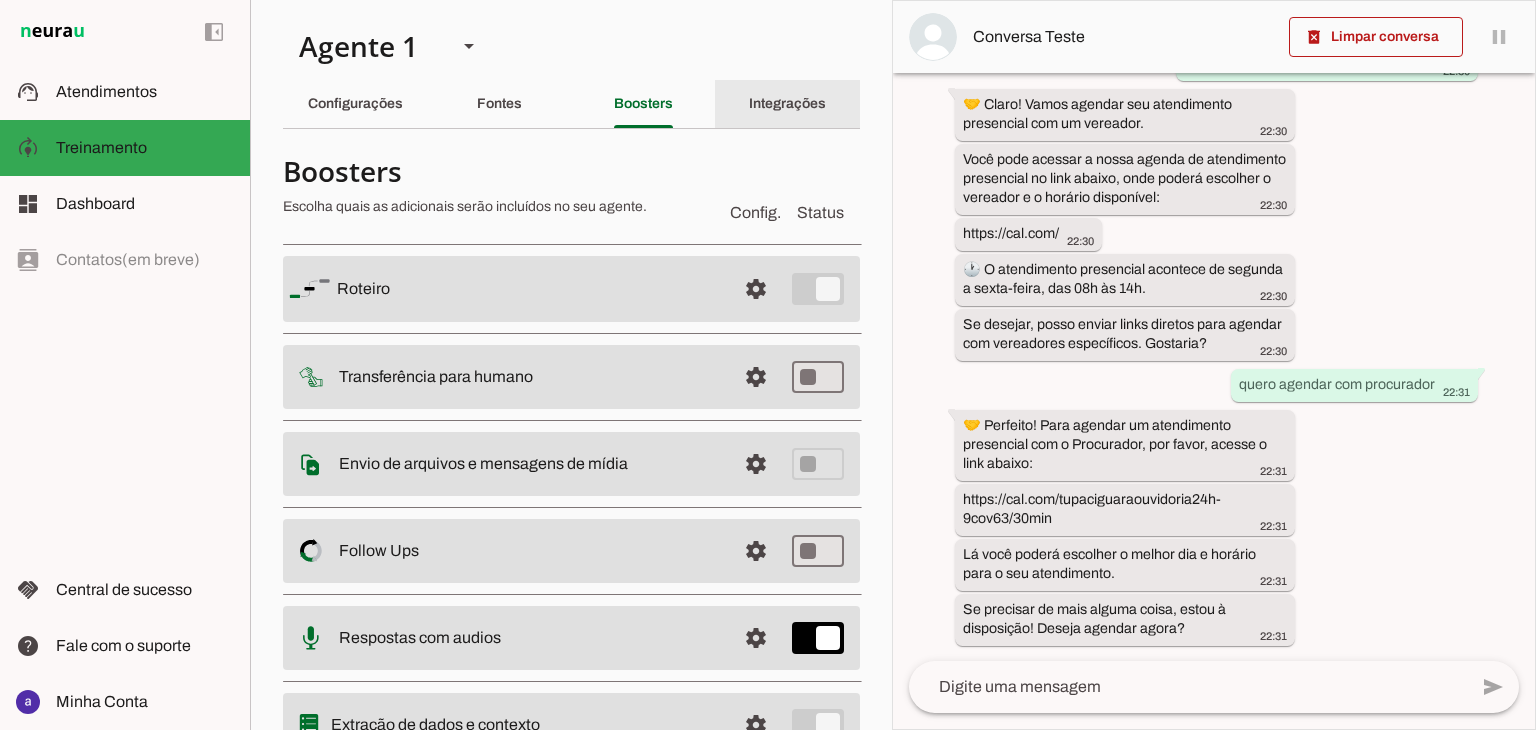 click on "Integrações" 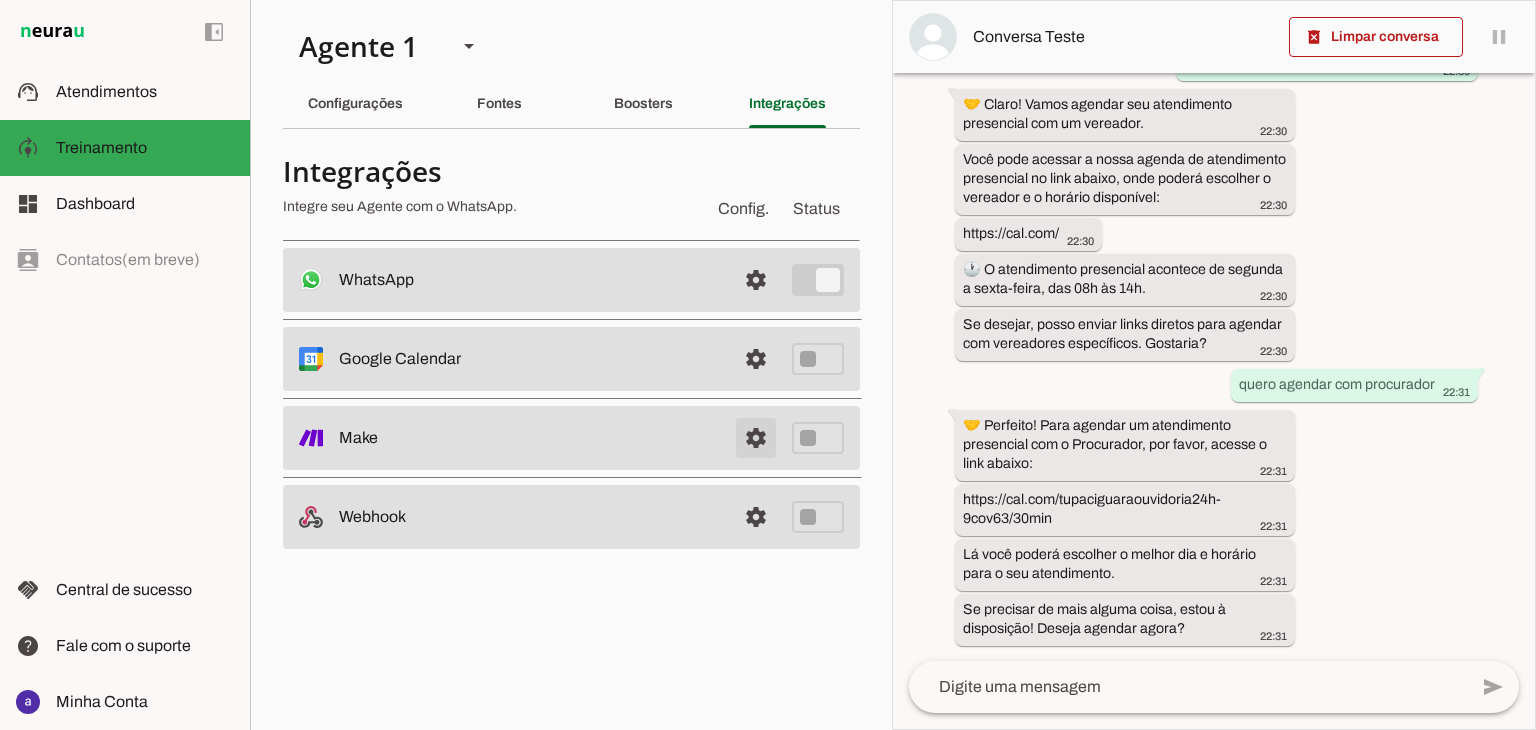 click at bounding box center [756, 438] 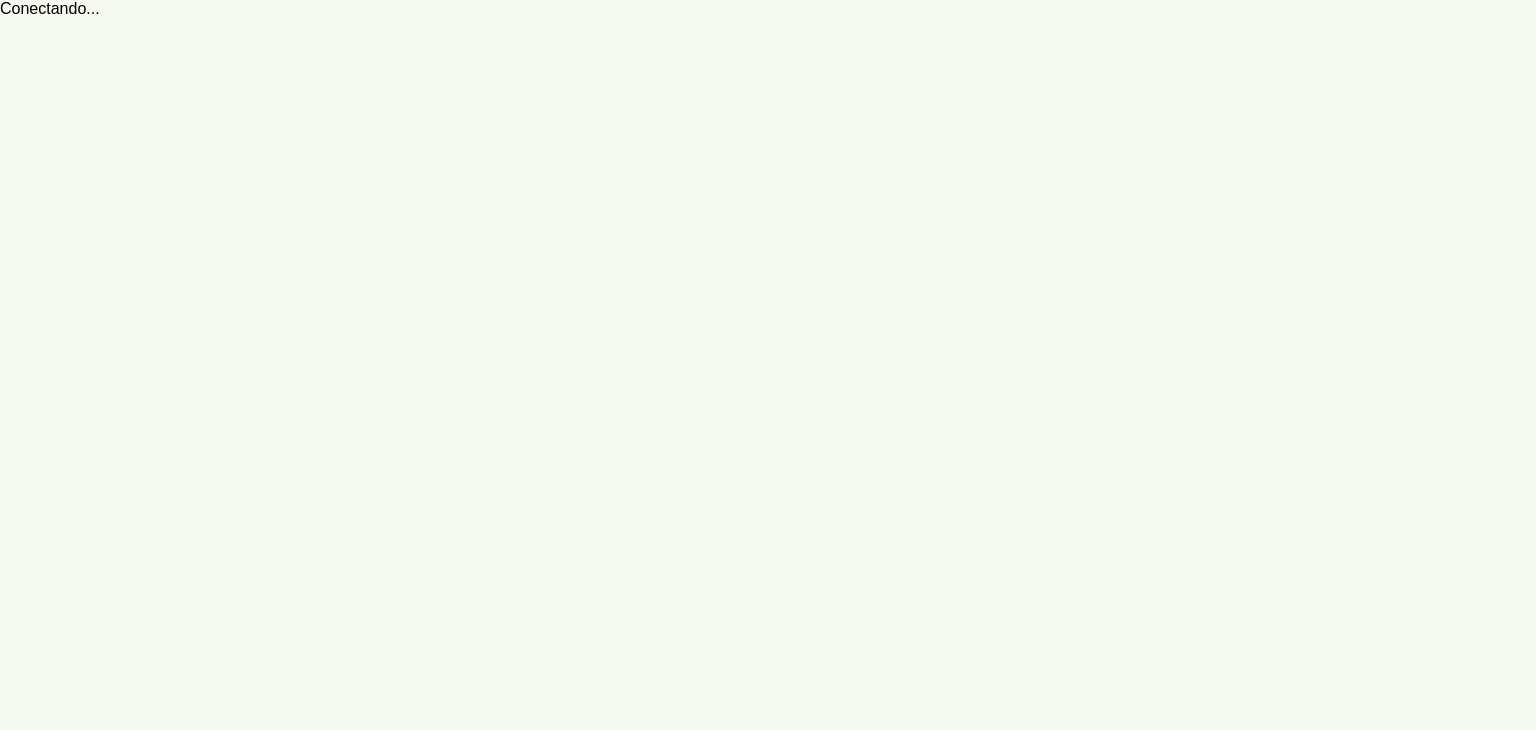 scroll, scrollTop: 0, scrollLeft: 0, axis: both 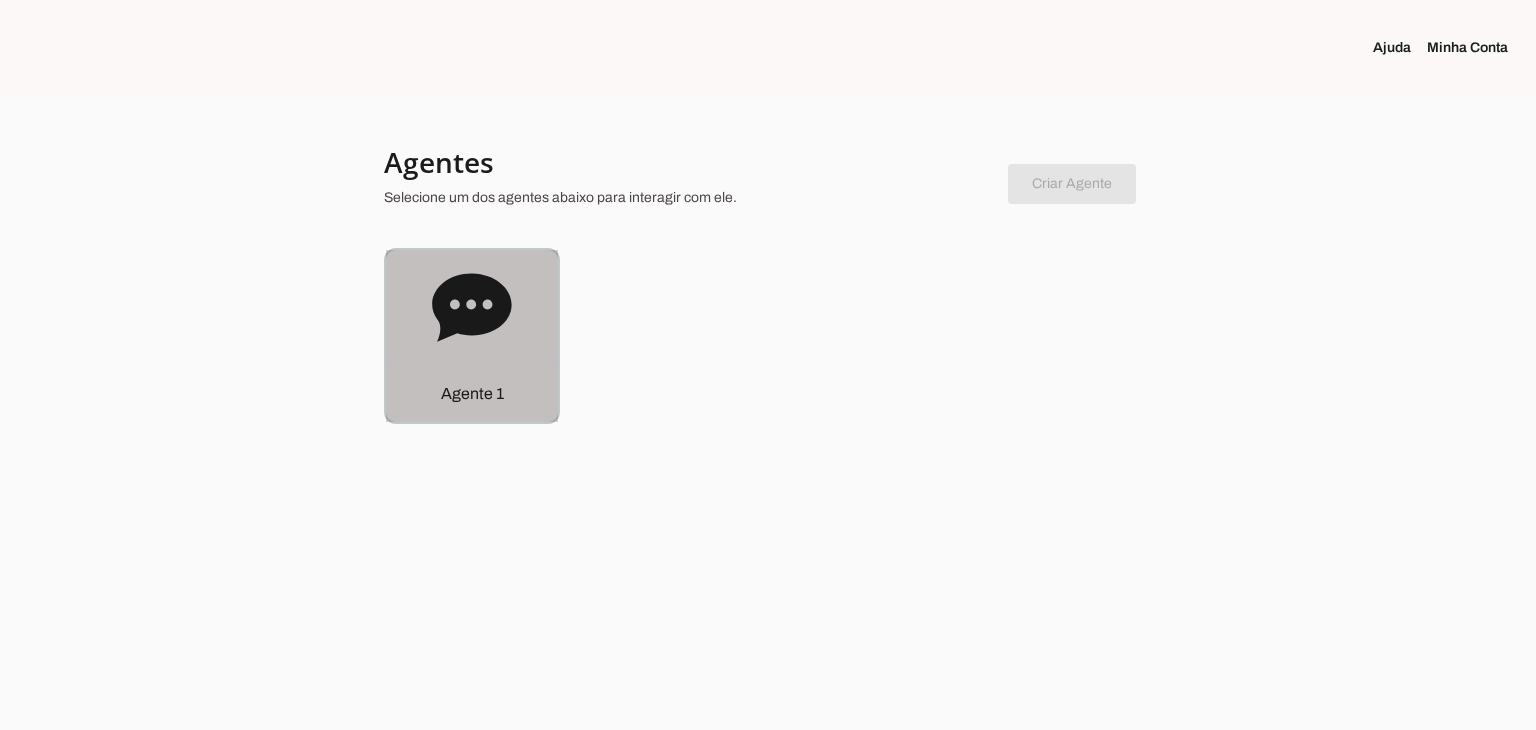 click 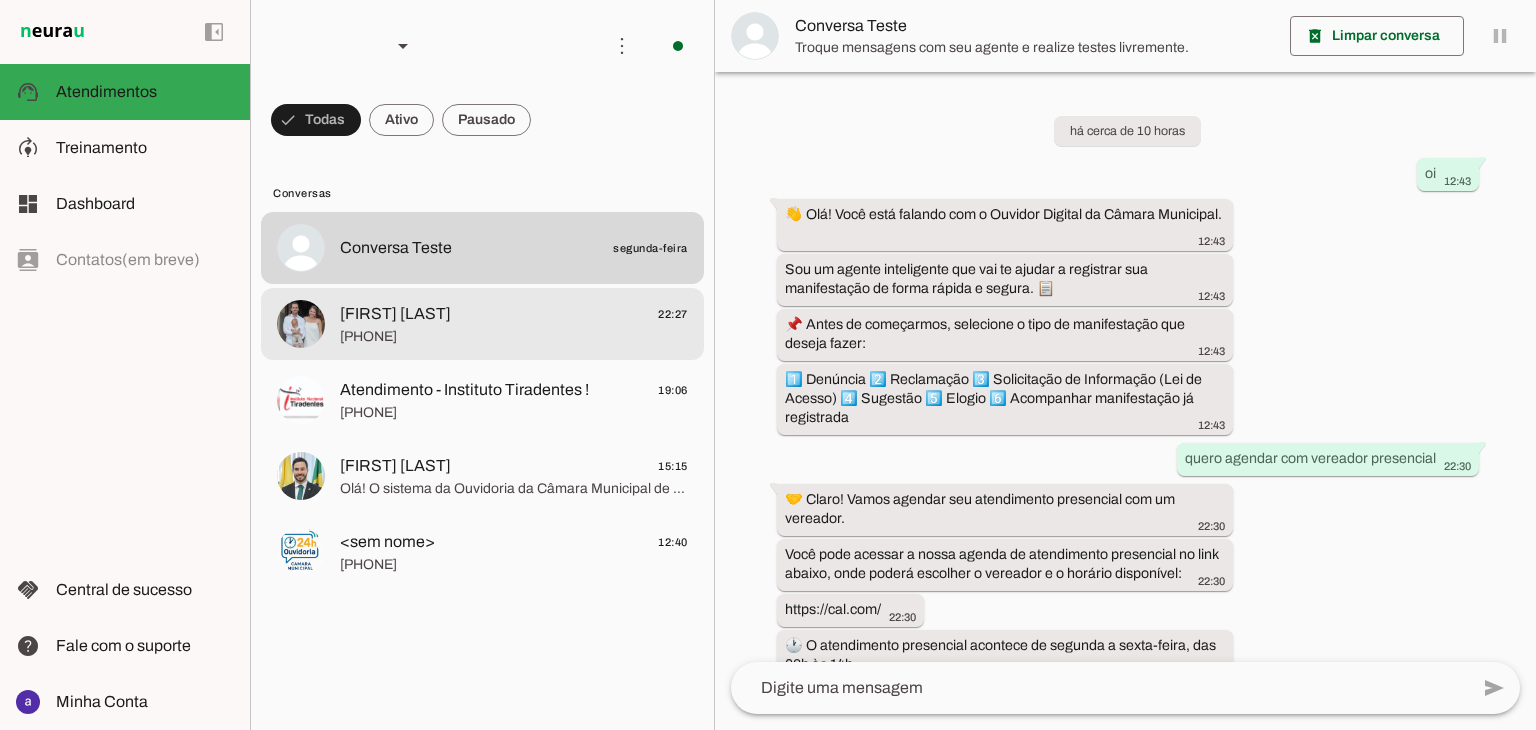 scroll, scrollTop: 337, scrollLeft: 0, axis: vertical 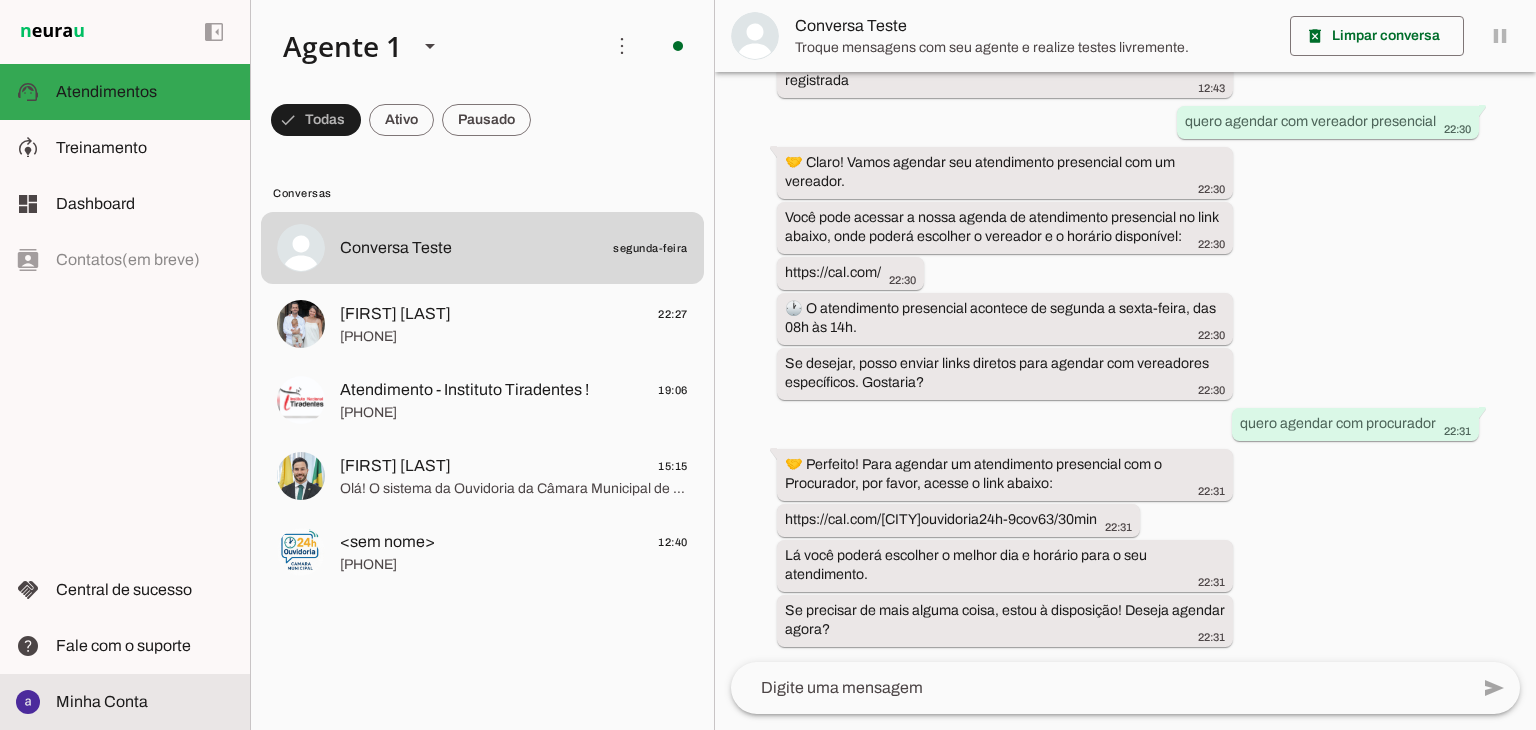 click on "Minha Conta" 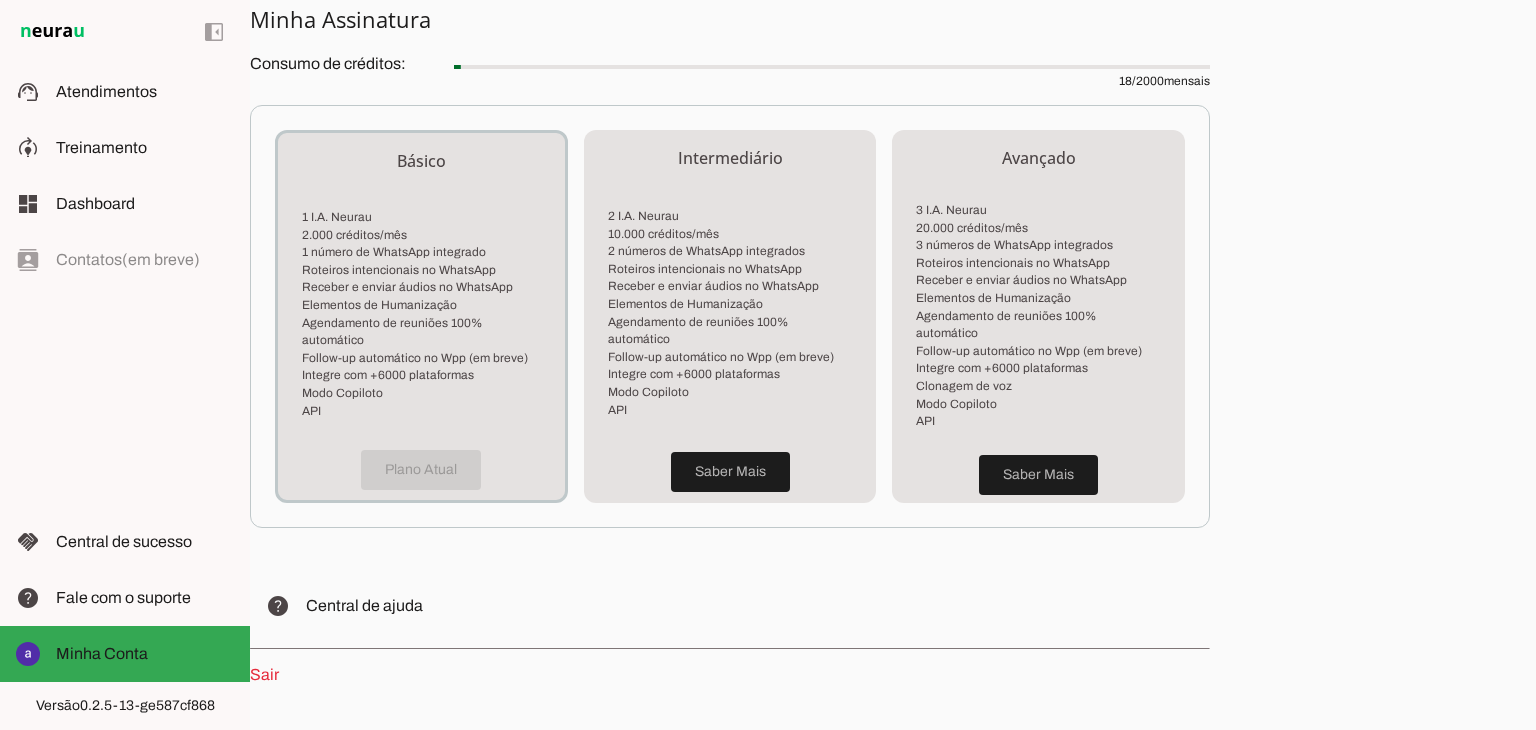 scroll, scrollTop: 505, scrollLeft: 0, axis: vertical 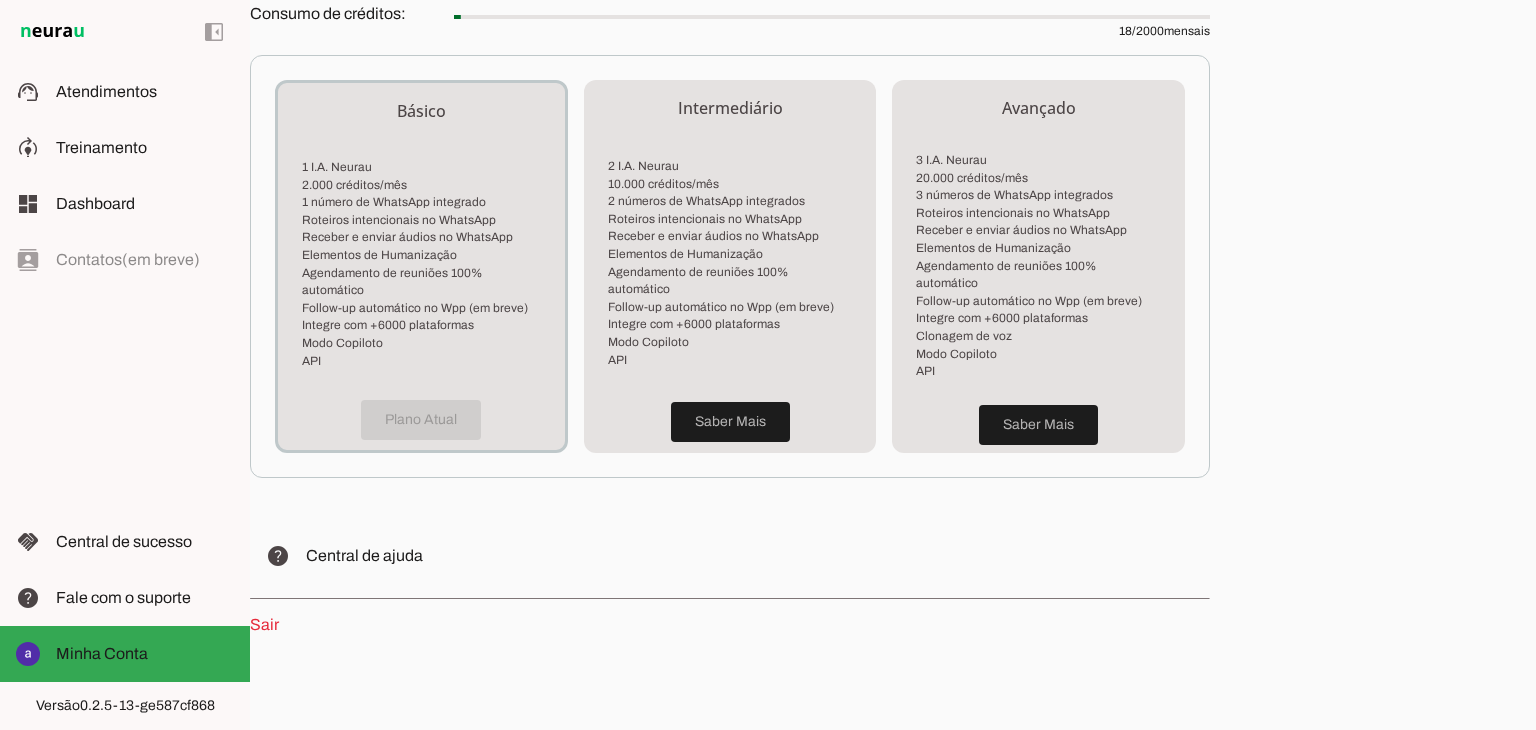 click on "Sair" at bounding box center [264, 624] 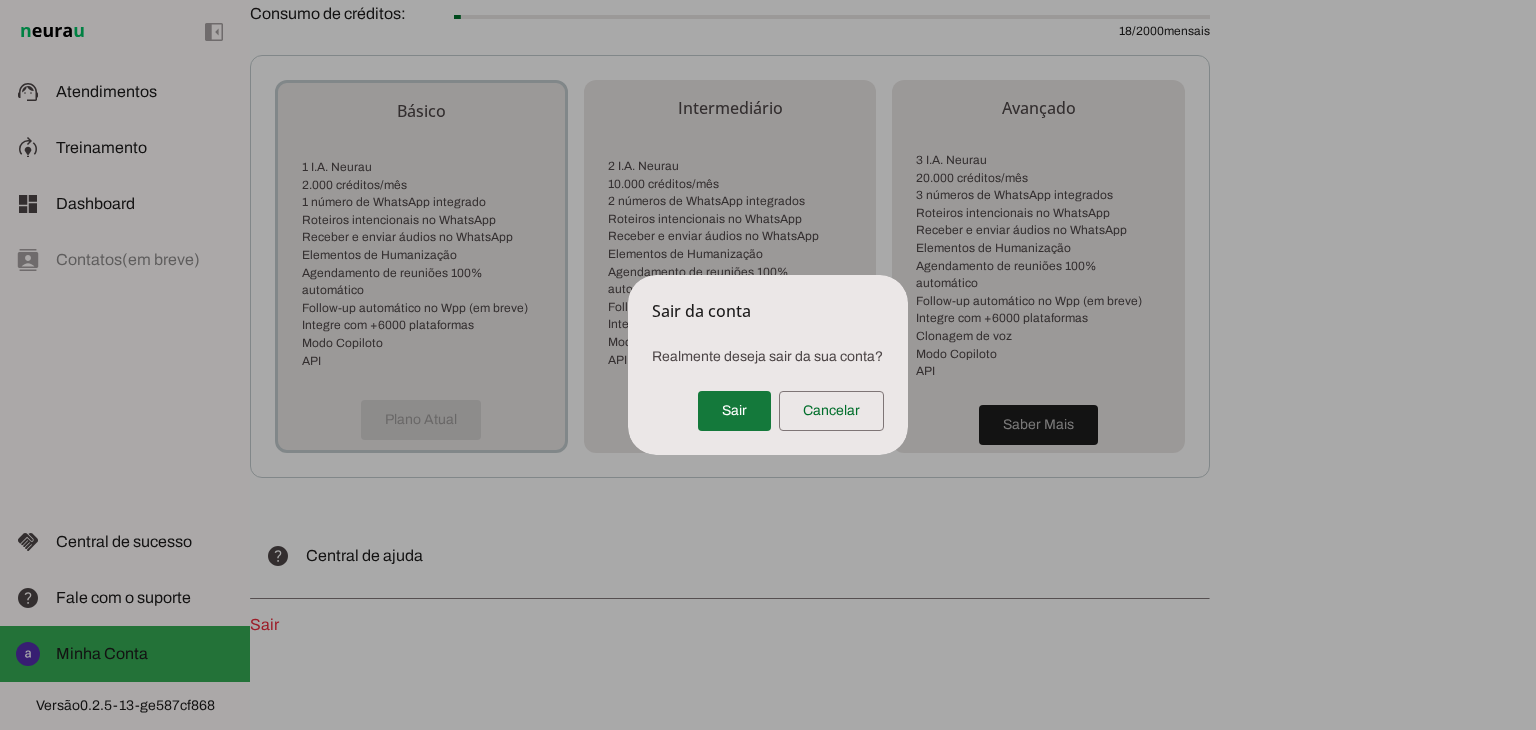 click at bounding box center [734, 411] 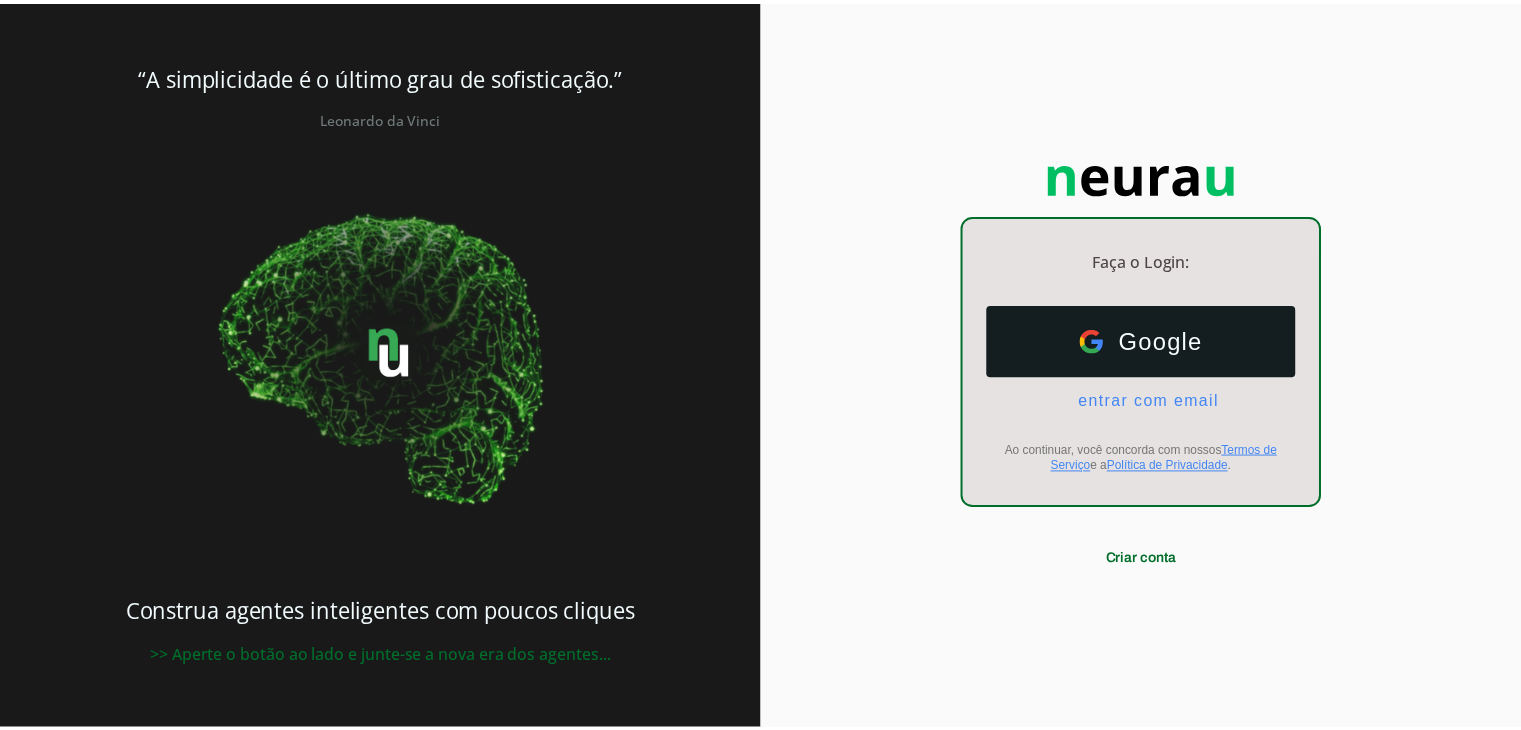 scroll, scrollTop: 0, scrollLeft: 0, axis: both 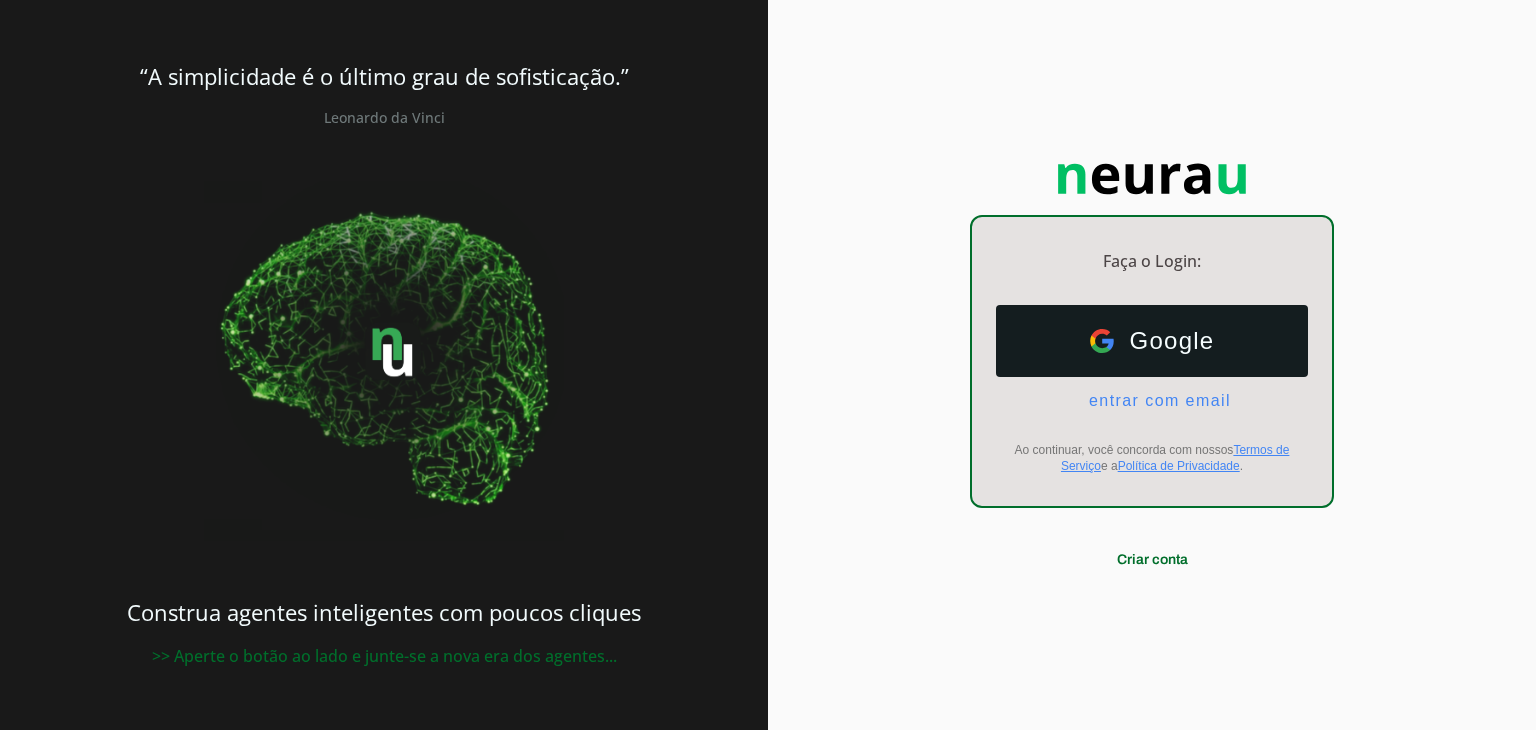 click on "Faça o Login:
dashboard
Ir para o dashboard Google Google entrar com email E-mail Ao continuar, você concorda com nossos  Termos de Serviço  e a  Política de Privacidade .
Criar conta" at bounding box center (1152, 365) 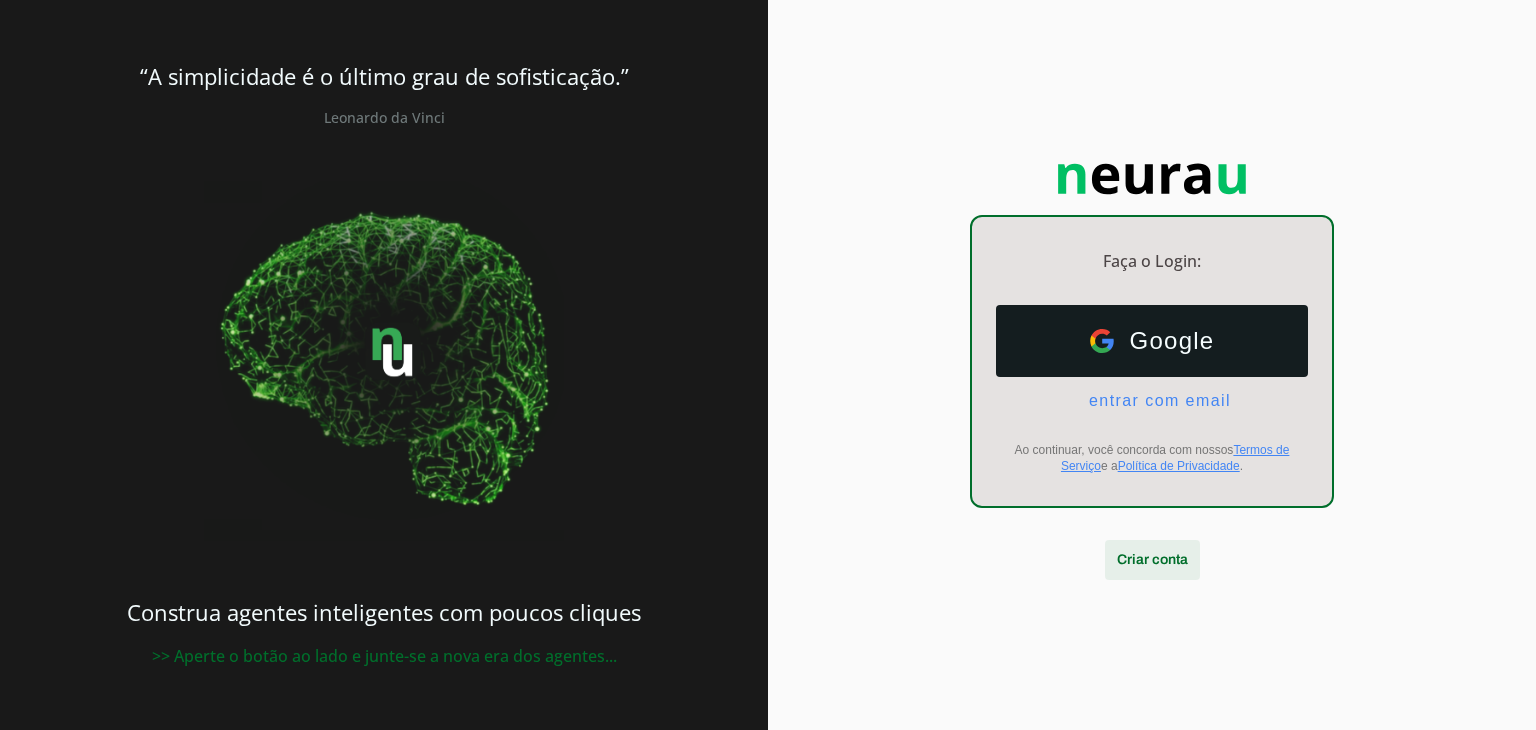 click at bounding box center [1152, 560] 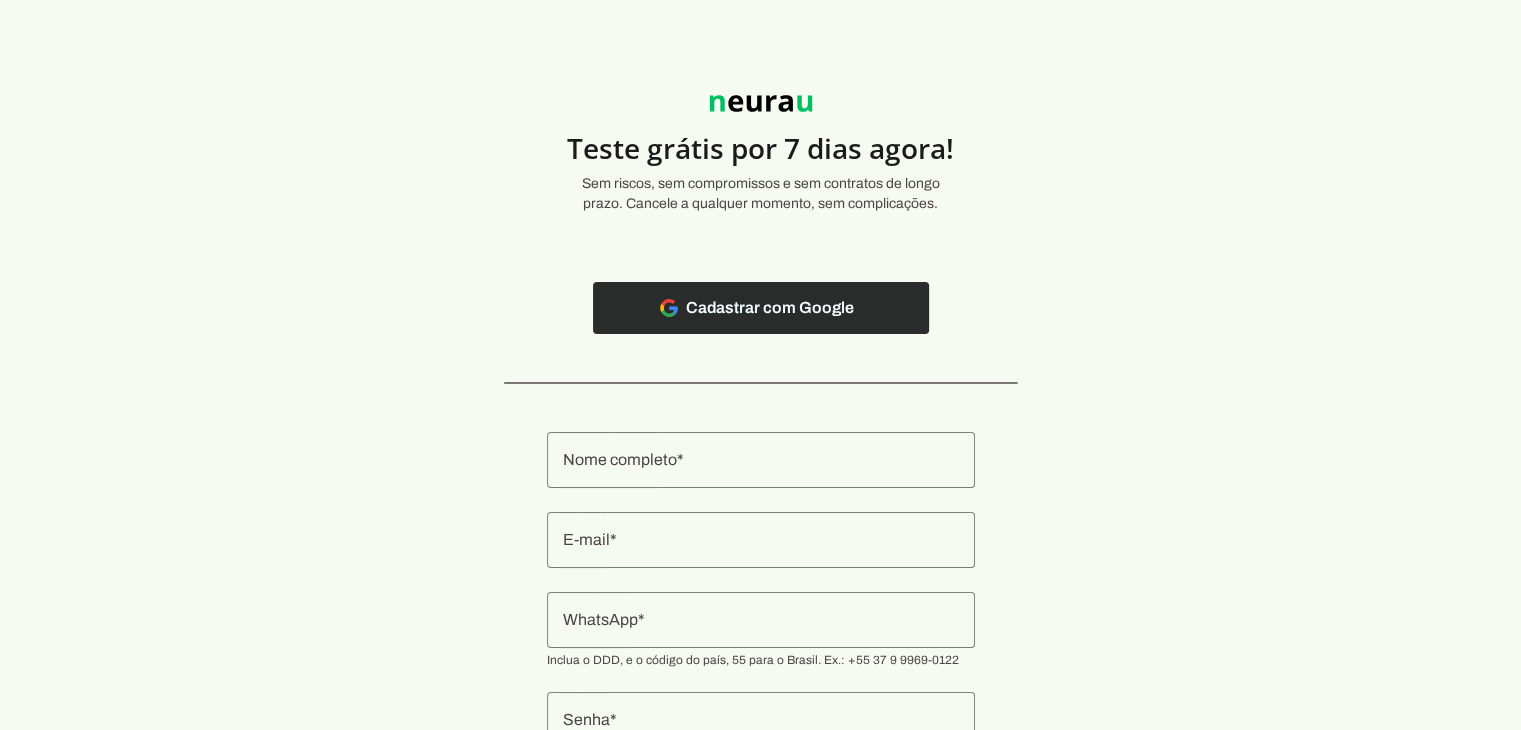 click at bounding box center (761, 308) 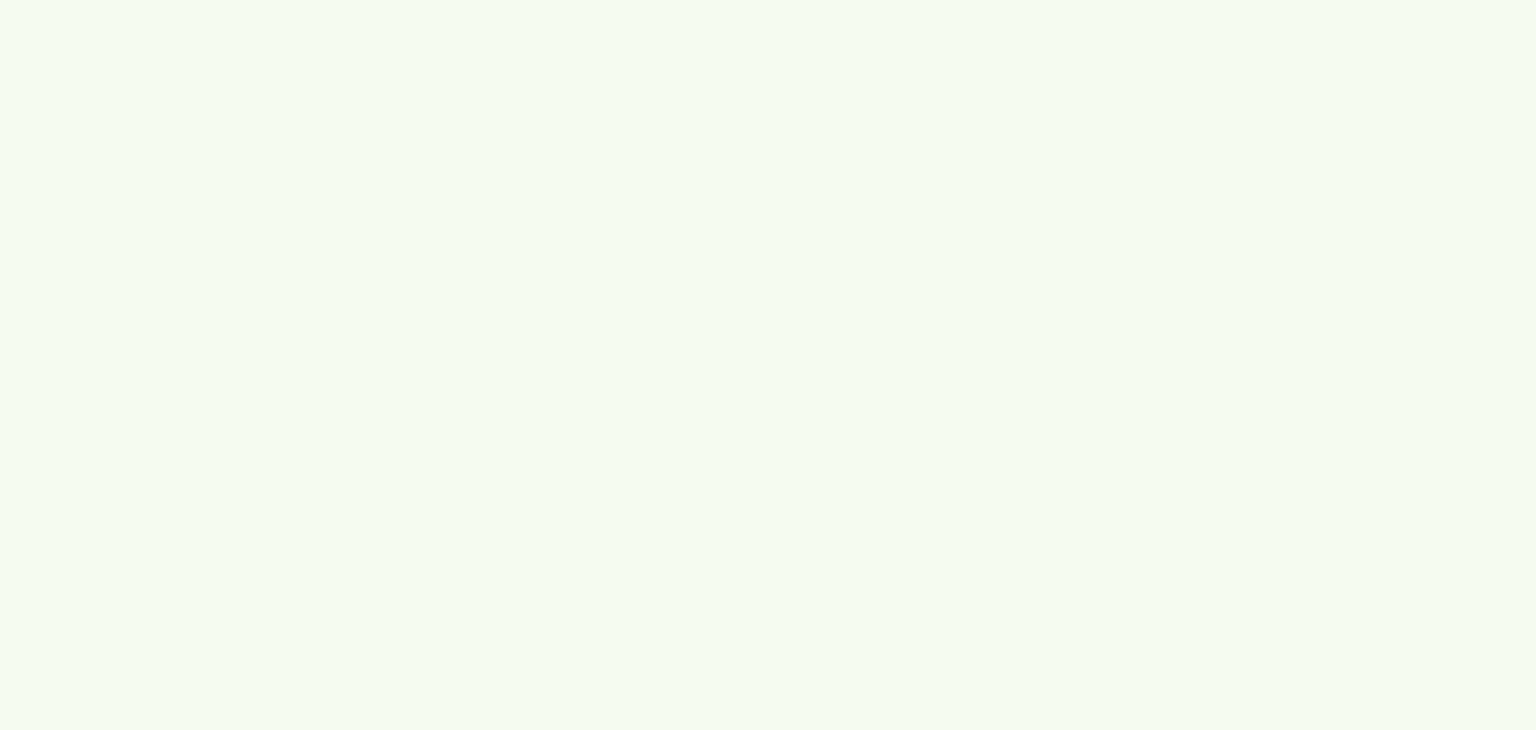 scroll, scrollTop: 0, scrollLeft: 0, axis: both 